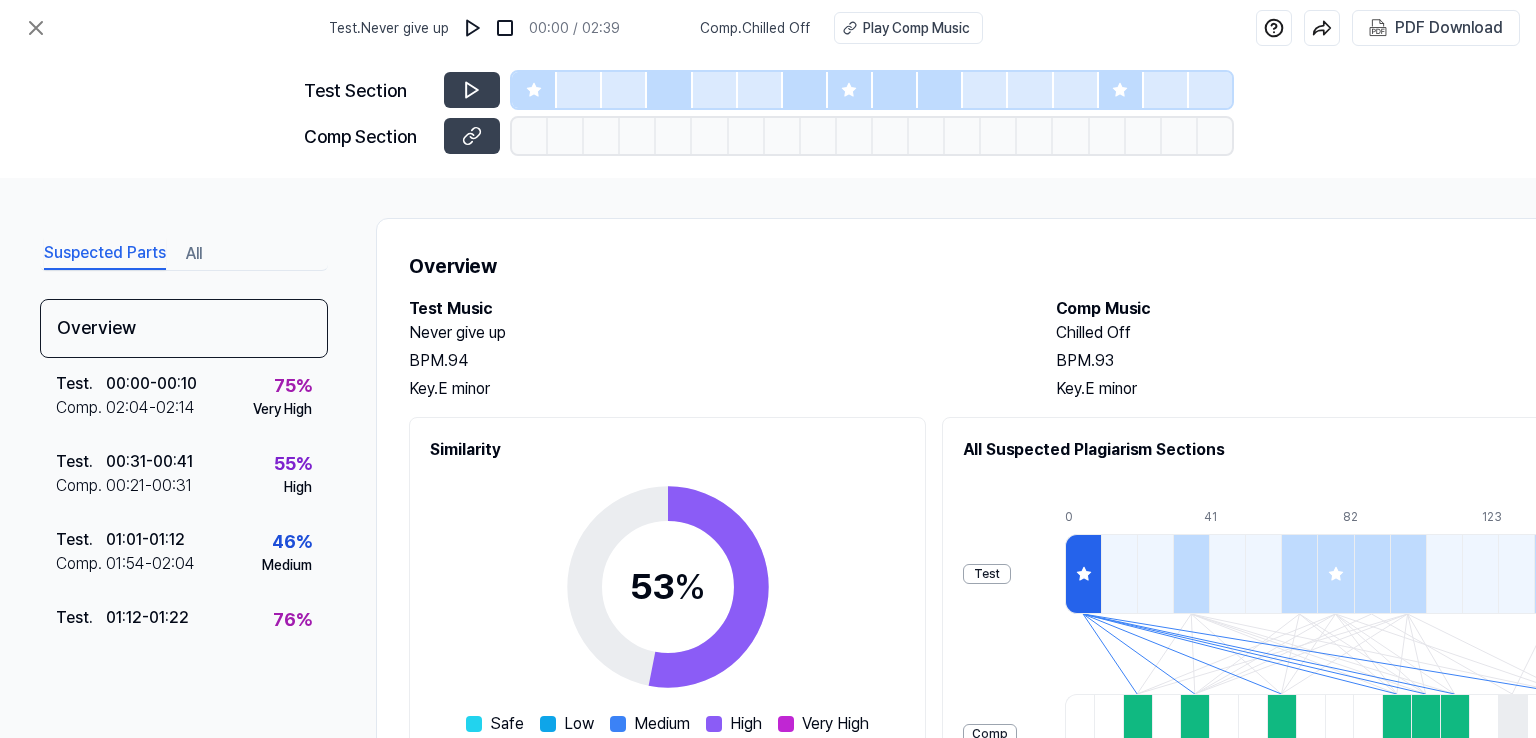 scroll, scrollTop: 0, scrollLeft: 0, axis: both 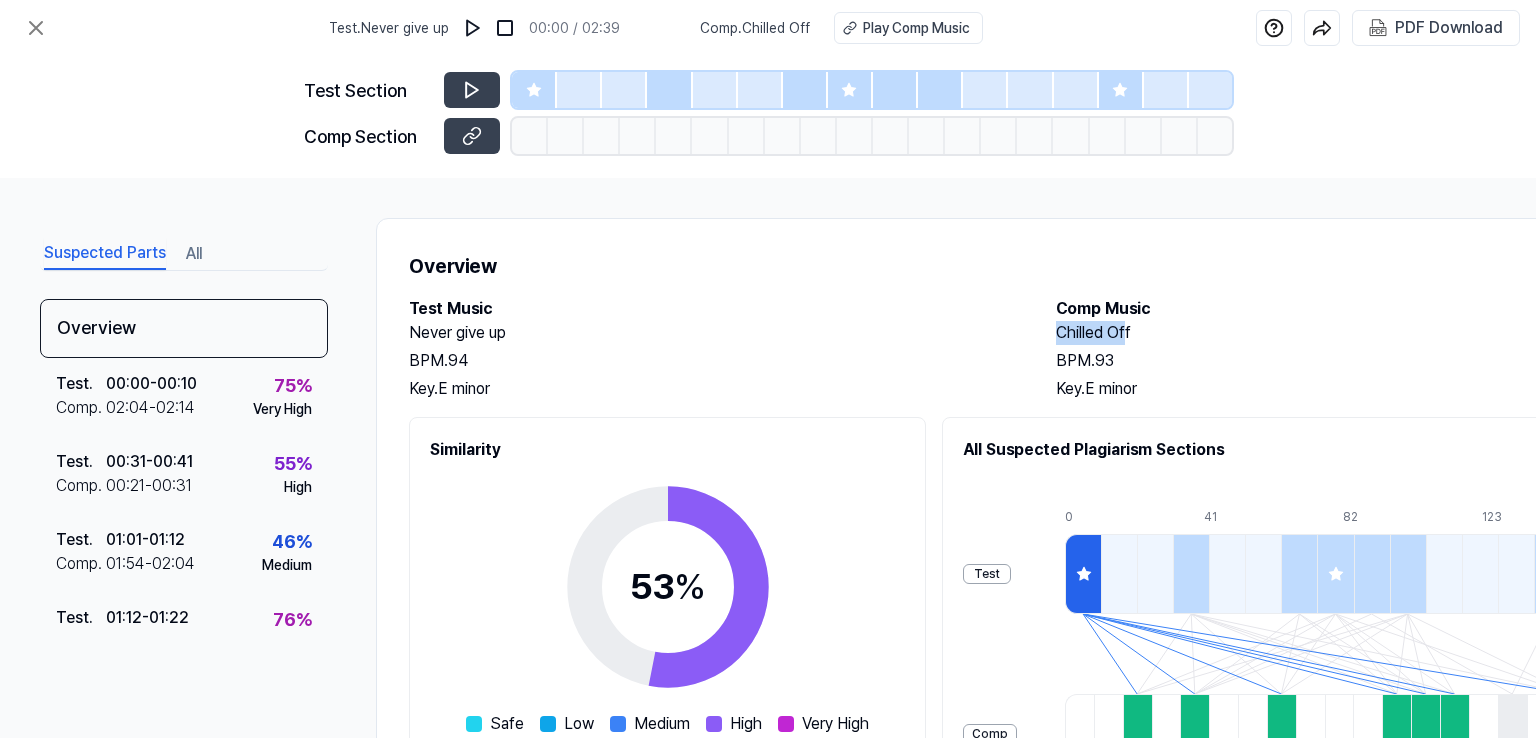 drag, startPoint x: 1055, startPoint y: 329, endPoint x: 1125, endPoint y: 335, distance: 70.256676 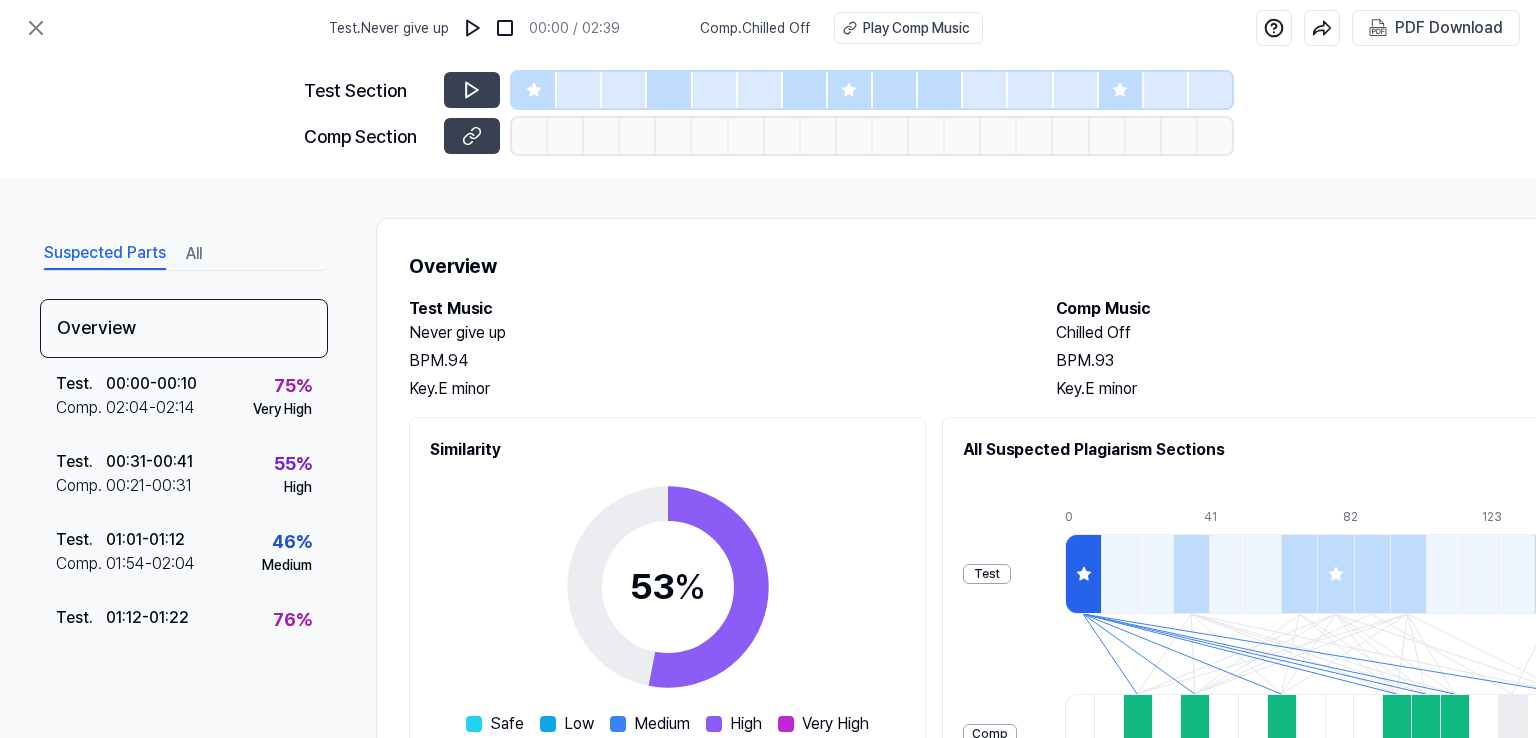 click on "Chilled Off" at bounding box center [1359, 333] 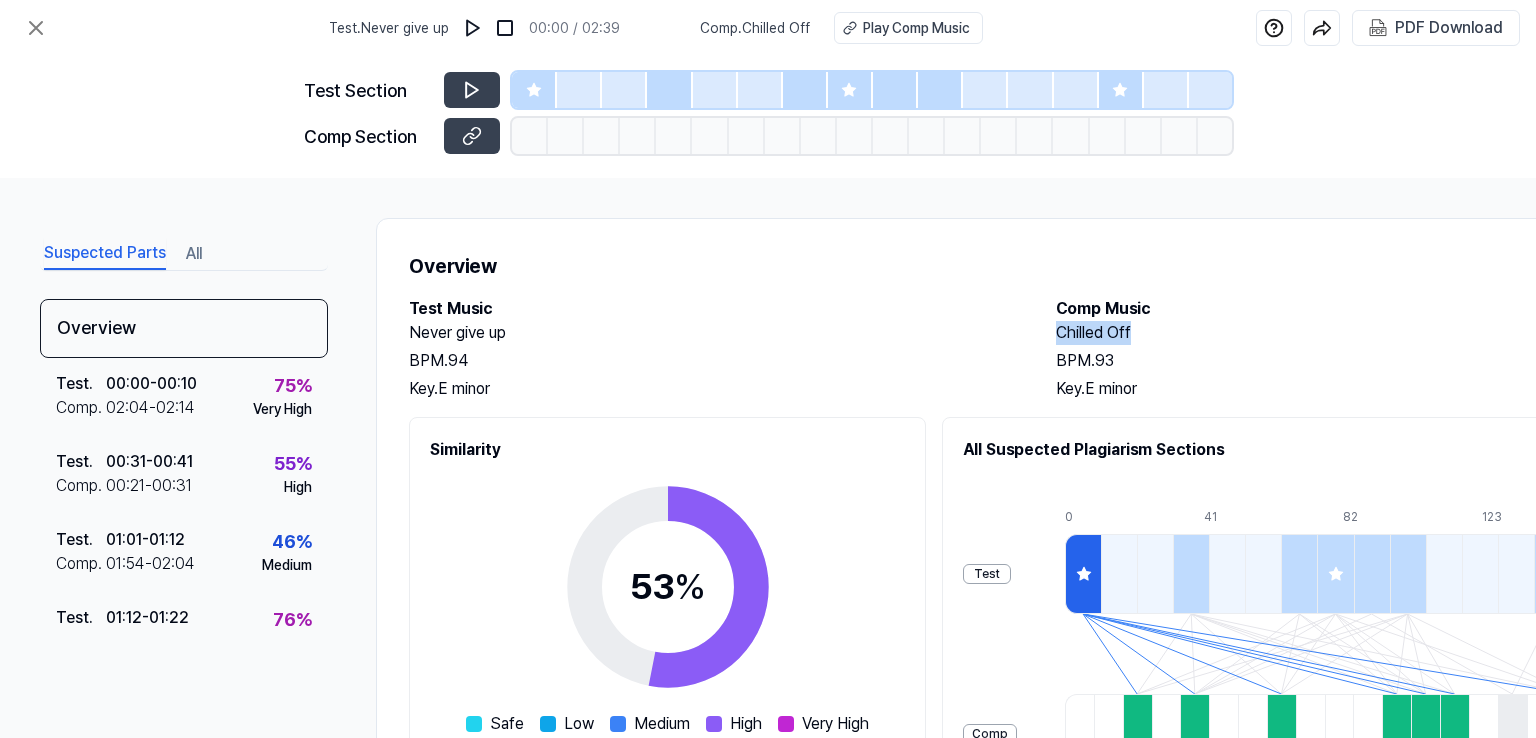 drag, startPoint x: 1128, startPoint y: 327, endPoint x: 1057, endPoint y: 334, distance: 71.34424 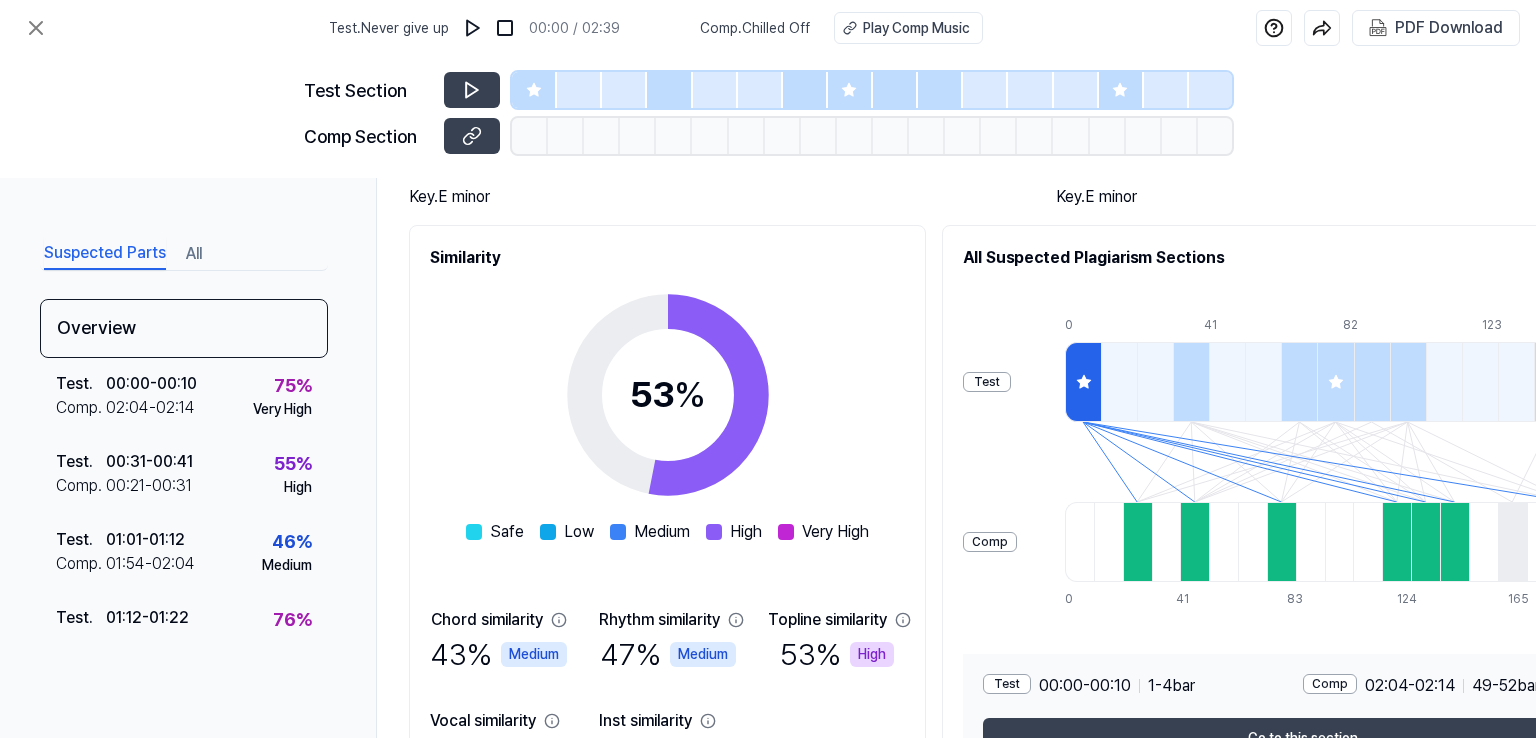 scroll, scrollTop: 0, scrollLeft: 0, axis: both 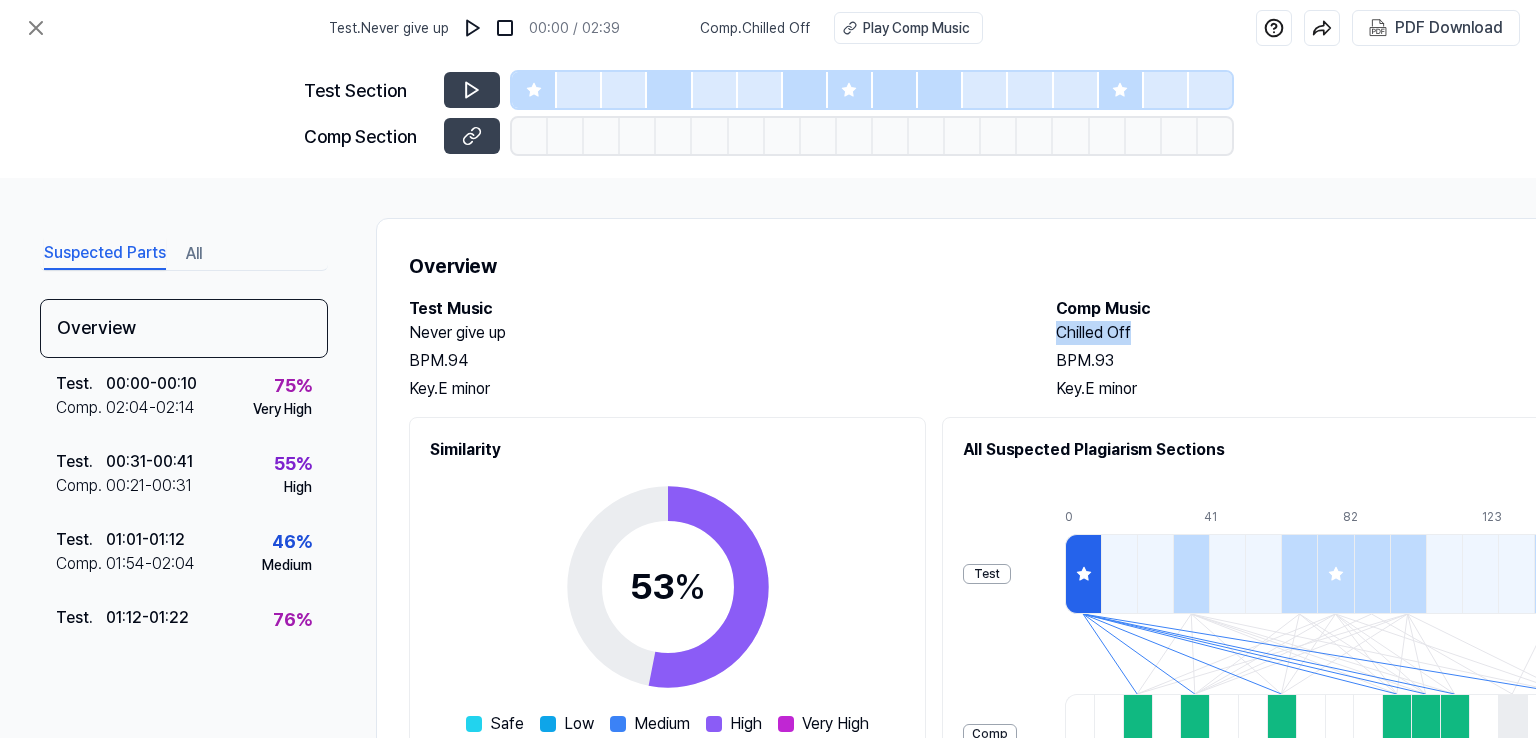 click on "All" at bounding box center [194, 254] 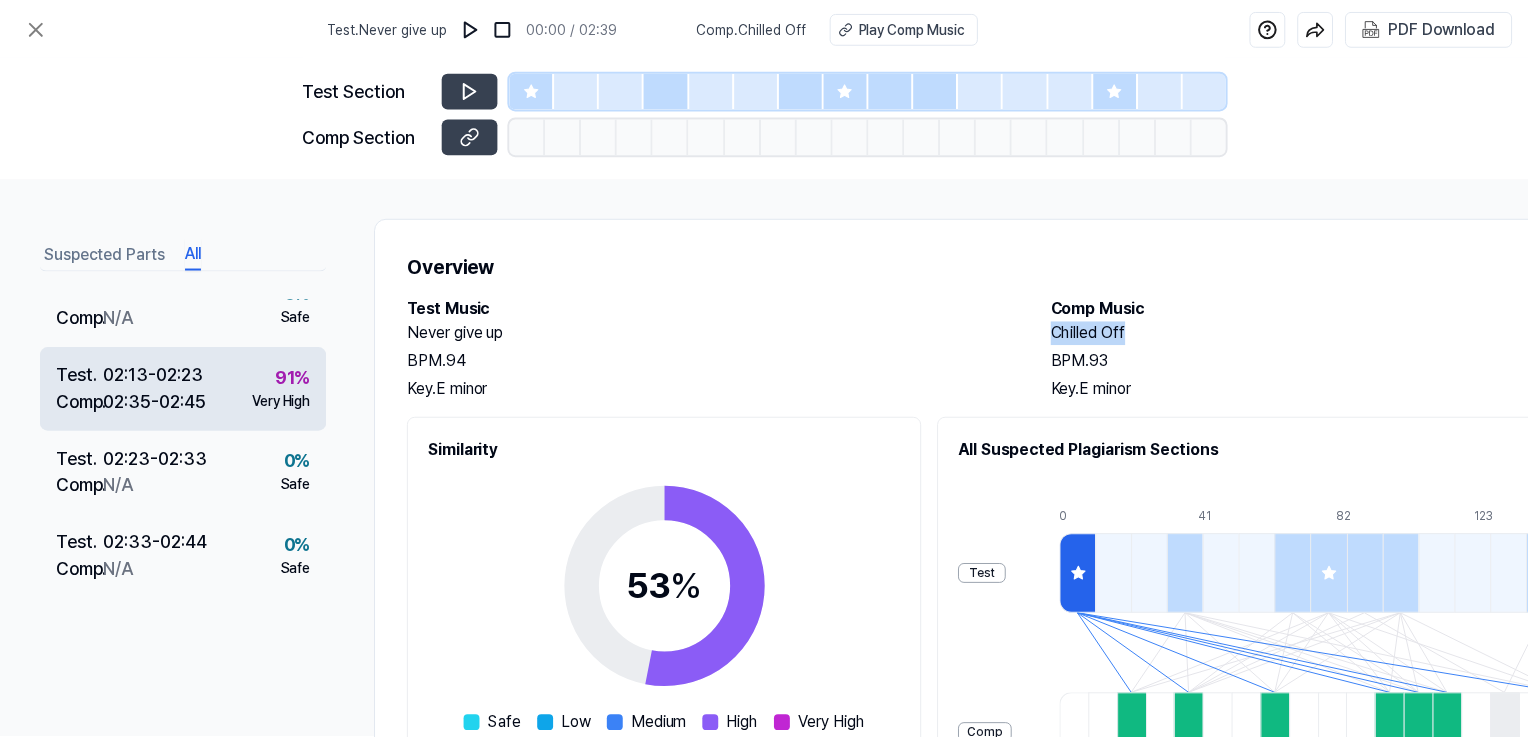 scroll, scrollTop: 1110, scrollLeft: 0, axis: vertical 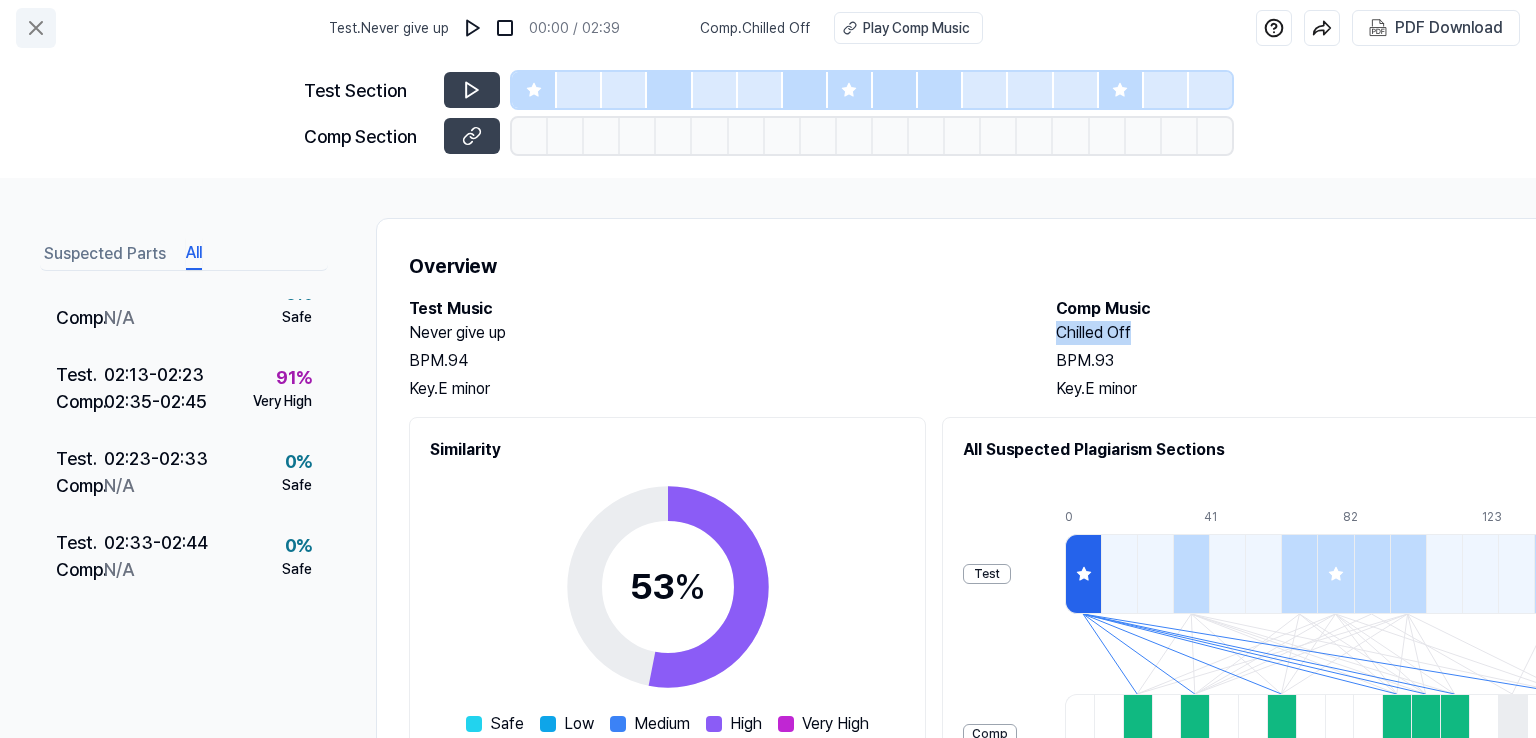 click at bounding box center (36, 28) 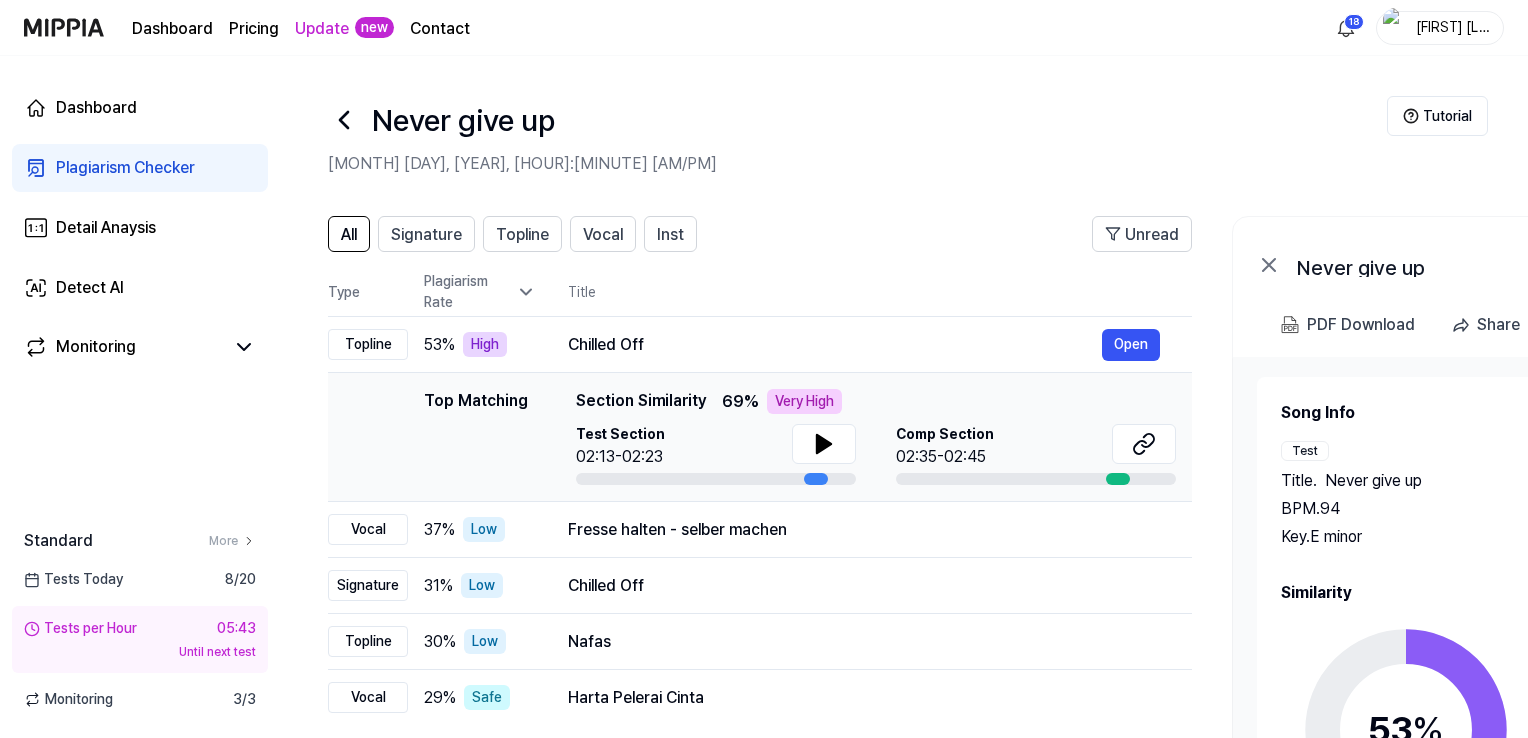 click 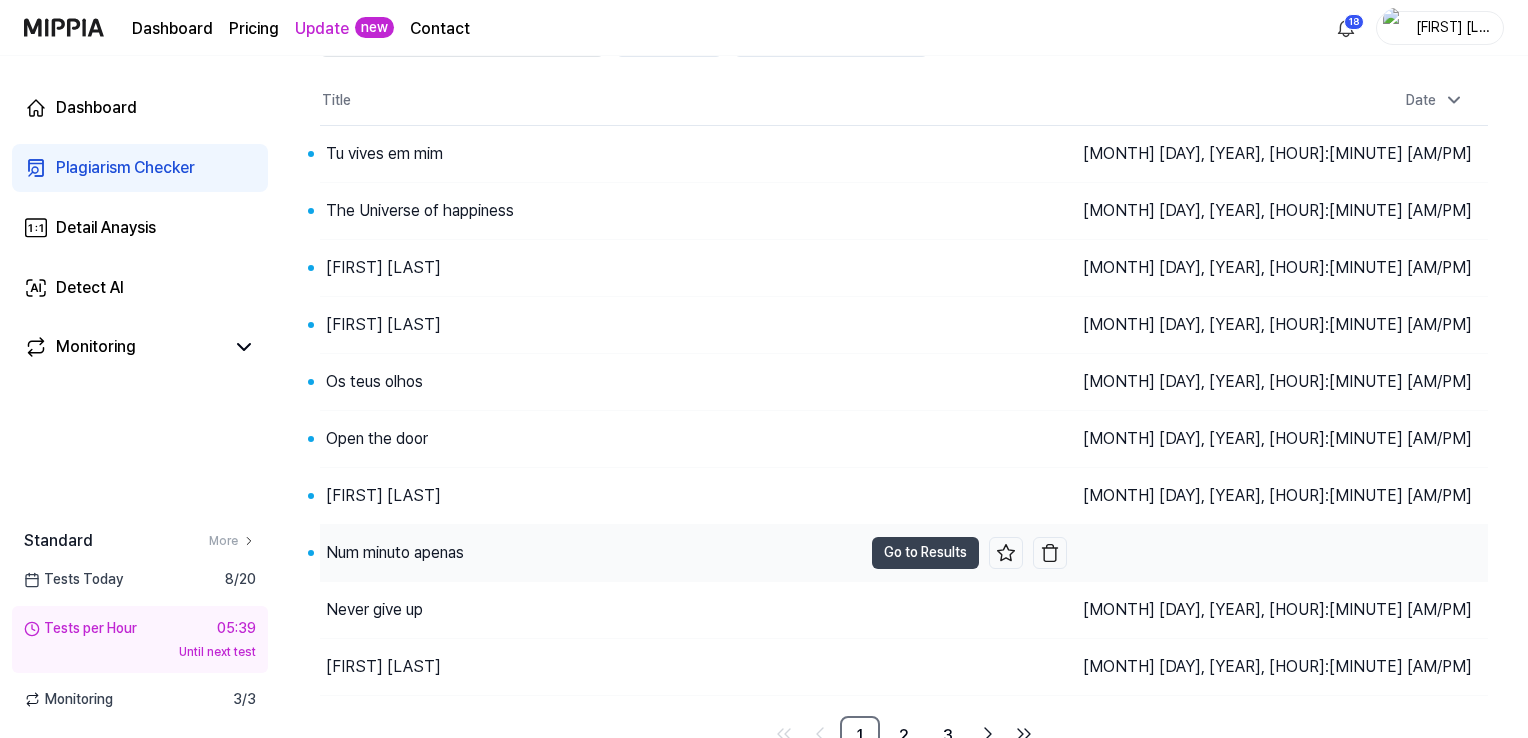 scroll, scrollTop: 136, scrollLeft: 0, axis: vertical 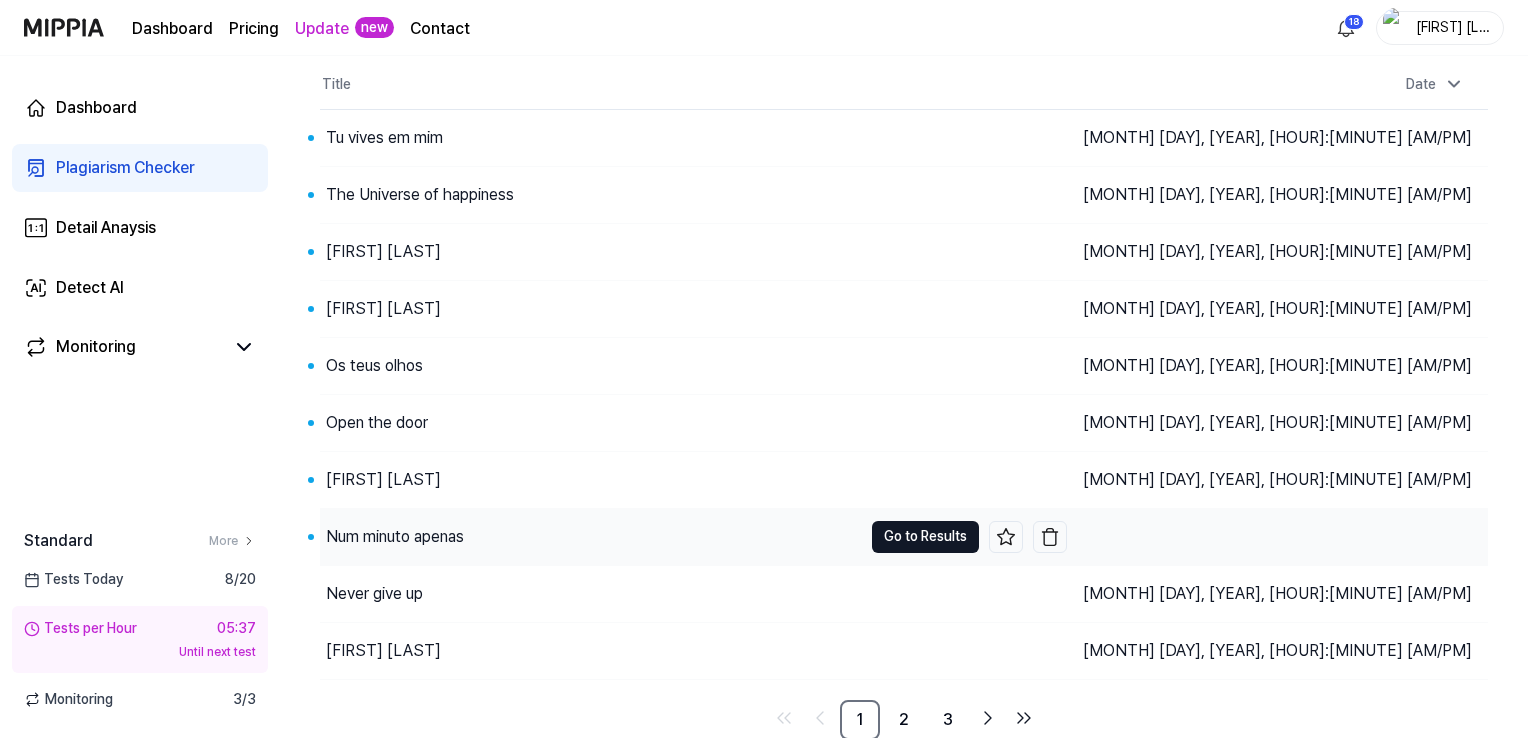 click on "Go to Results" at bounding box center [925, 537] 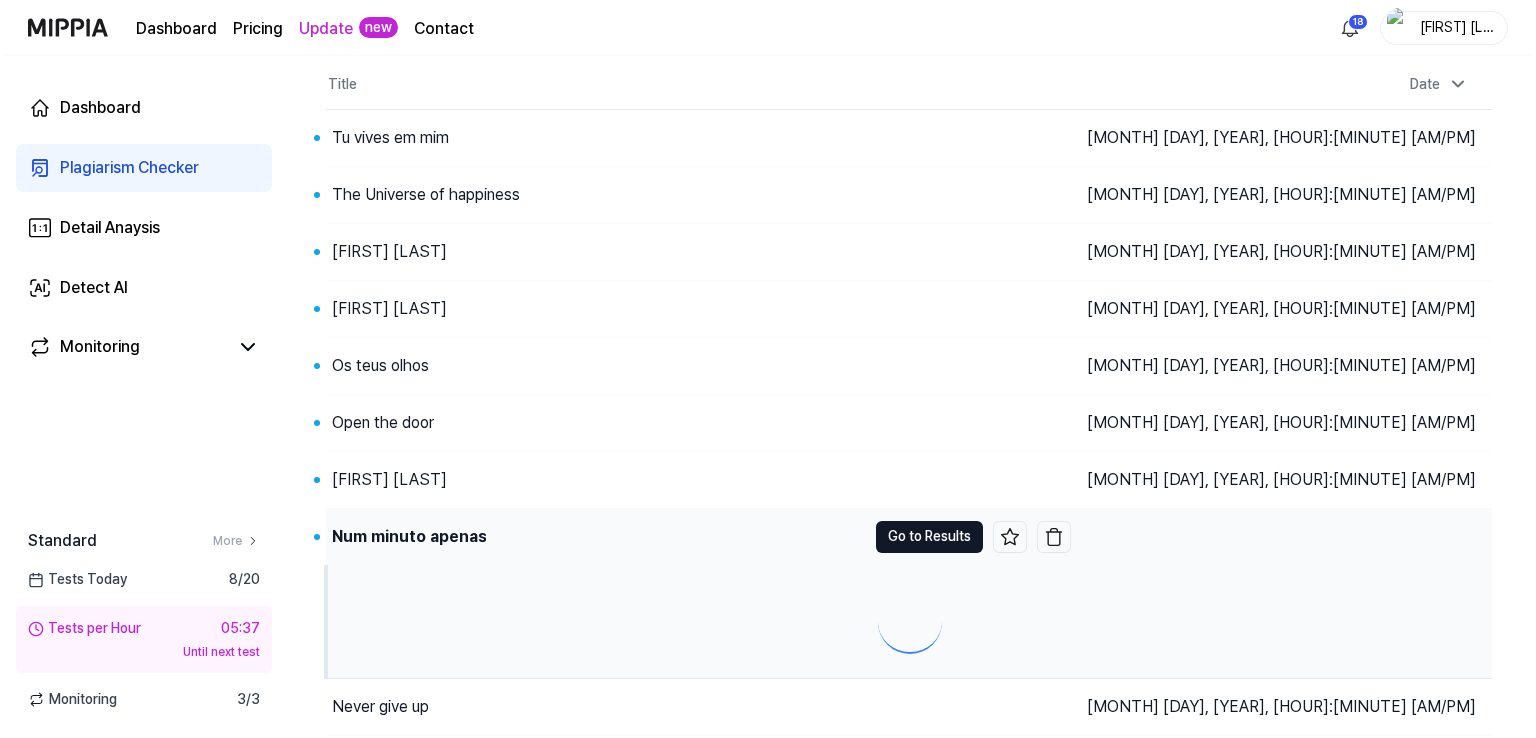 scroll, scrollTop: 0, scrollLeft: 0, axis: both 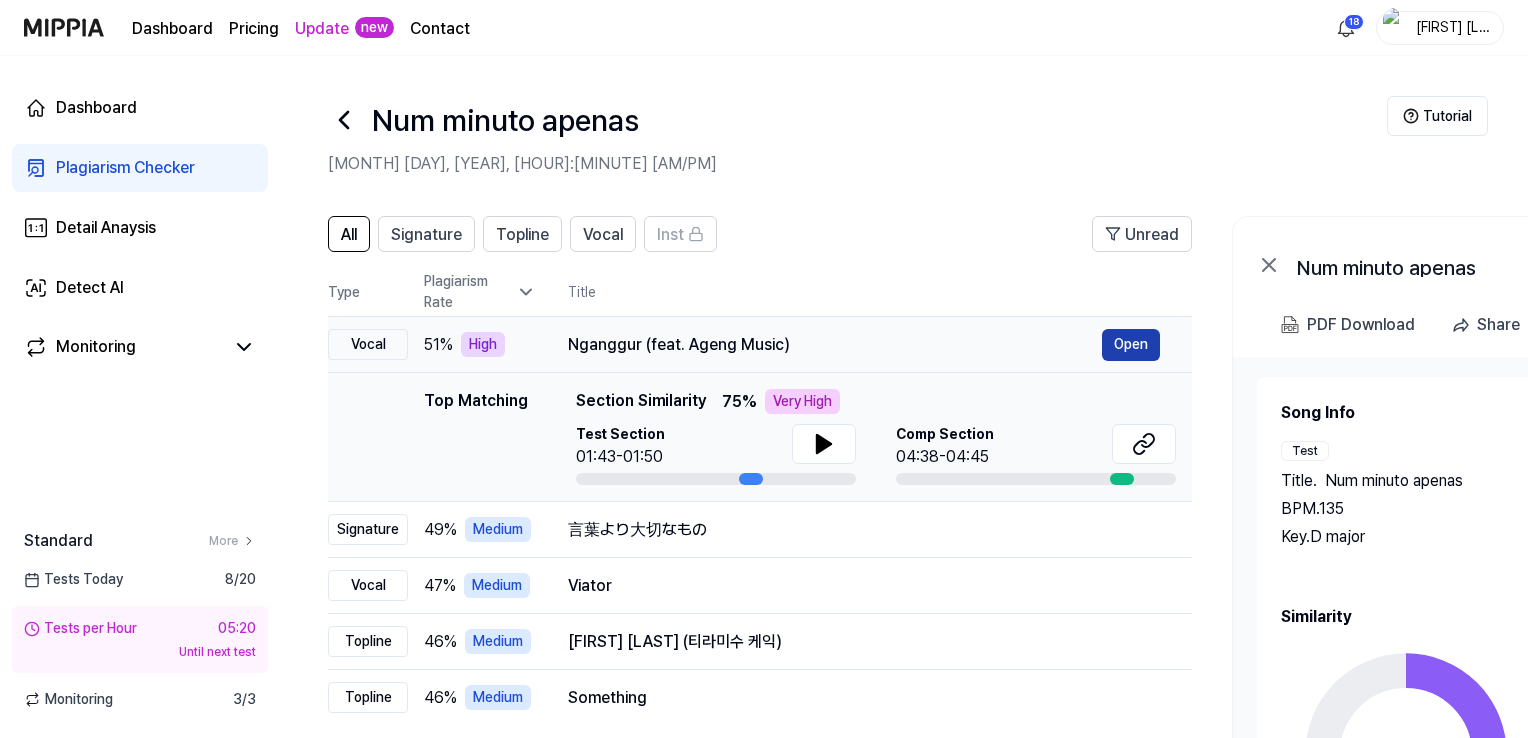 click on "Open" at bounding box center [1131, 345] 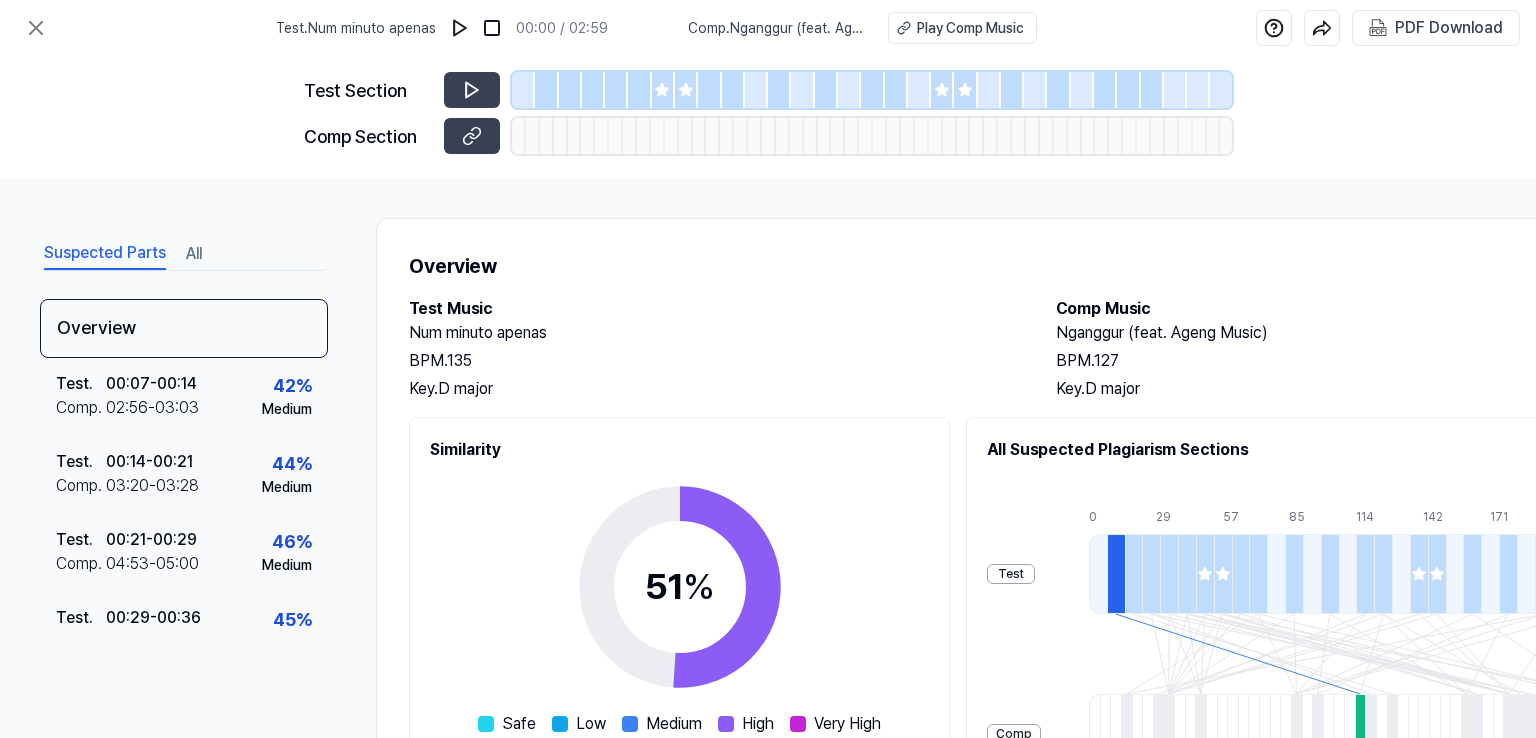 click on "All" at bounding box center (194, 254) 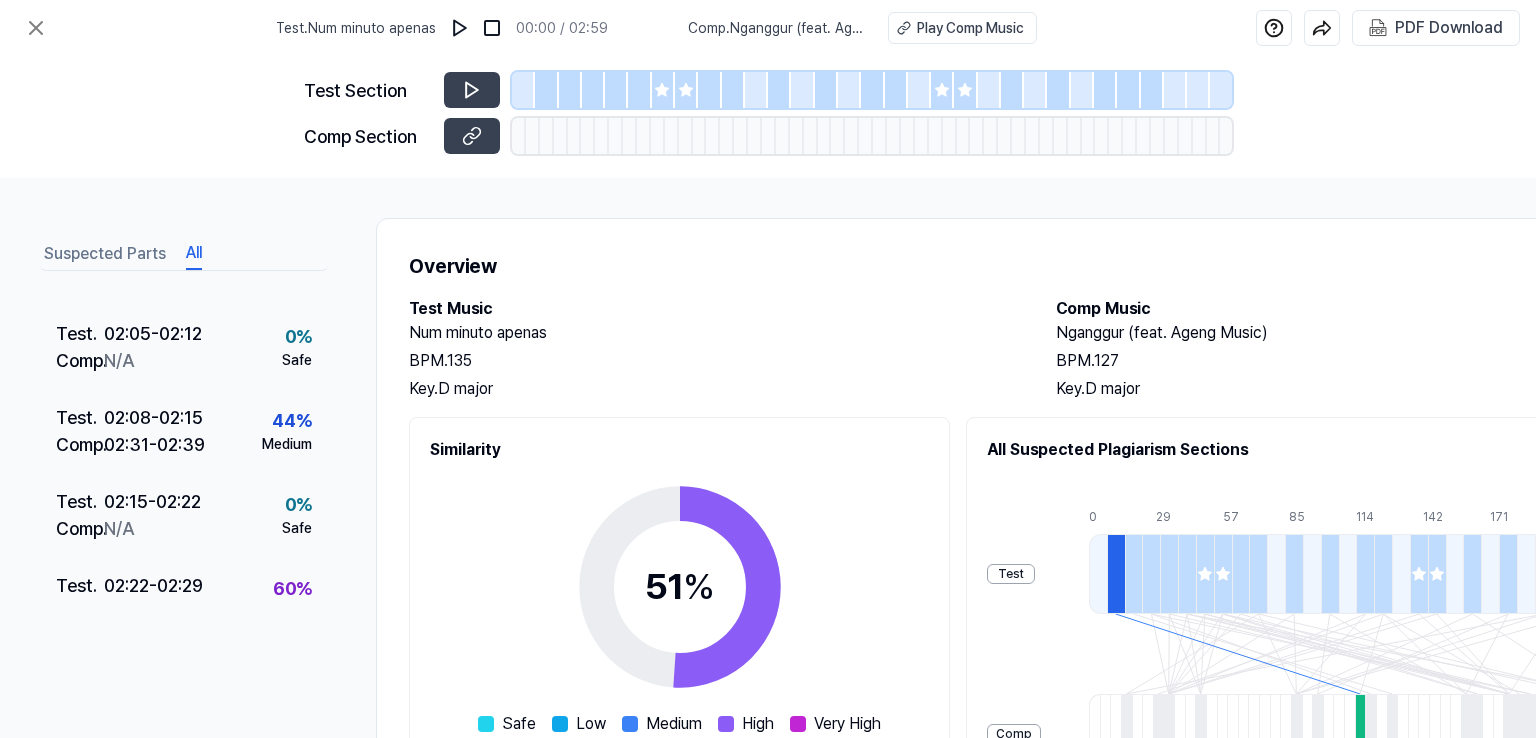 scroll, scrollTop: 2000, scrollLeft: 0, axis: vertical 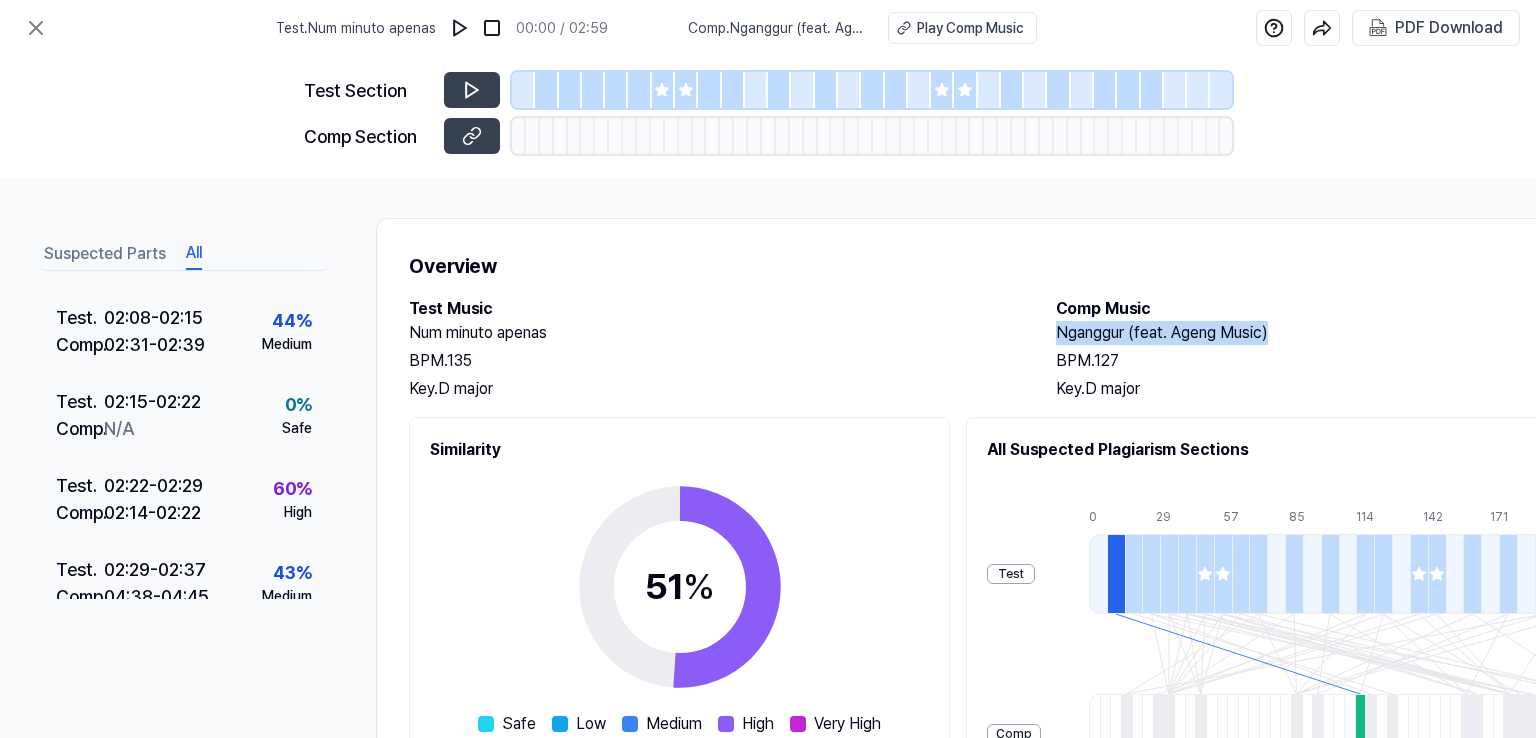drag, startPoint x: 1054, startPoint y: 331, endPoint x: 1284, endPoint y: 335, distance: 230.03477 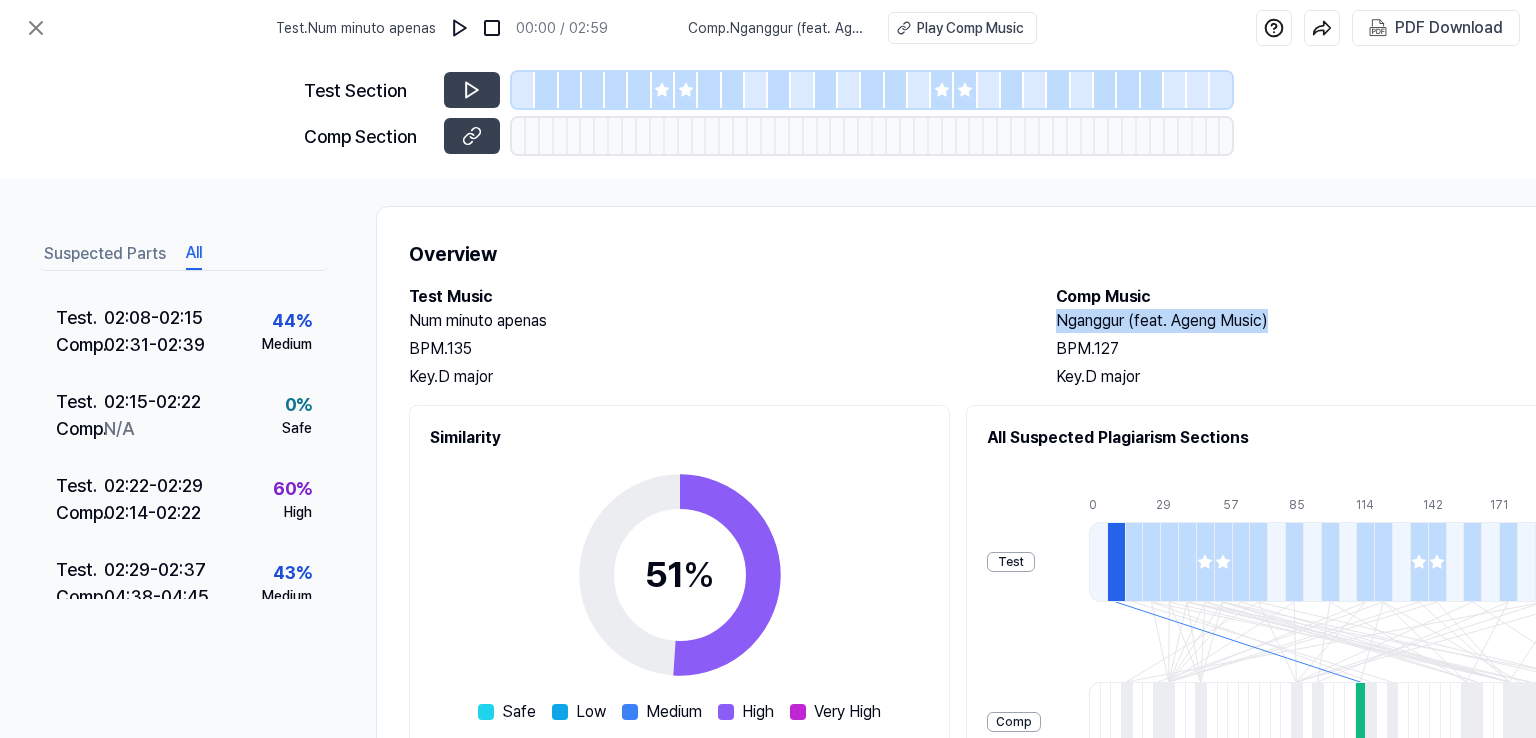 scroll, scrollTop: 0, scrollLeft: 0, axis: both 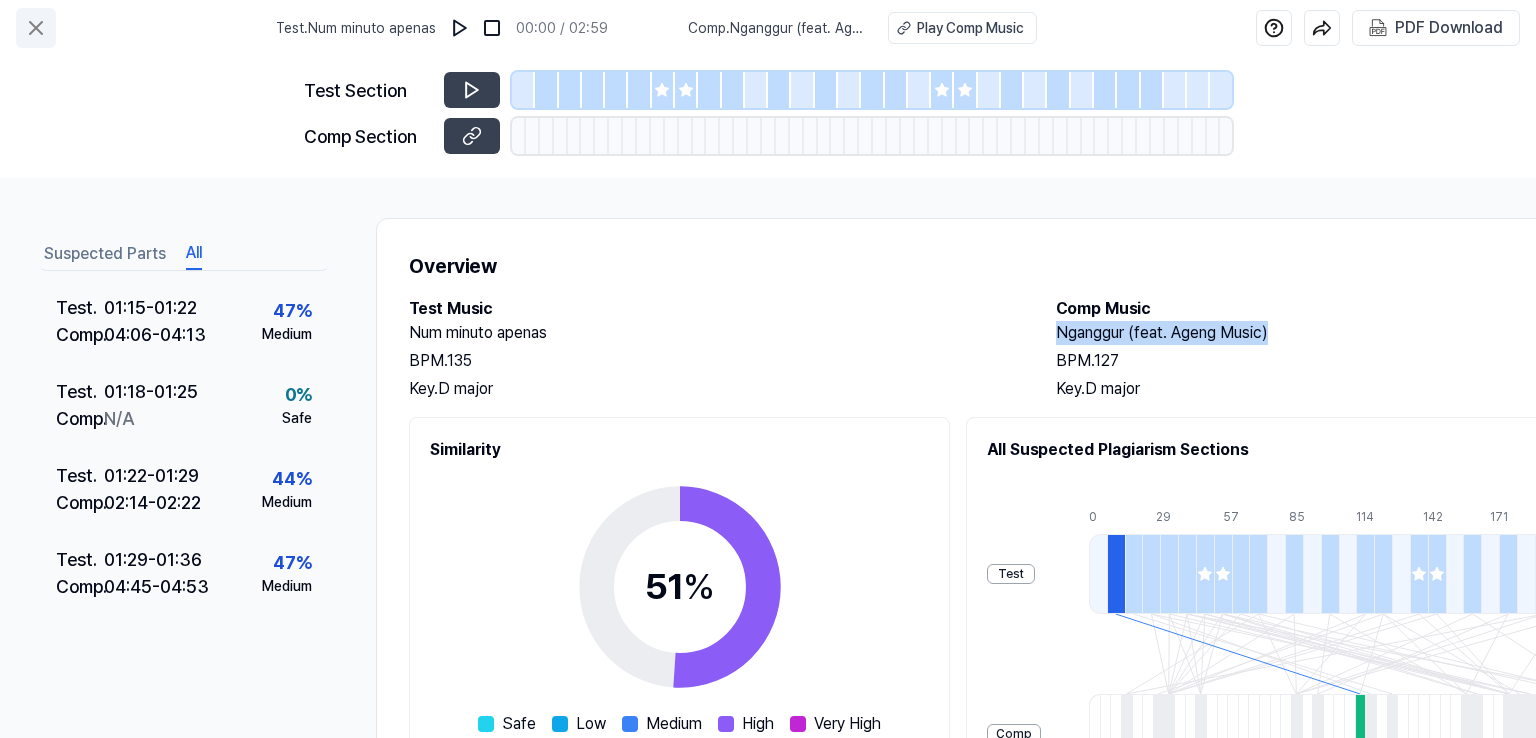 click 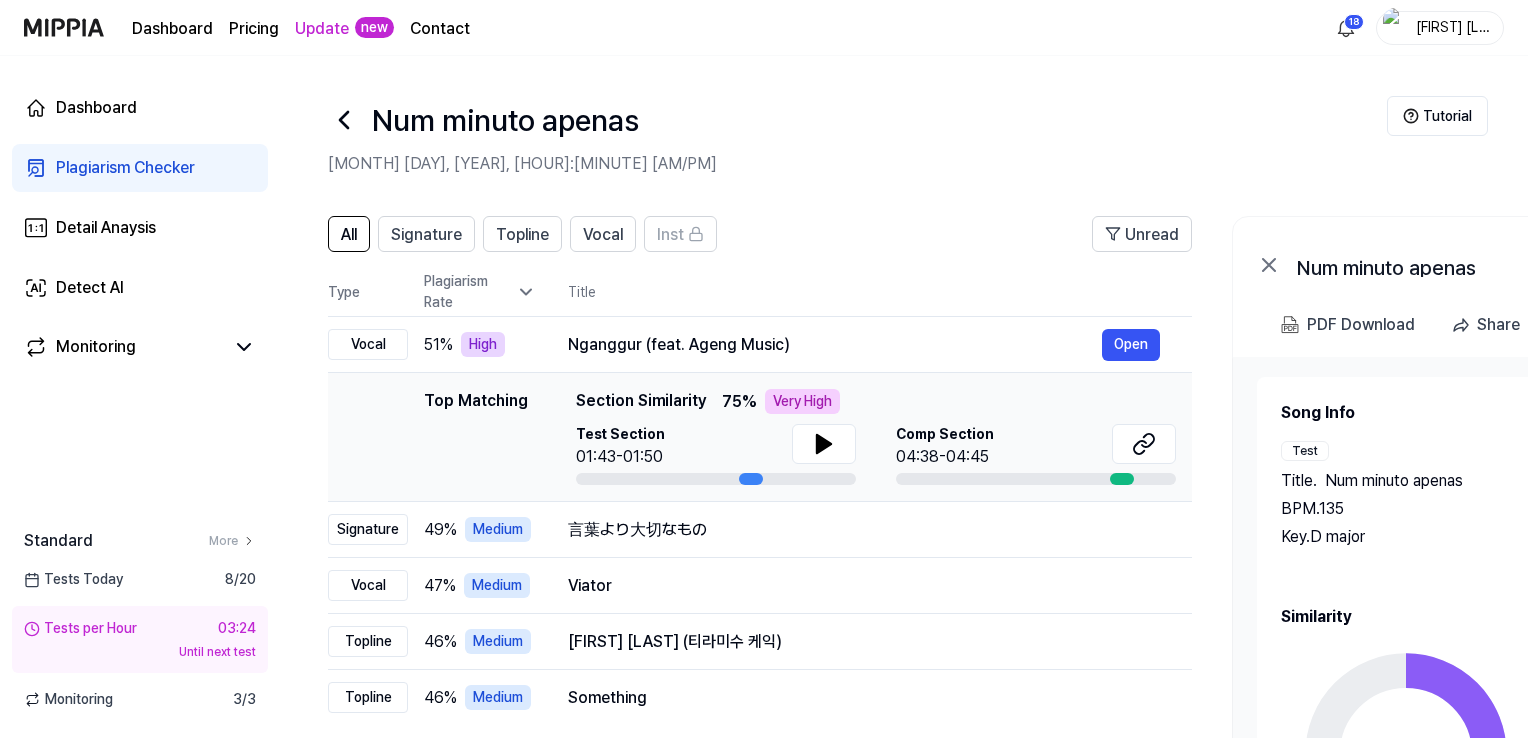 click 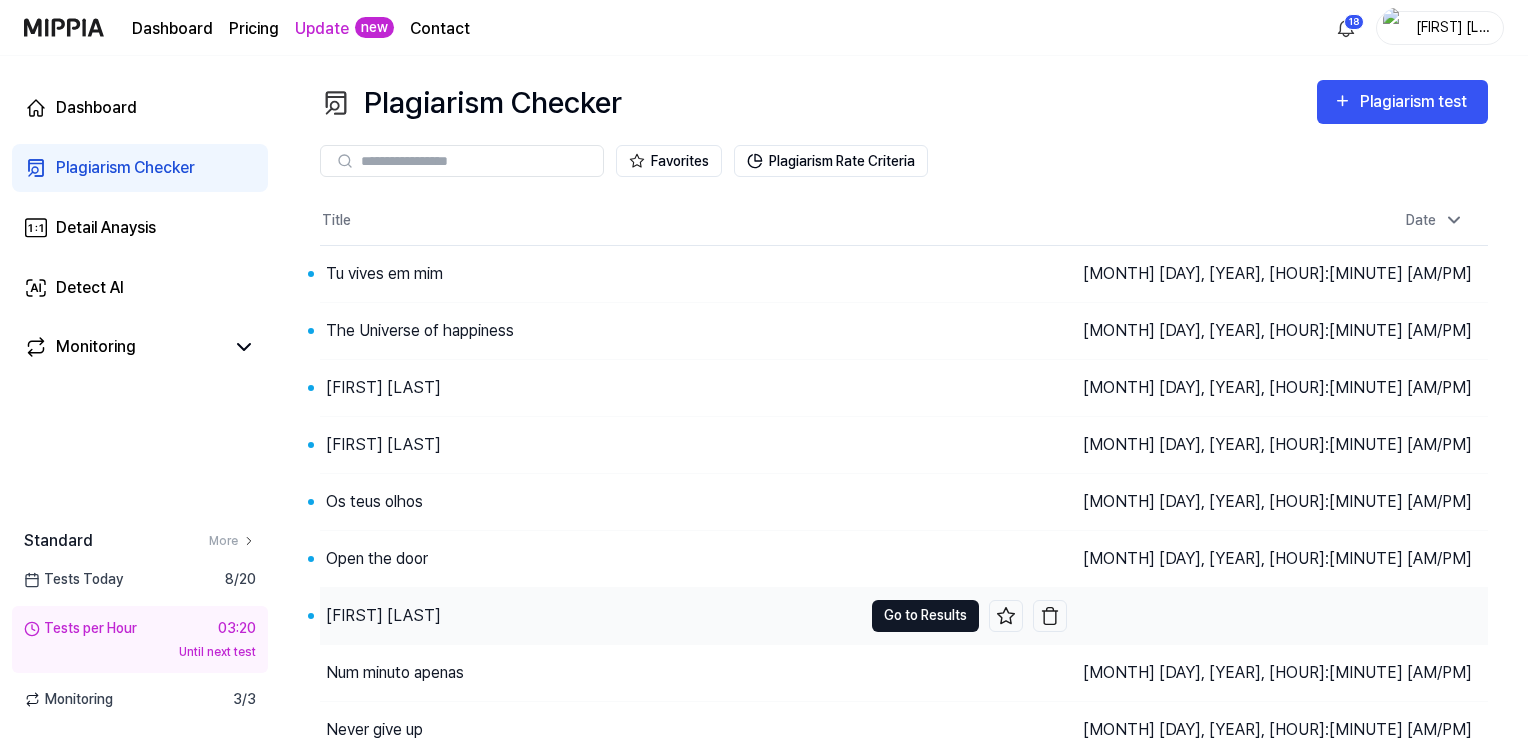 click on "Go to Results" at bounding box center (925, 616) 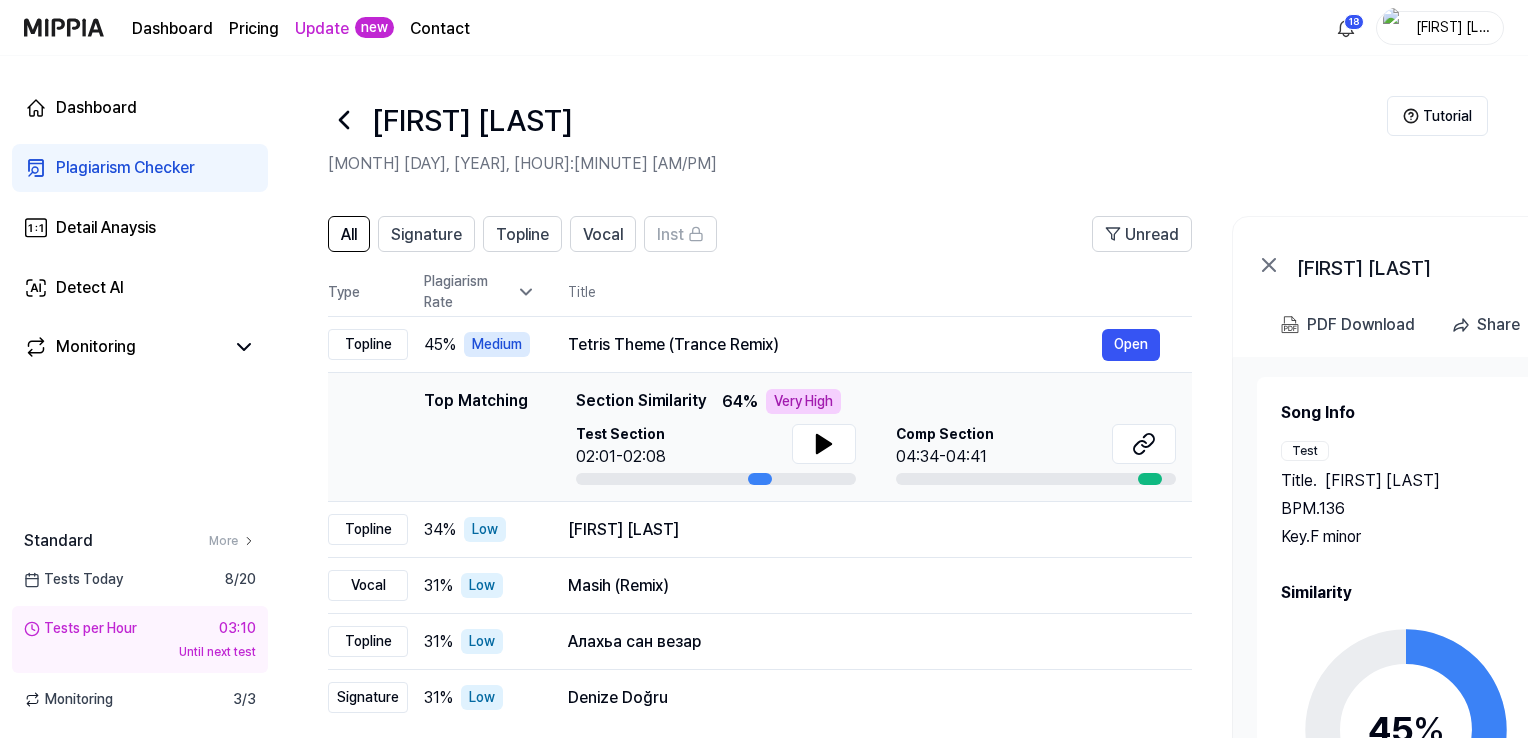 click 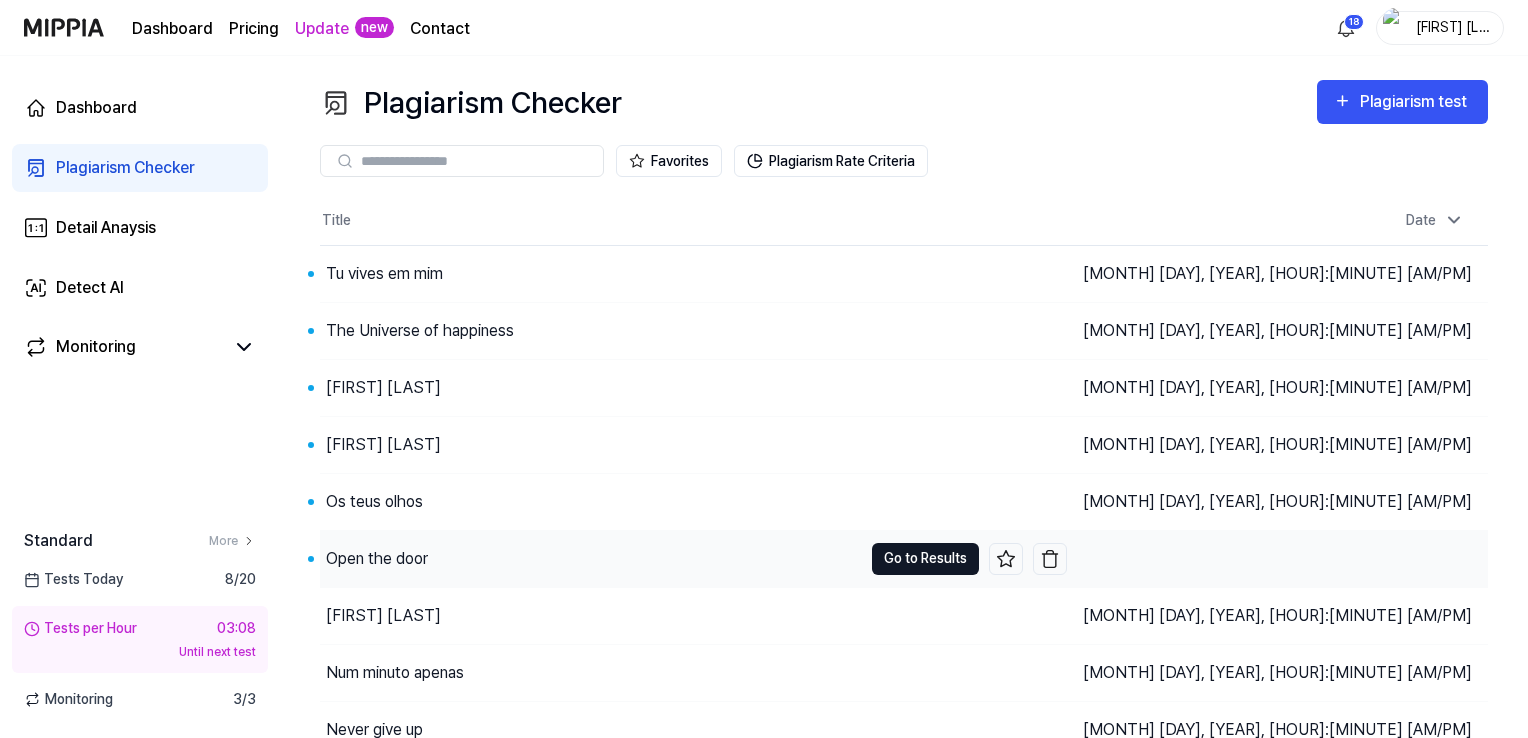click on "Go to Results" at bounding box center [925, 559] 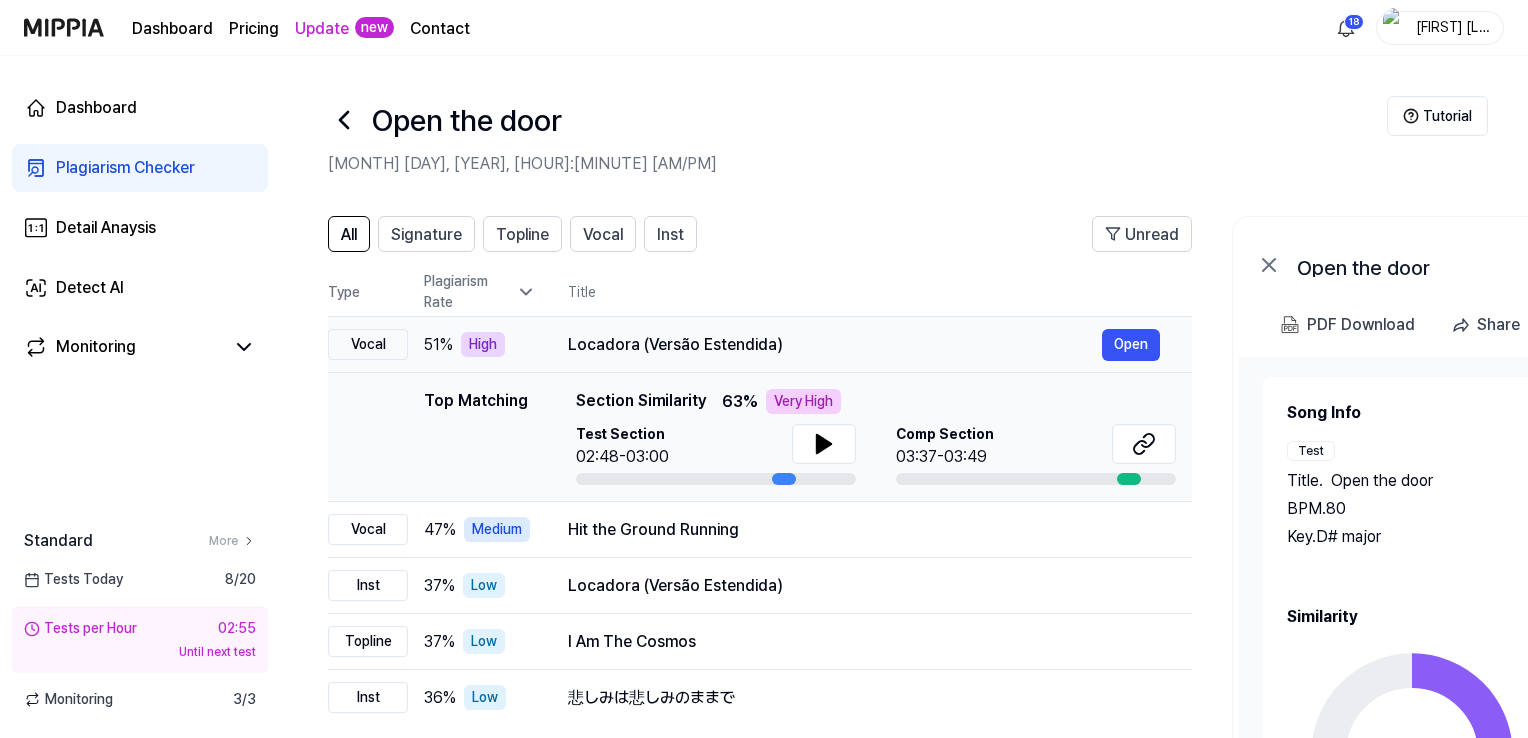 drag, startPoint x: 557, startPoint y: 343, endPoint x: 688, endPoint y: 343, distance: 131 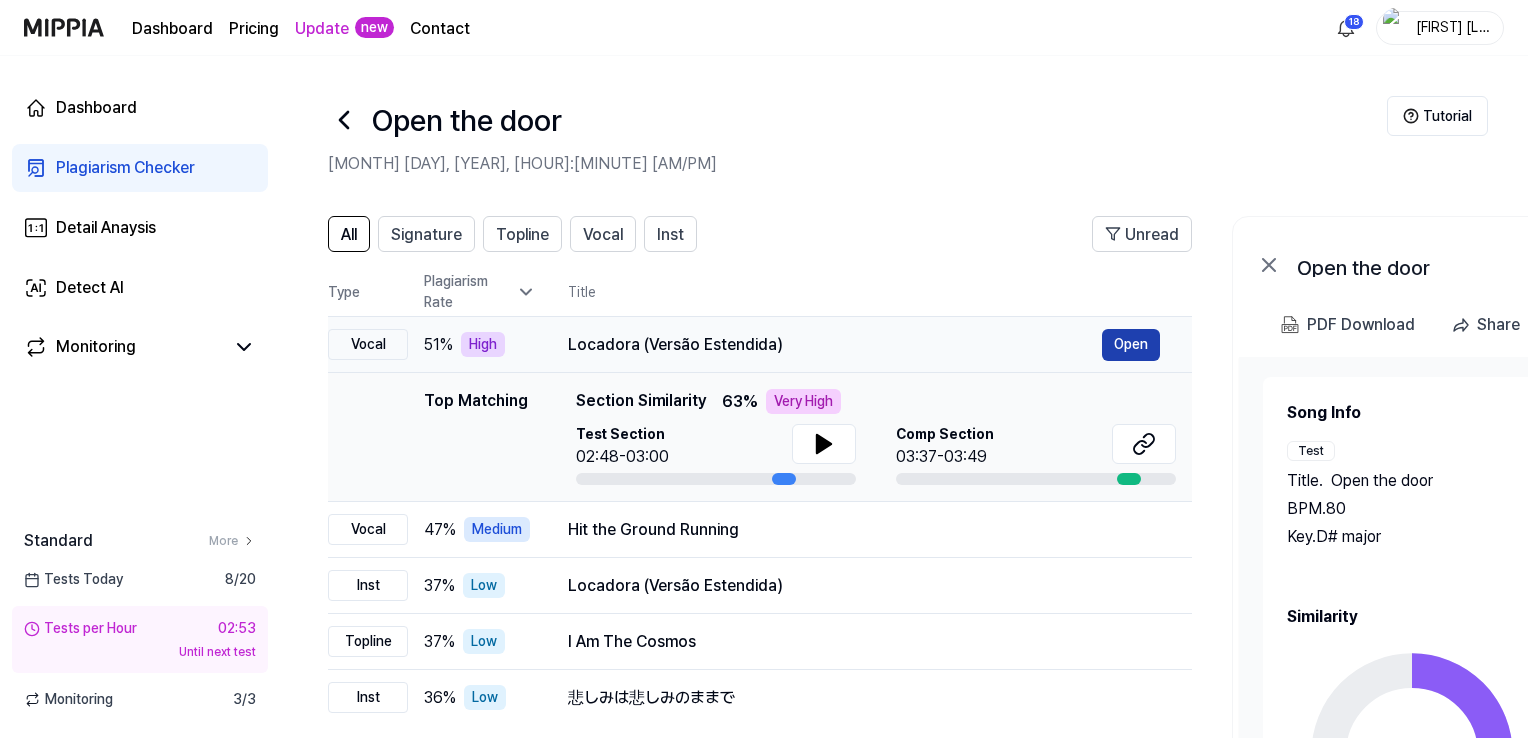 click on "Open" at bounding box center [1131, 345] 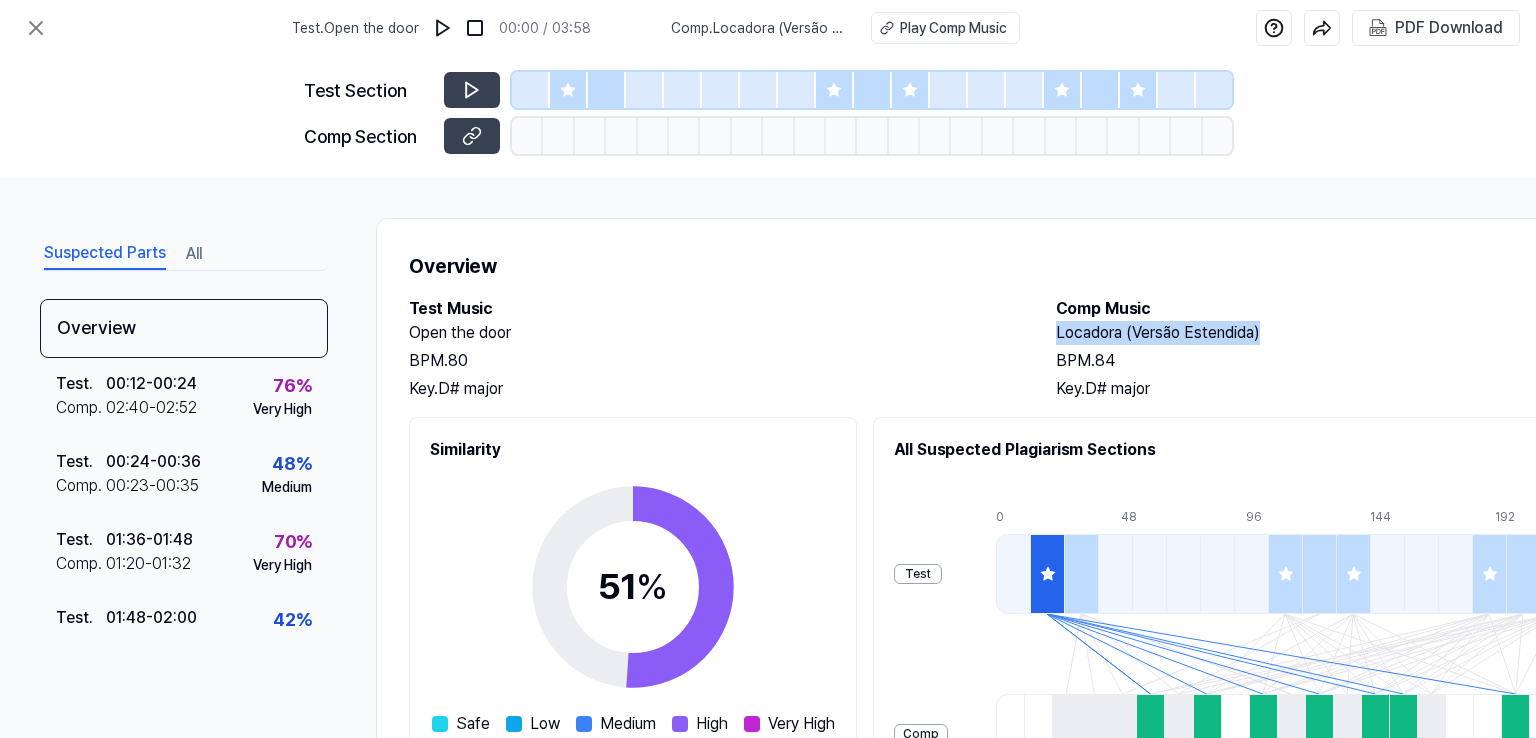 drag, startPoint x: 1052, startPoint y: 333, endPoint x: 1268, endPoint y: 333, distance: 216 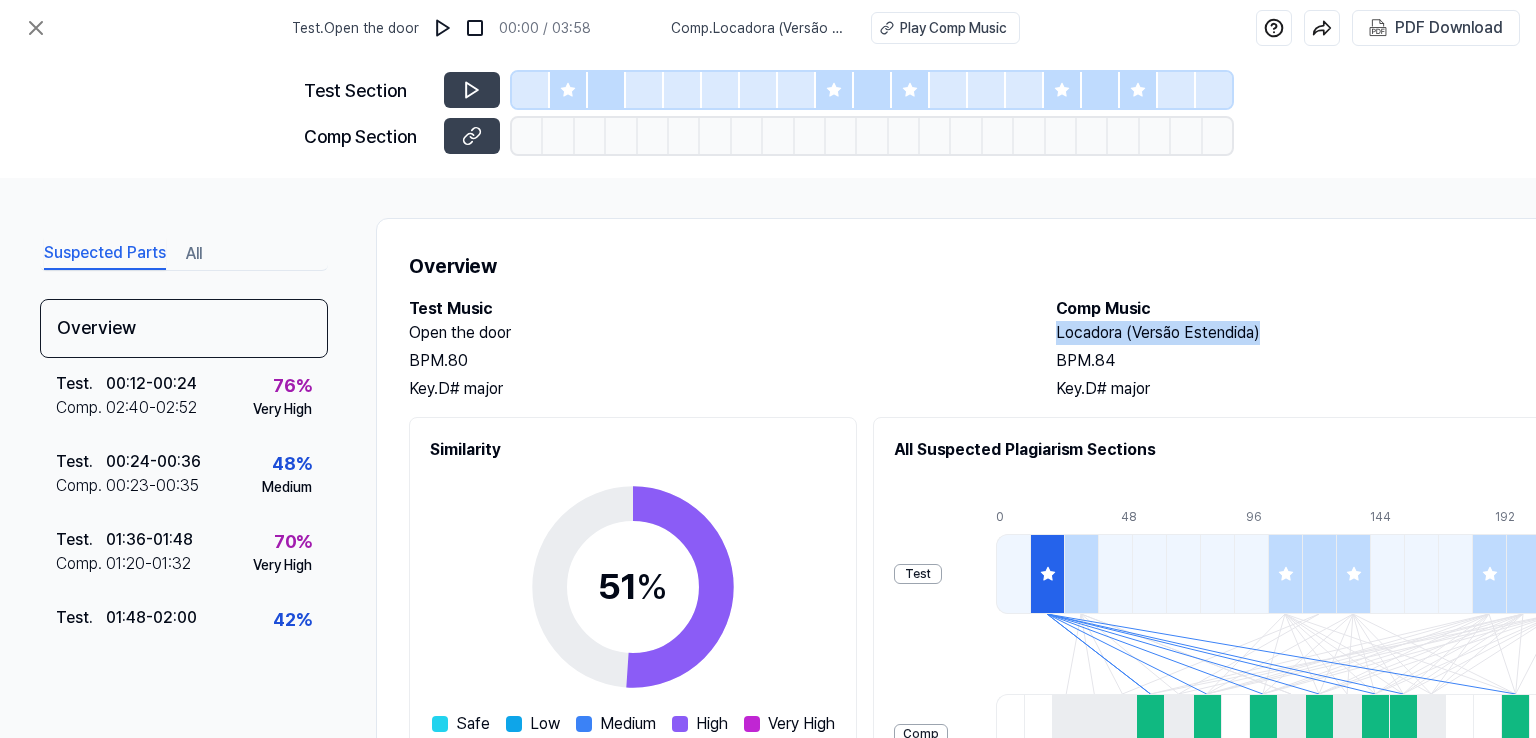 copy on "Locadora (Versão Estendida)" 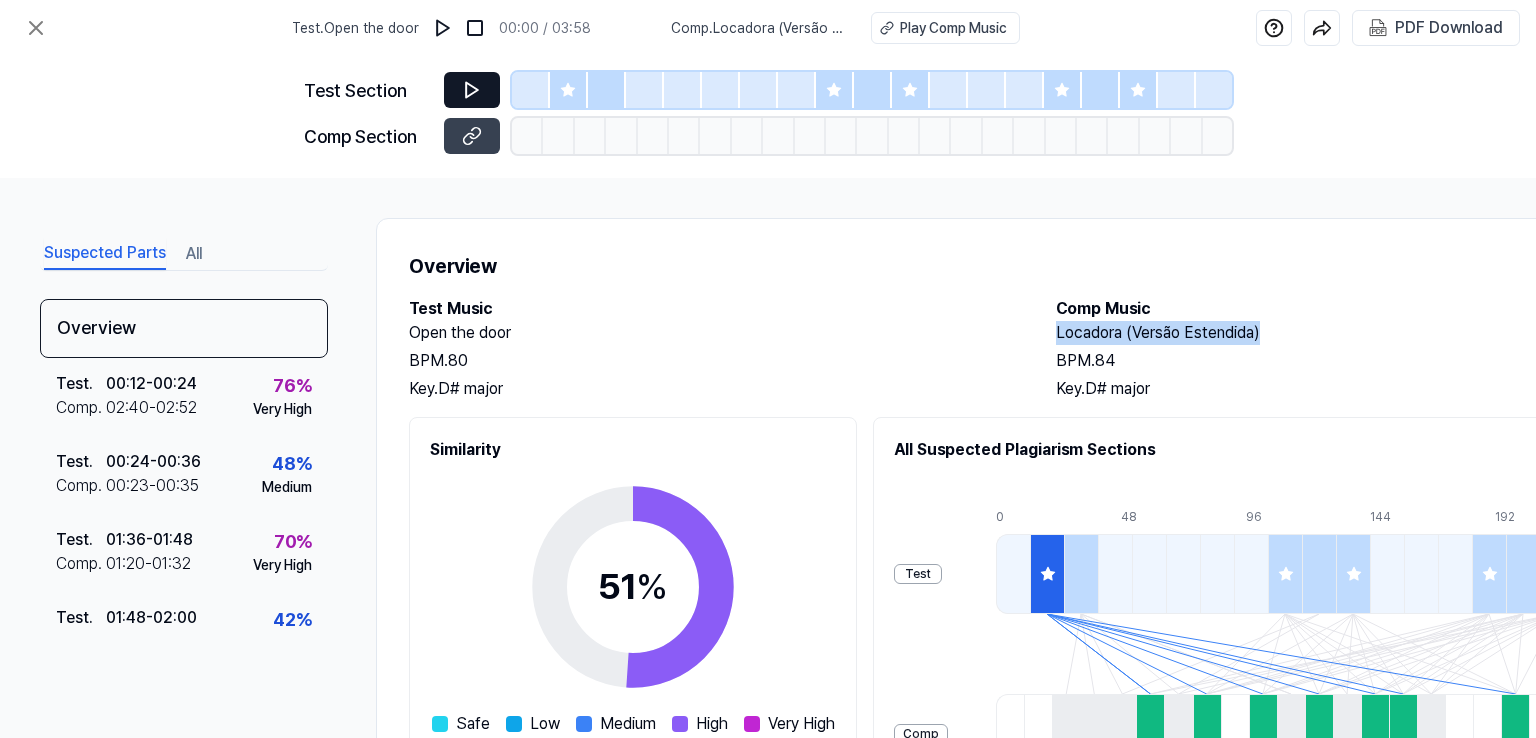 click 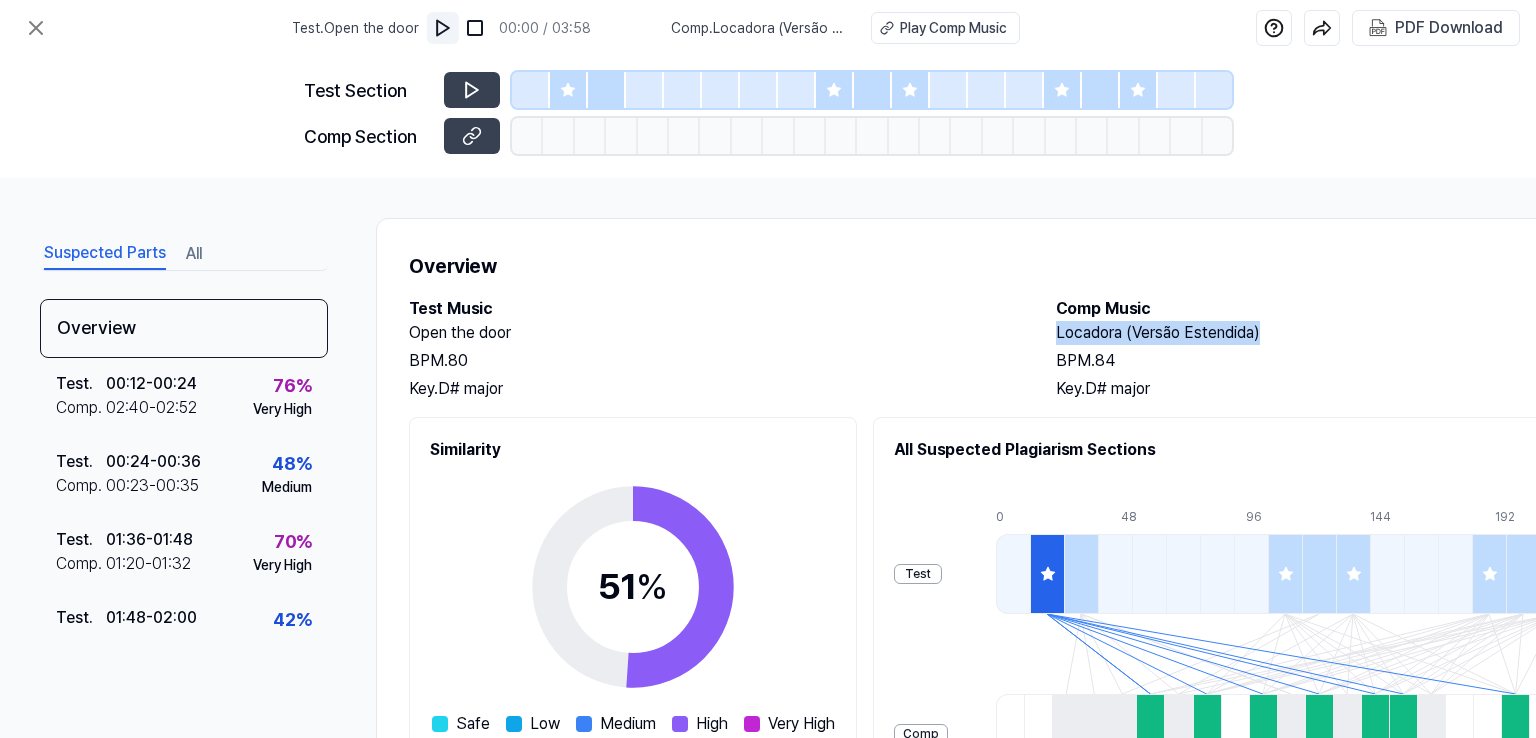 click at bounding box center [443, 28] 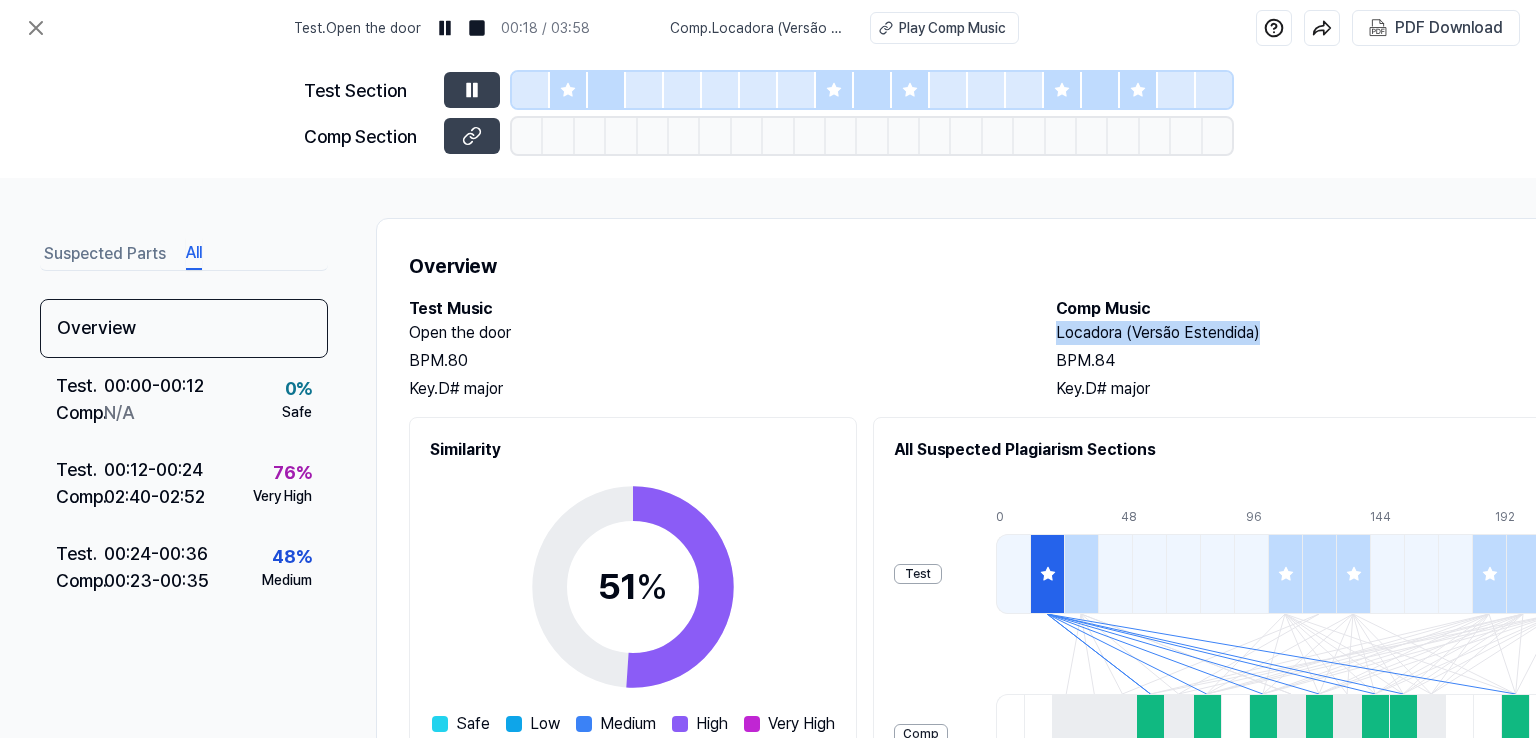 click on "All" at bounding box center (194, 254) 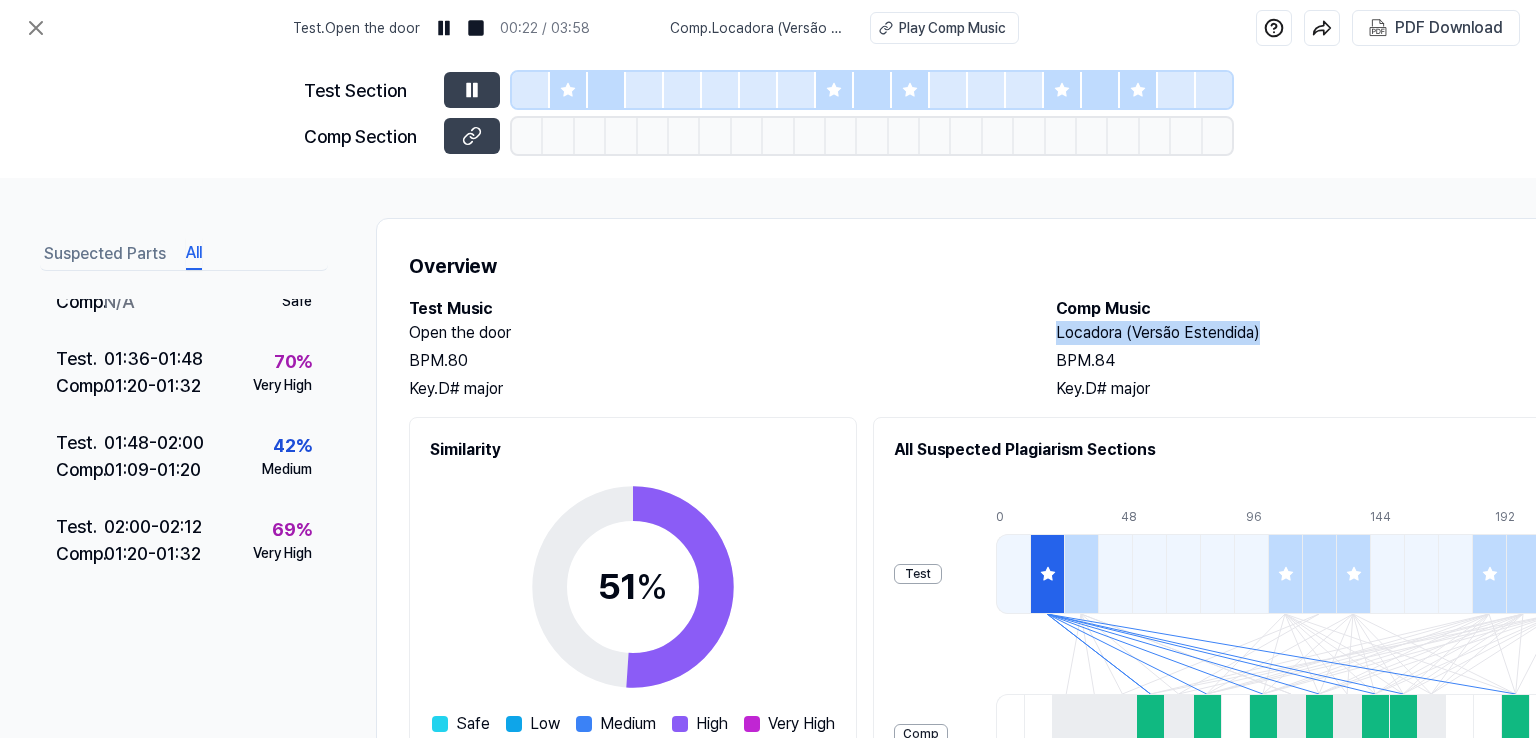 scroll, scrollTop: 462, scrollLeft: 0, axis: vertical 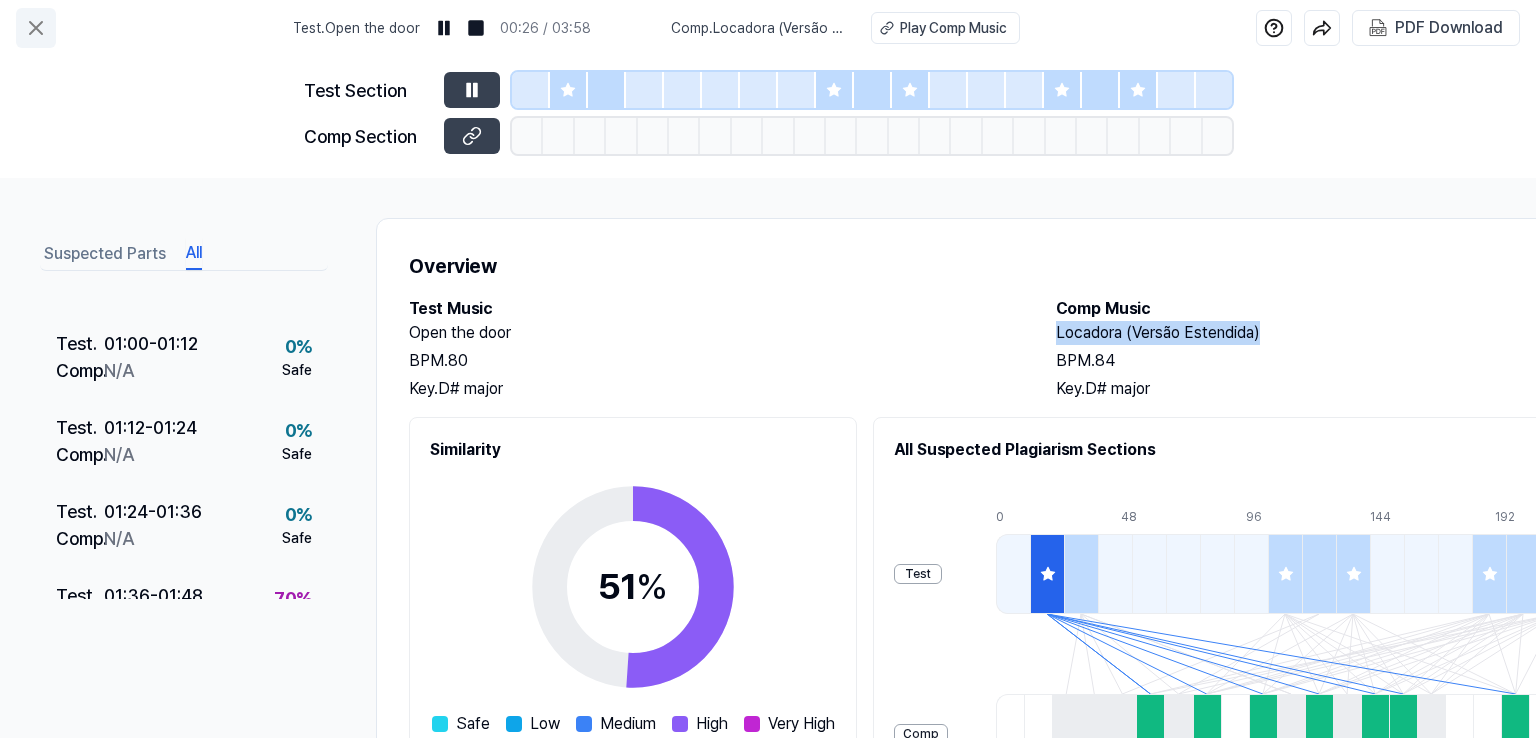 click 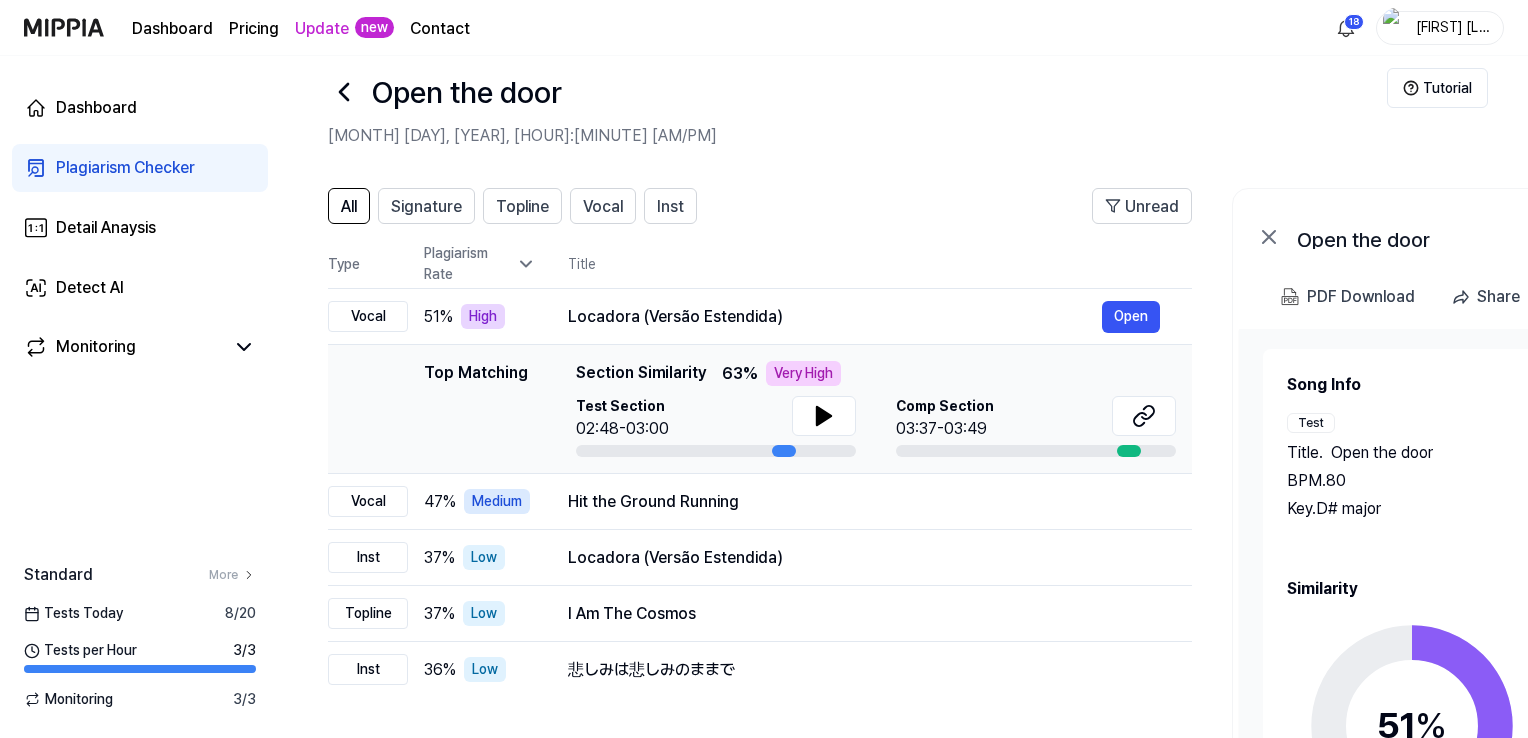 scroll, scrollTop: 0, scrollLeft: 0, axis: both 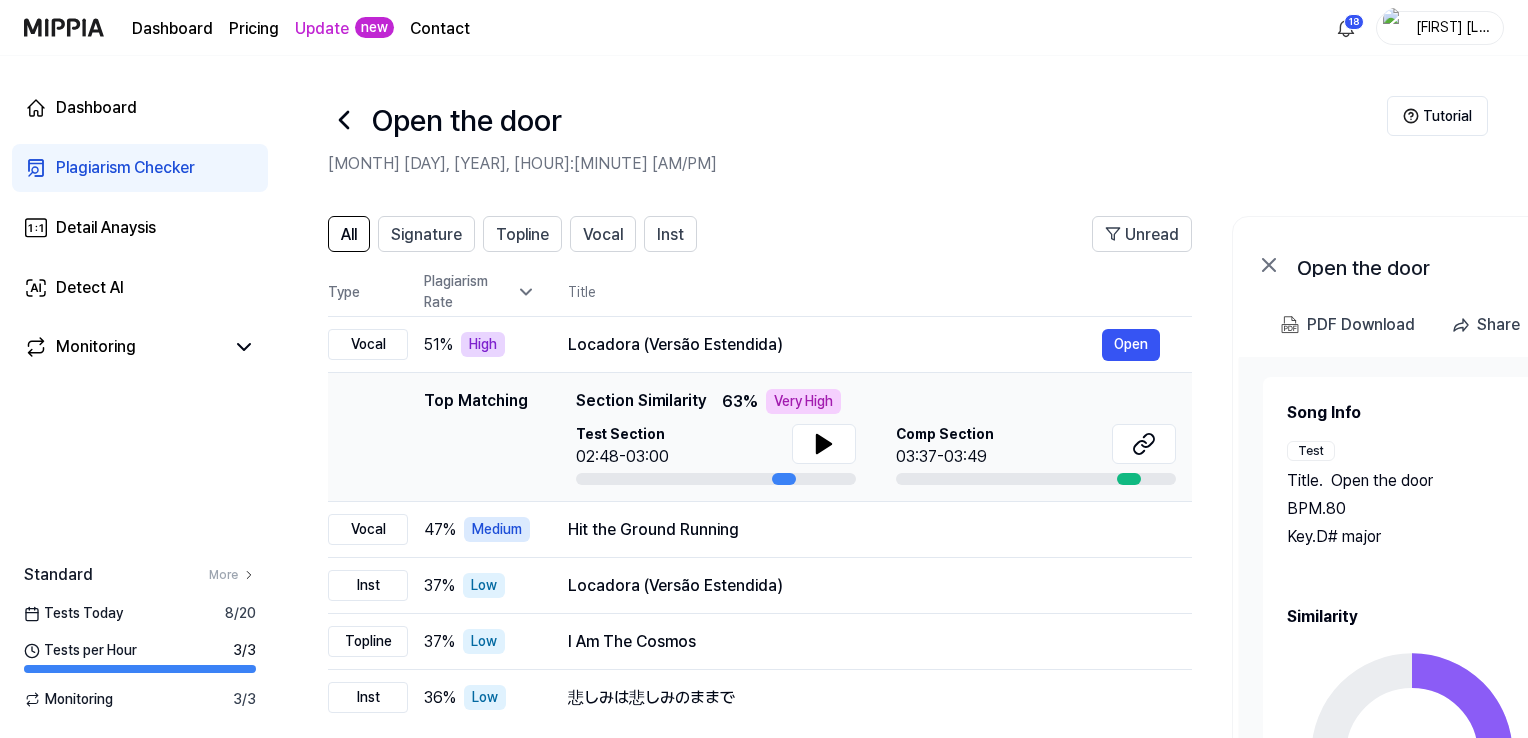 click 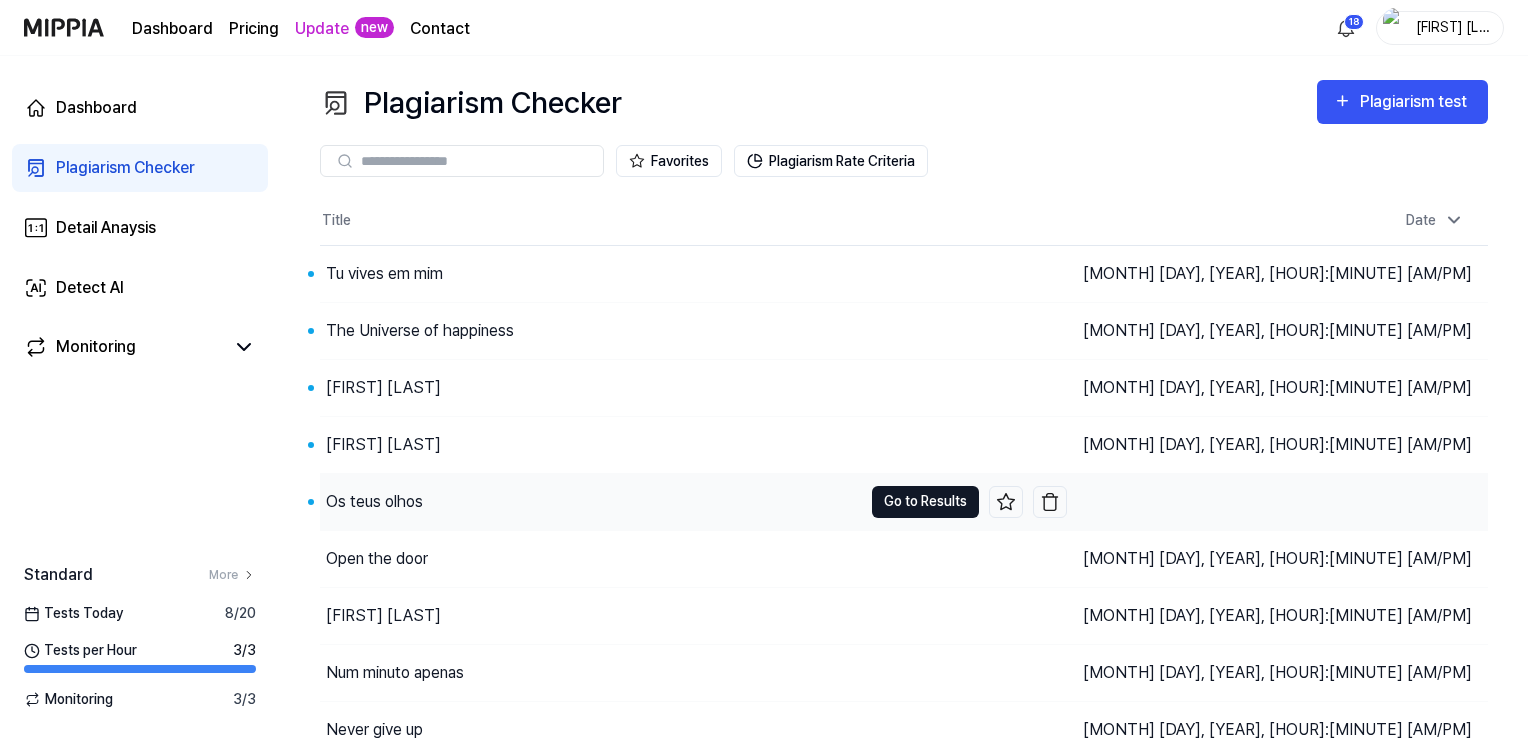 click on "Go to Results" at bounding box center [925, 502] 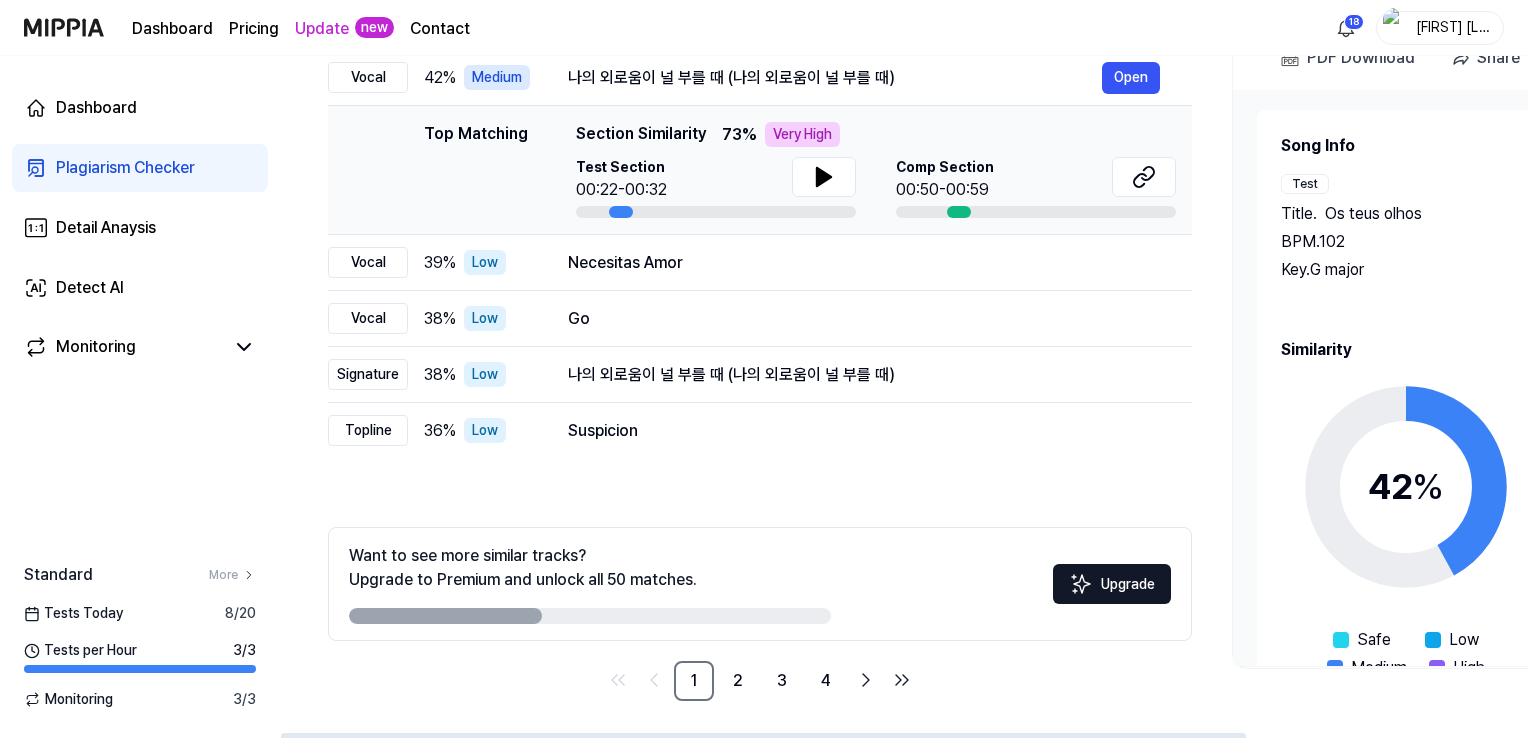 scroll, scrollTop: 270, scrollLeft: 0, axis: vertical 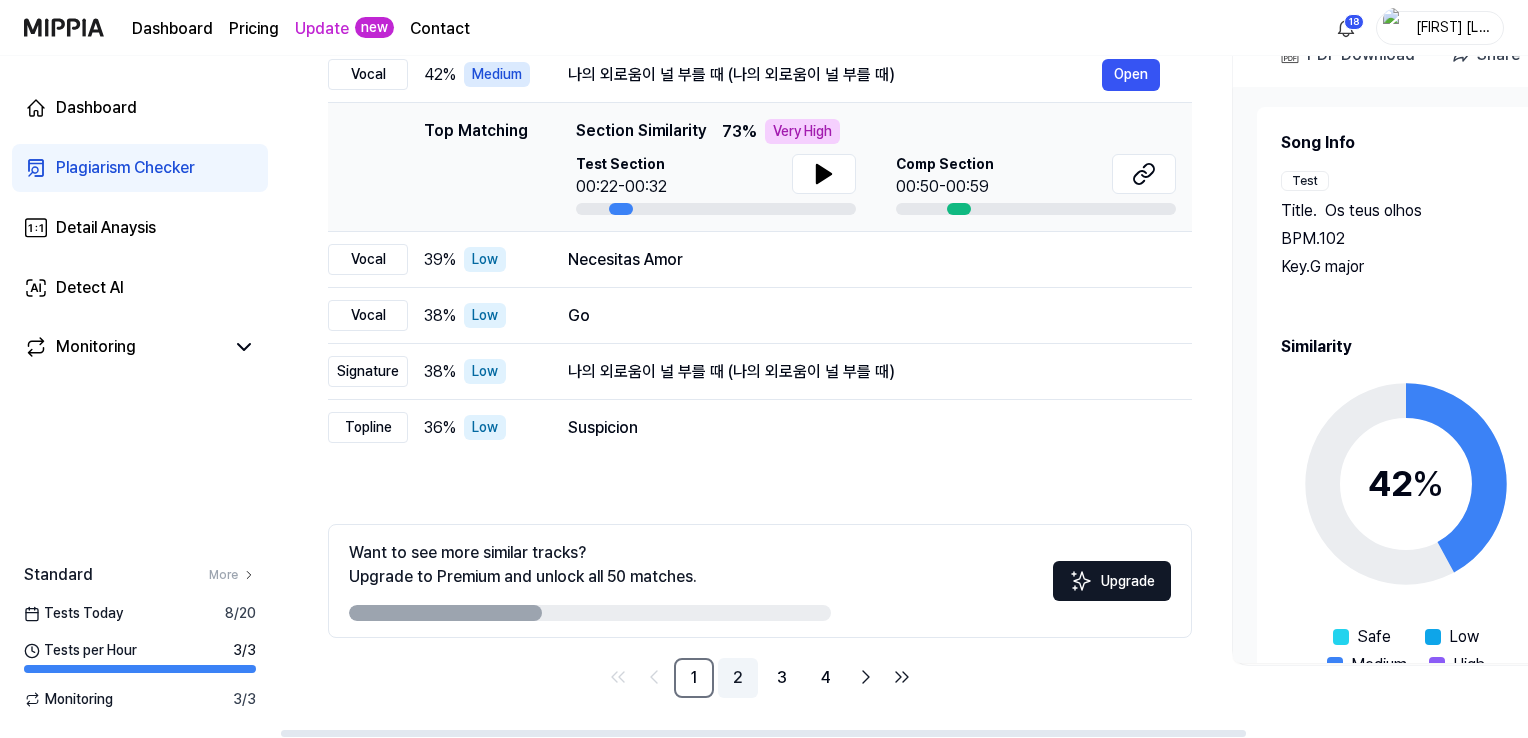 click on "2" at bounding box center [738, 678] 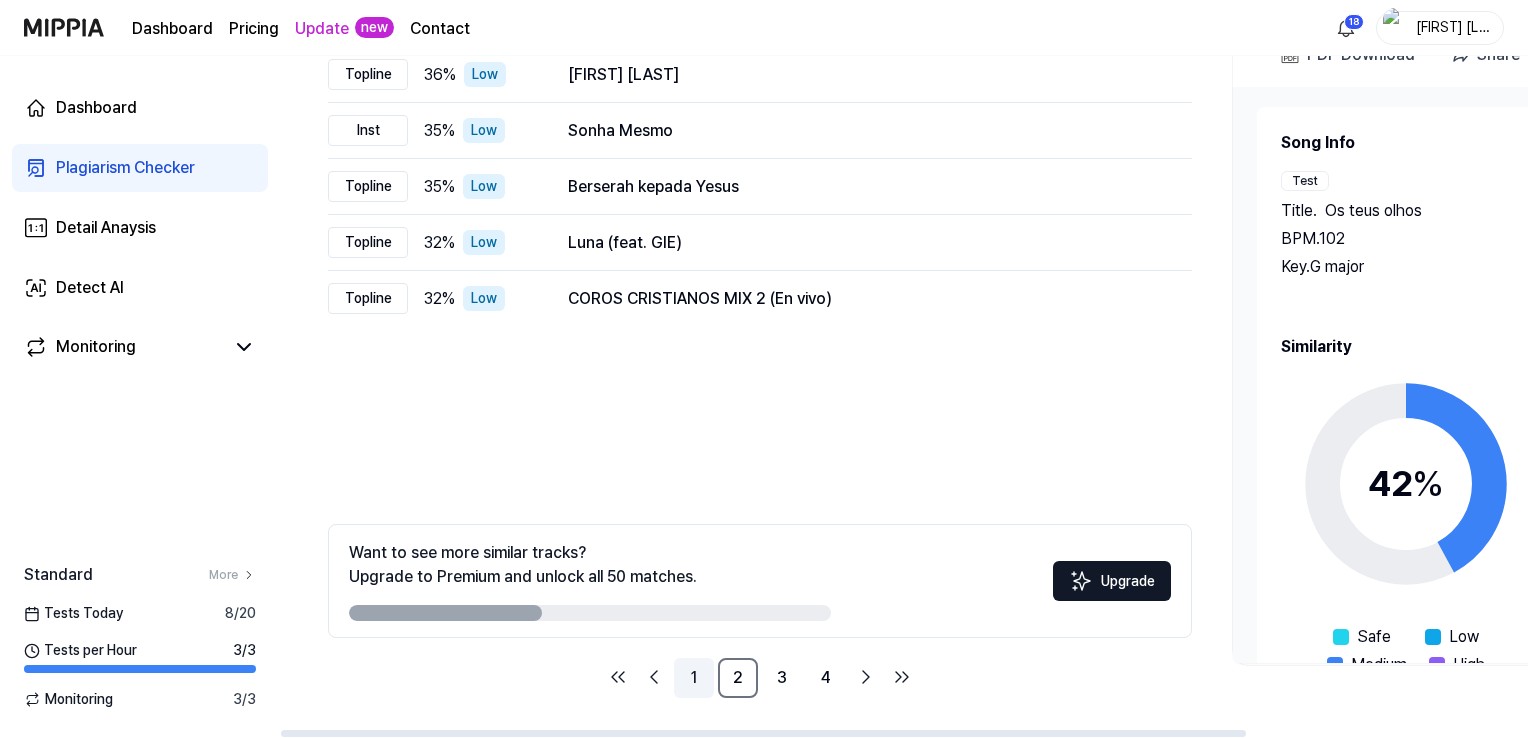 click on "1" at bounding box center [694, 678] 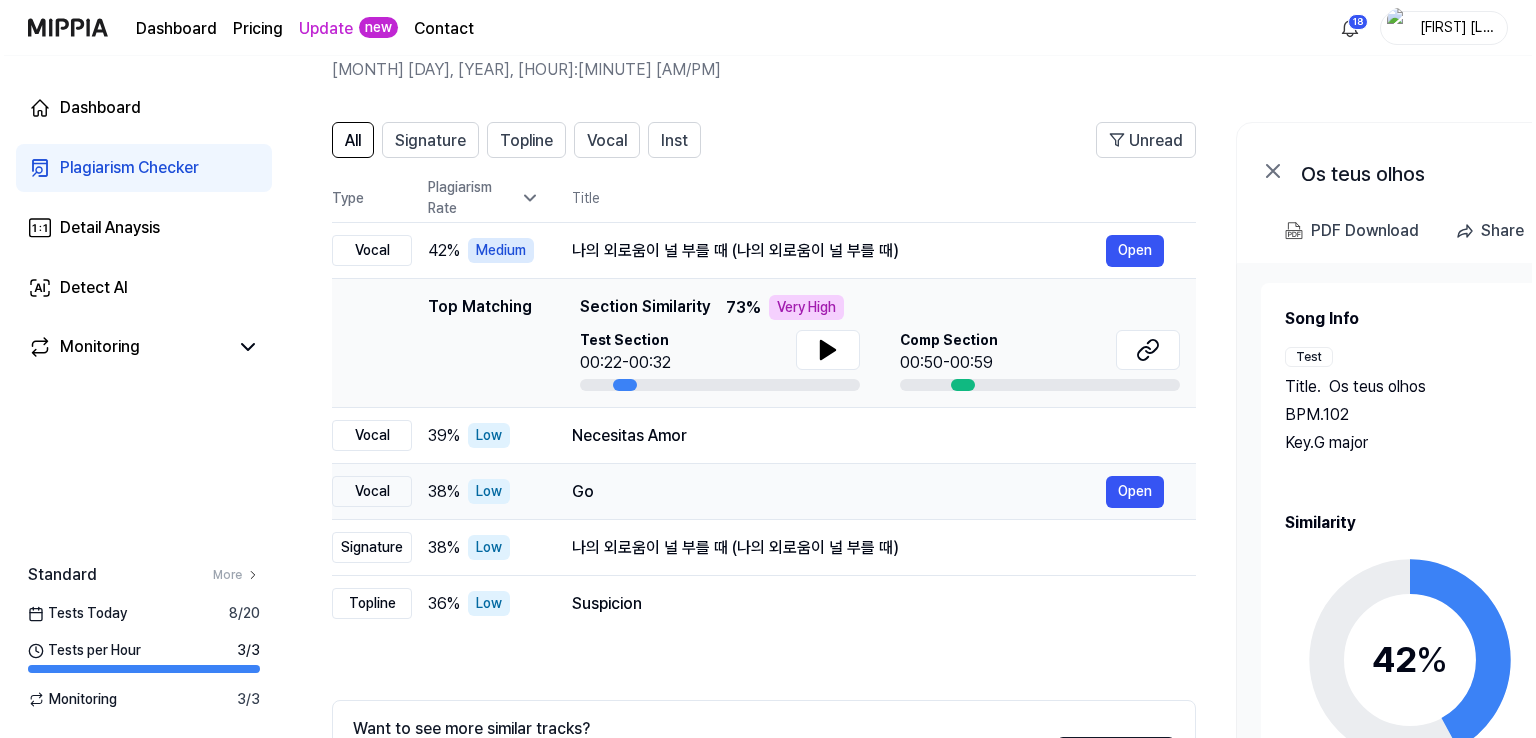 scroll, scrollTop: 0, scrollLeft: 0, axis: both 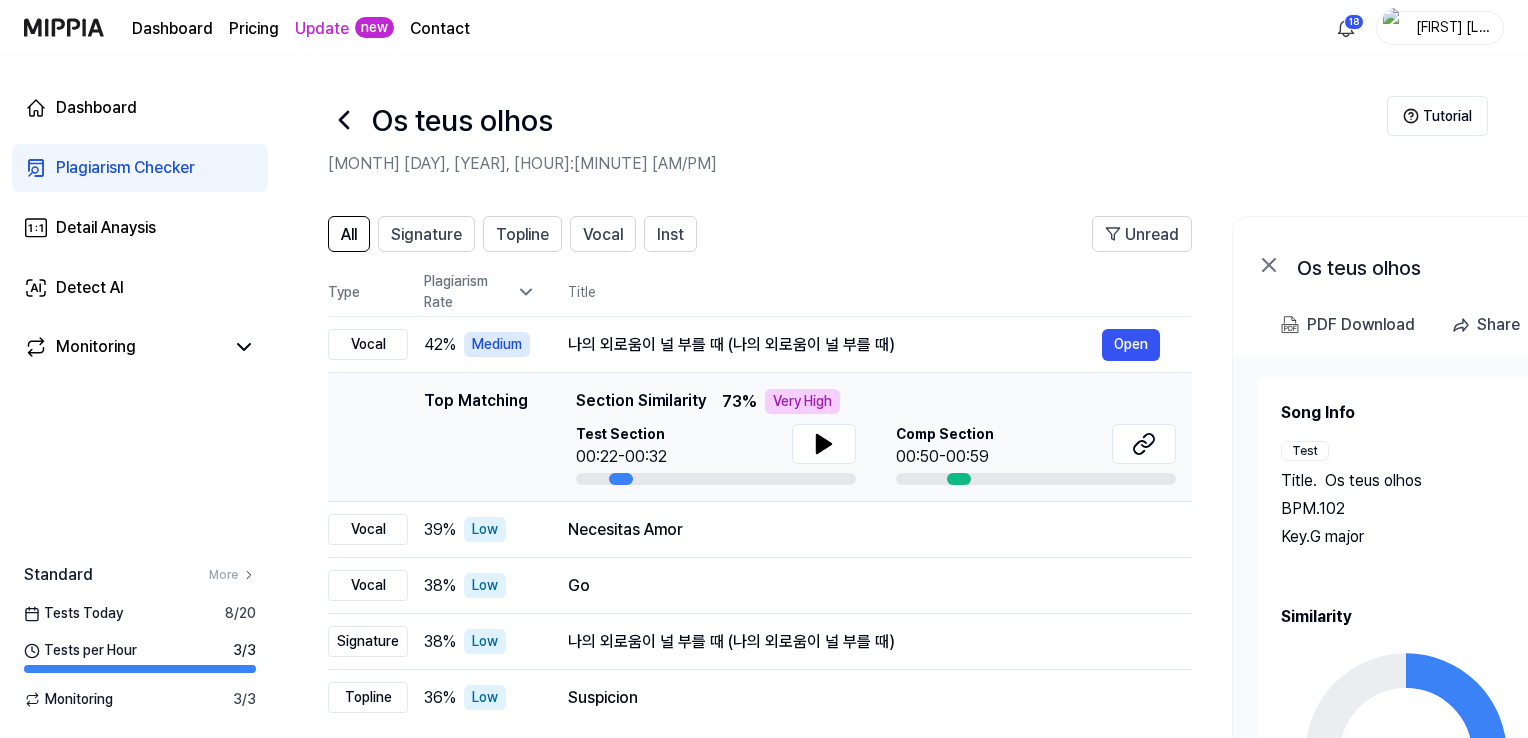 click 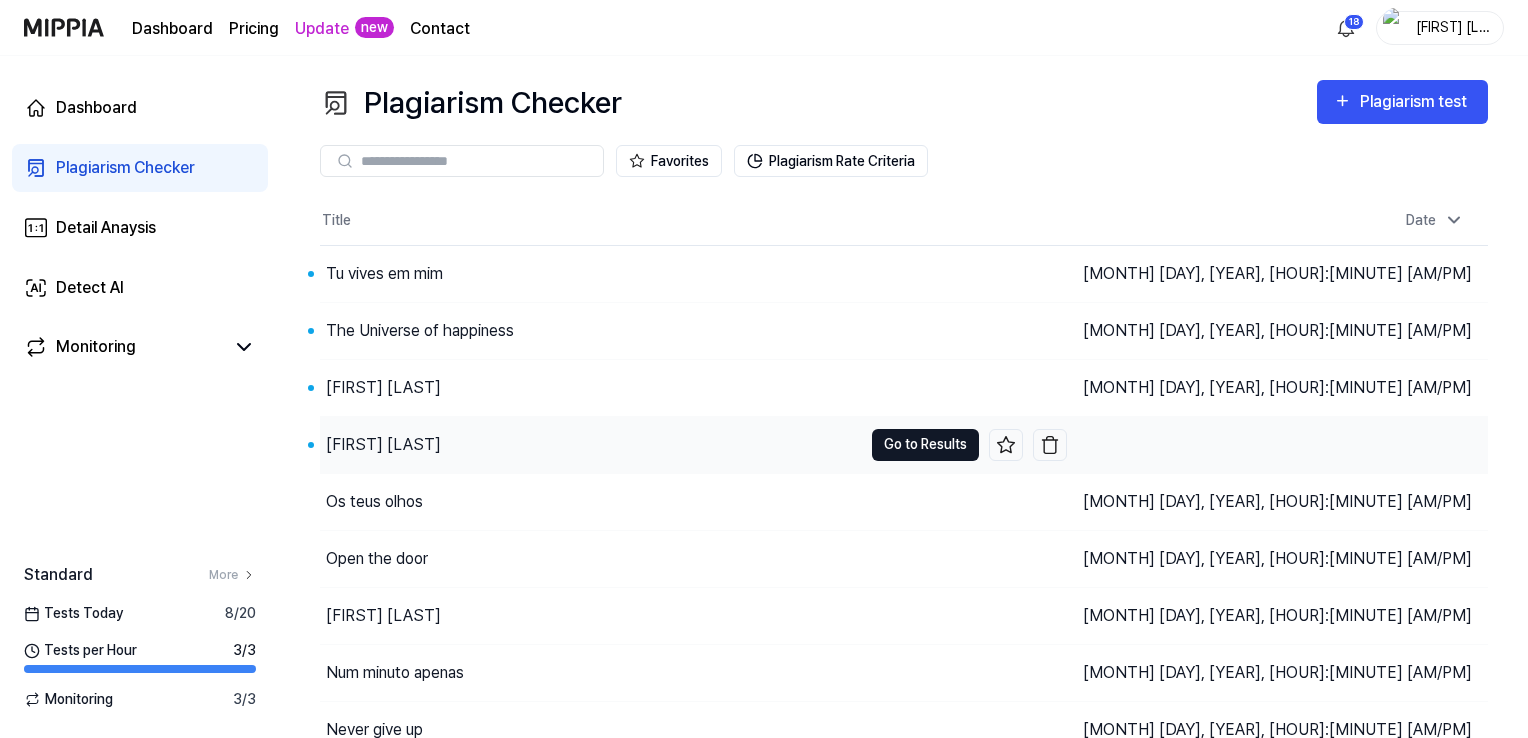 click on "Go to Results" at bounding box center [925, 445] 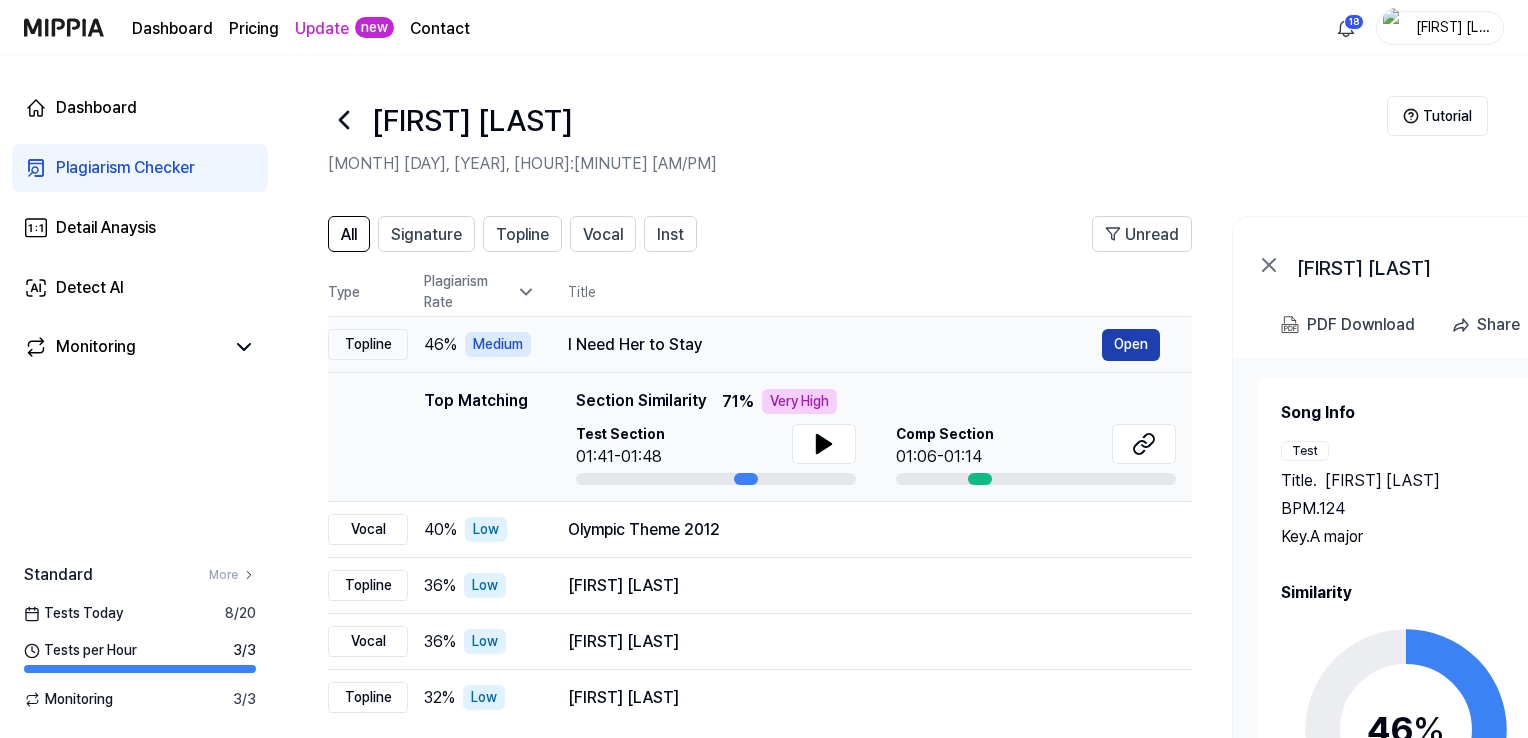 click on "Open" at bounding box center [1131, 345] 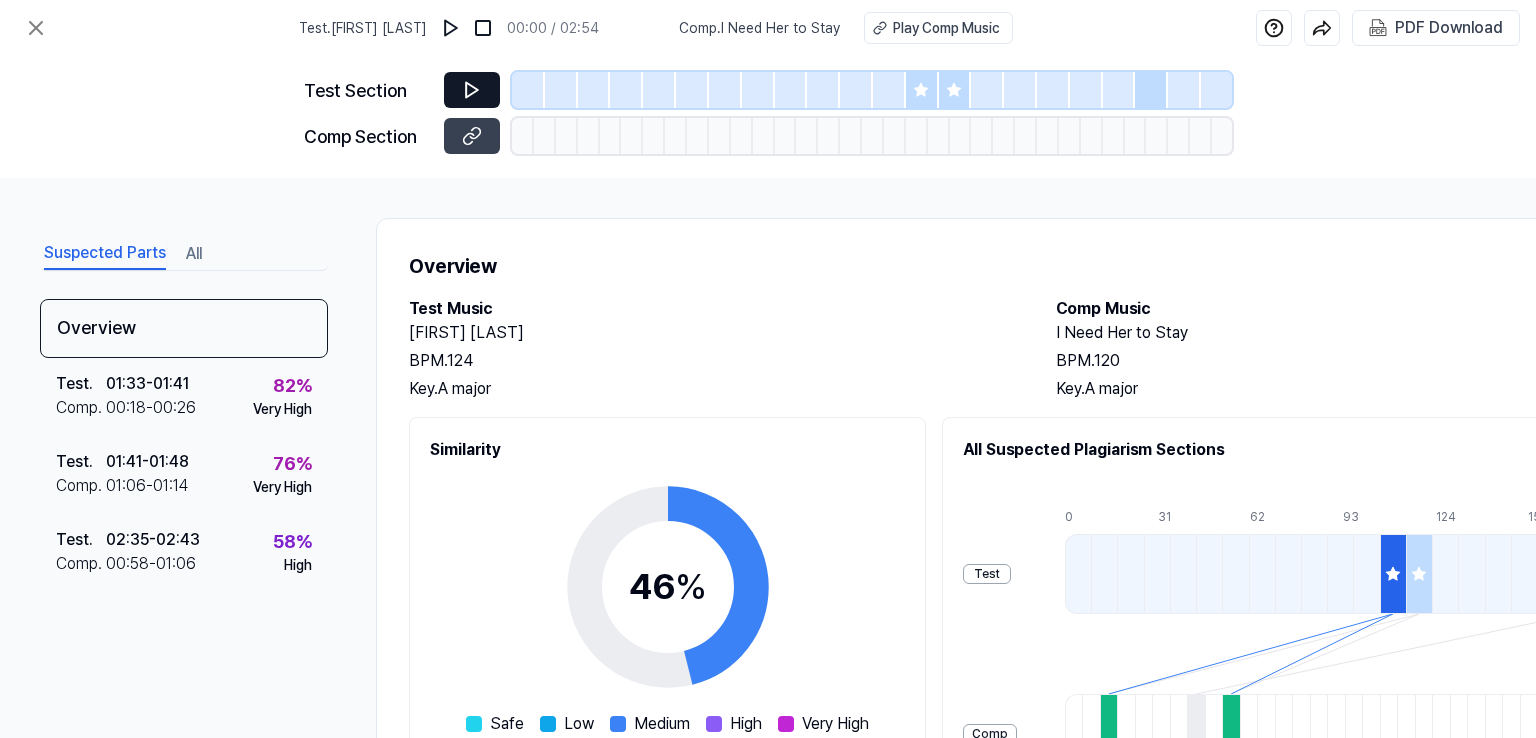 click 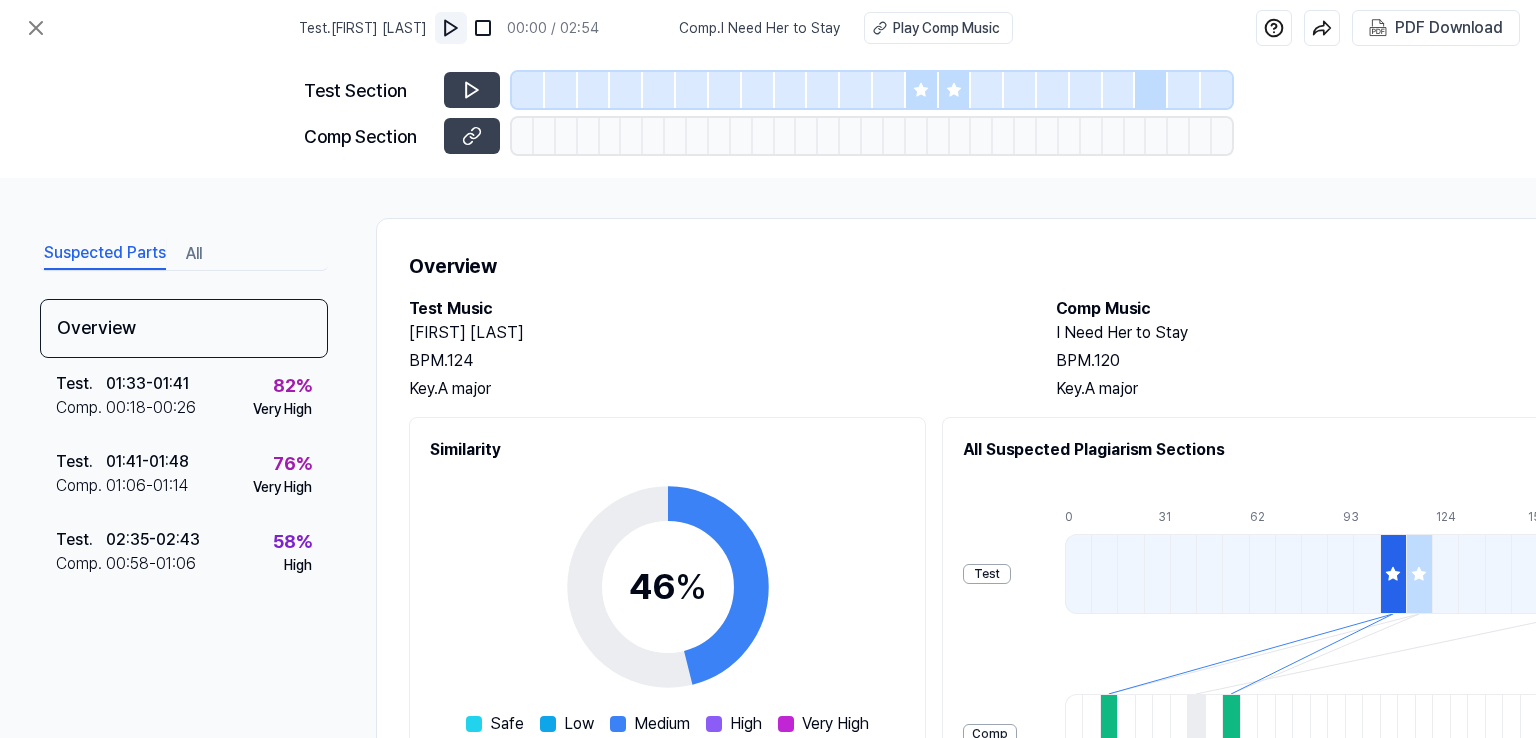 click at bounding box center (451, 28) 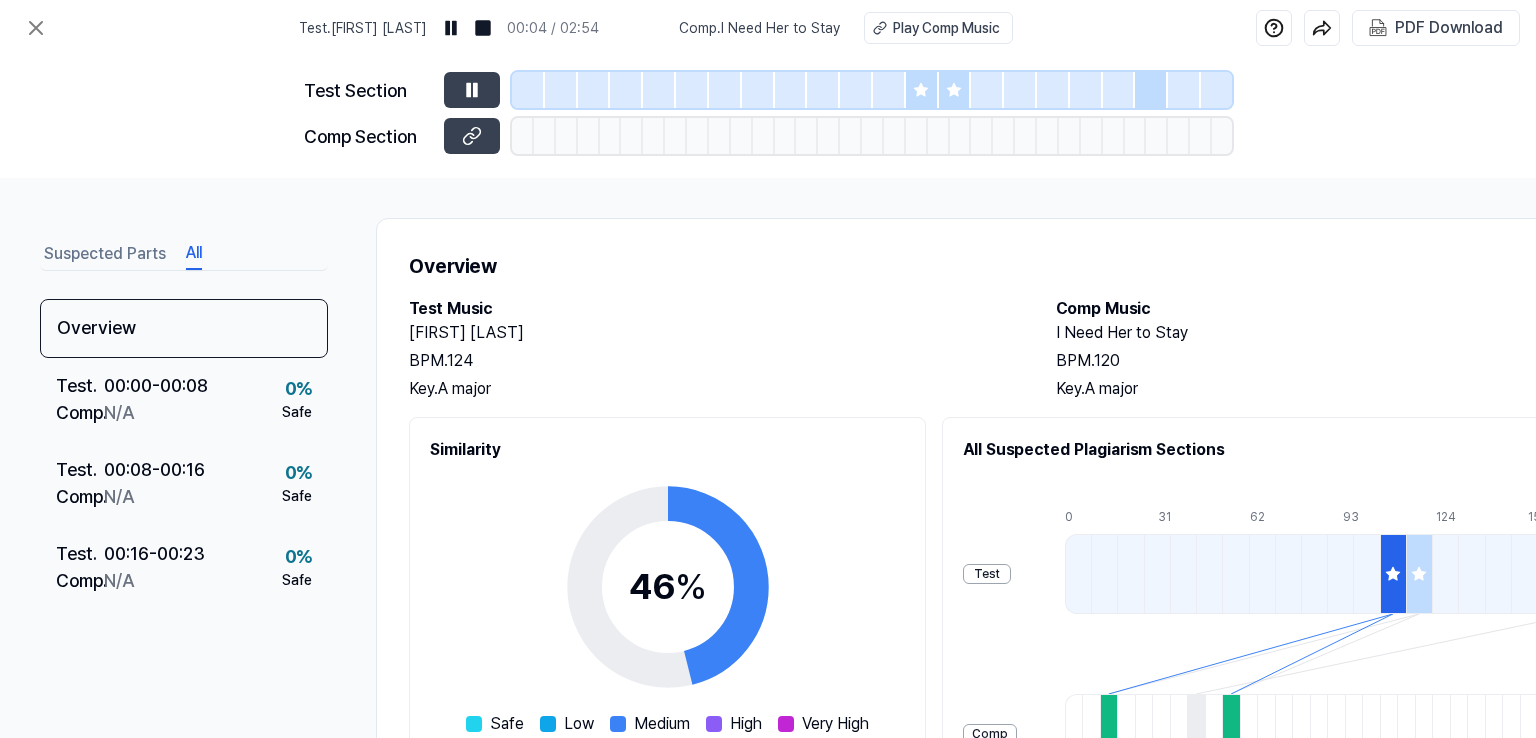 click on "All" at bounding box center [194, 254] 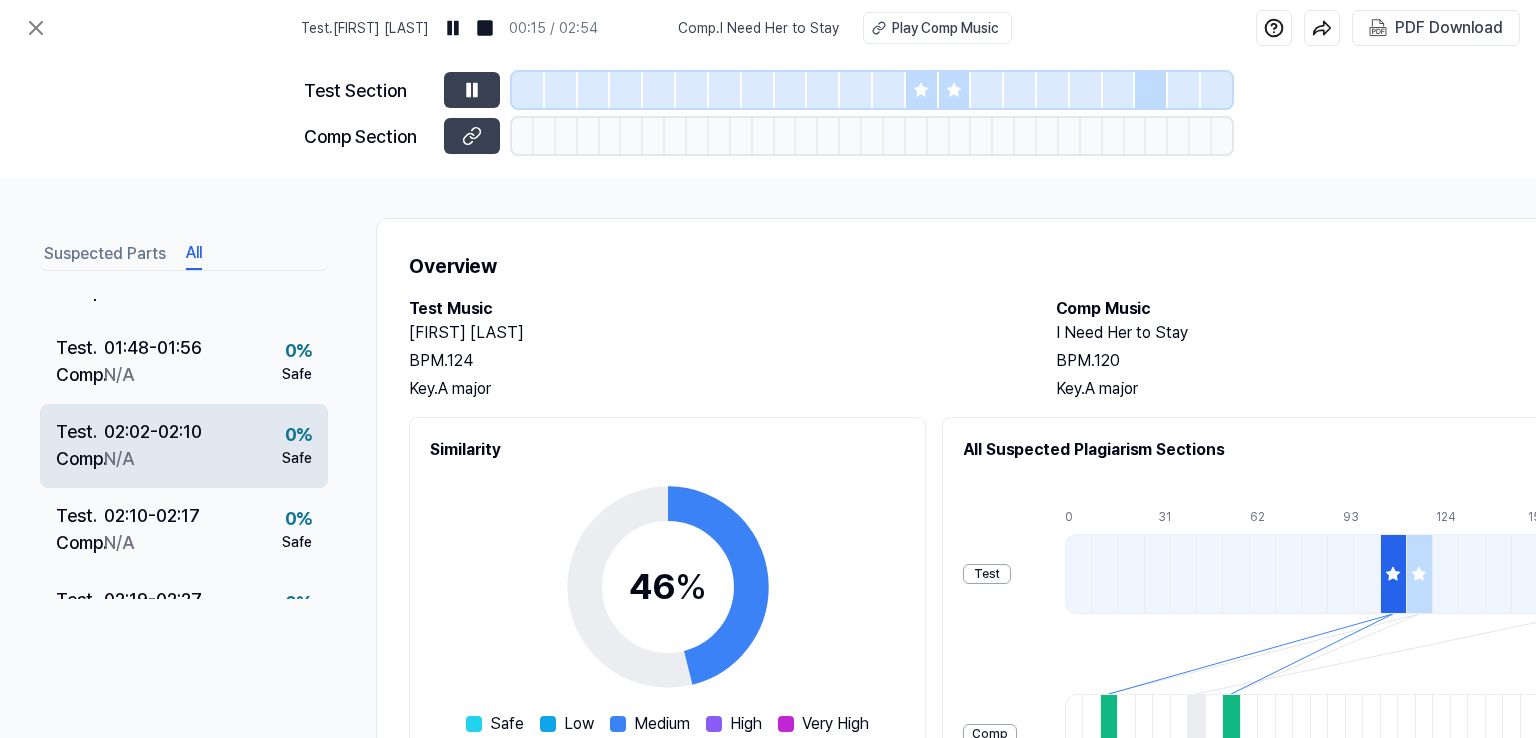 scroll, scrollTop: 814, scrollLeft: 0, axis: vertical 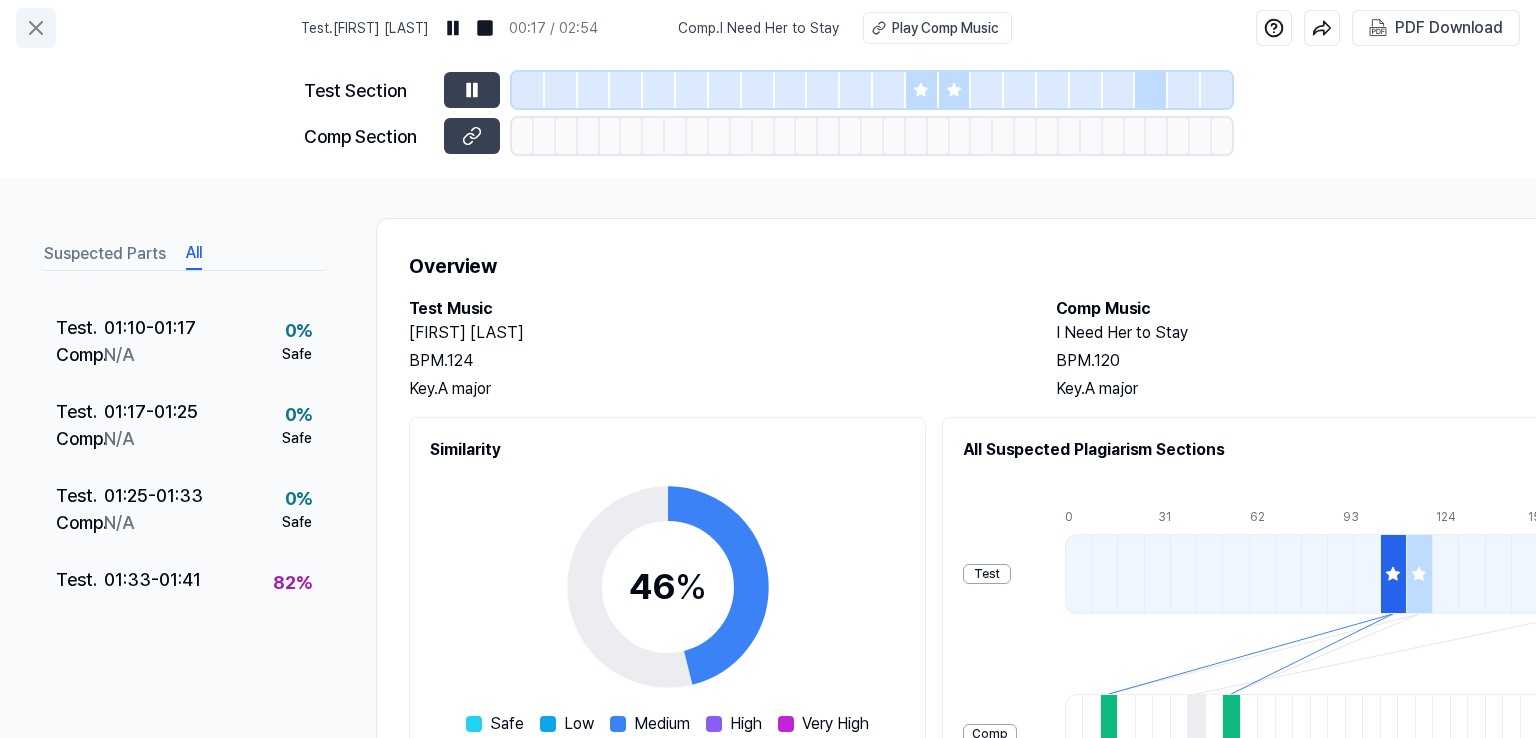 click 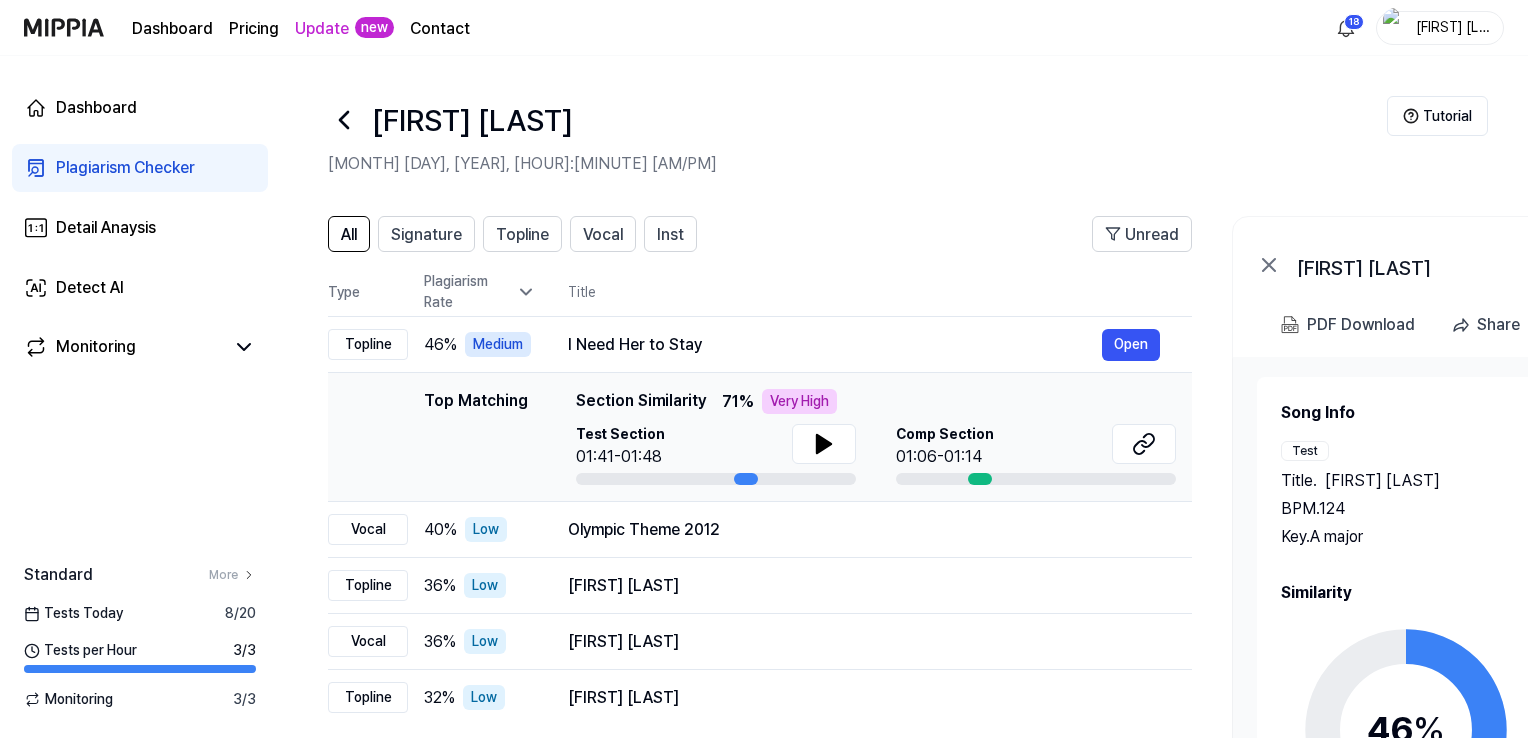 click 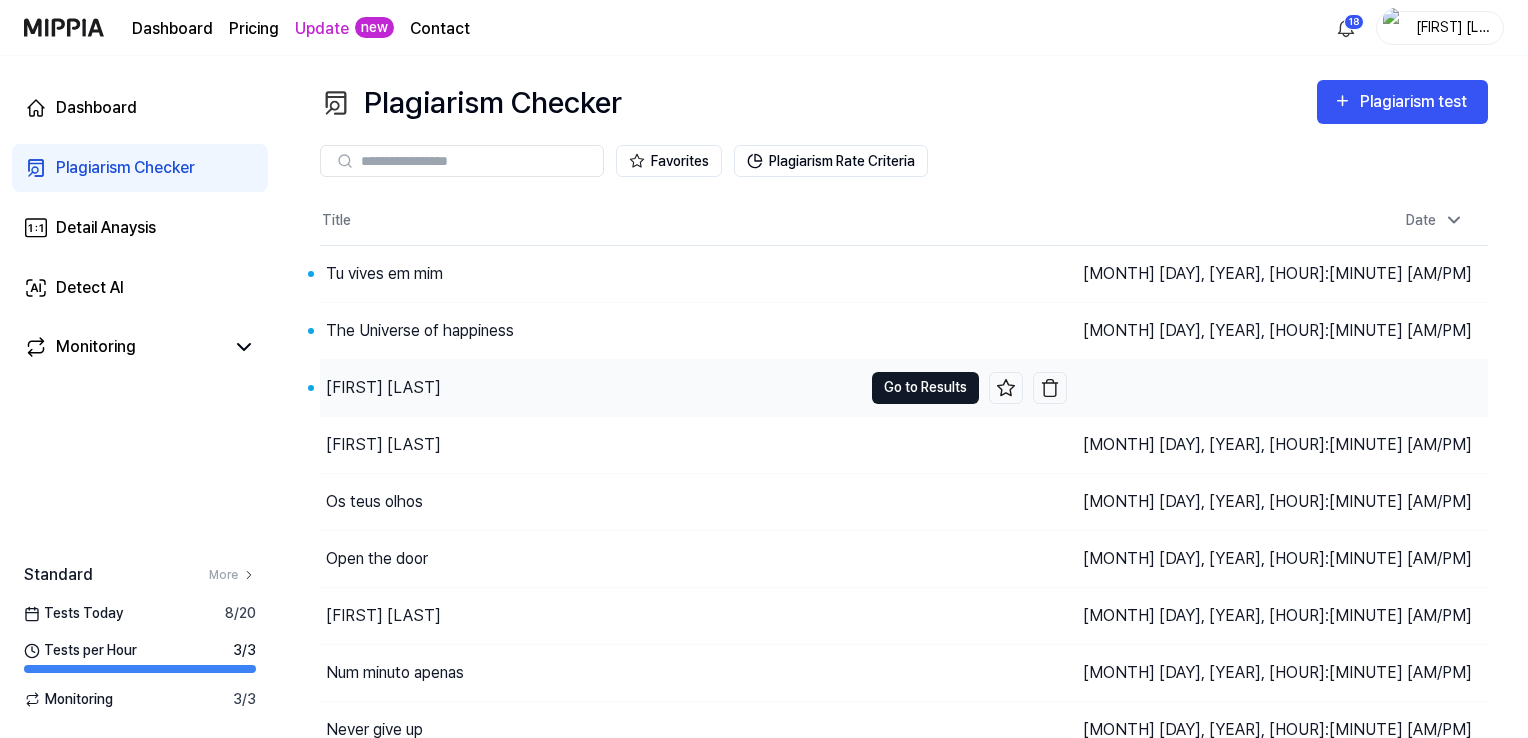 click on "Go to Results" at bounding box center (925, 388) 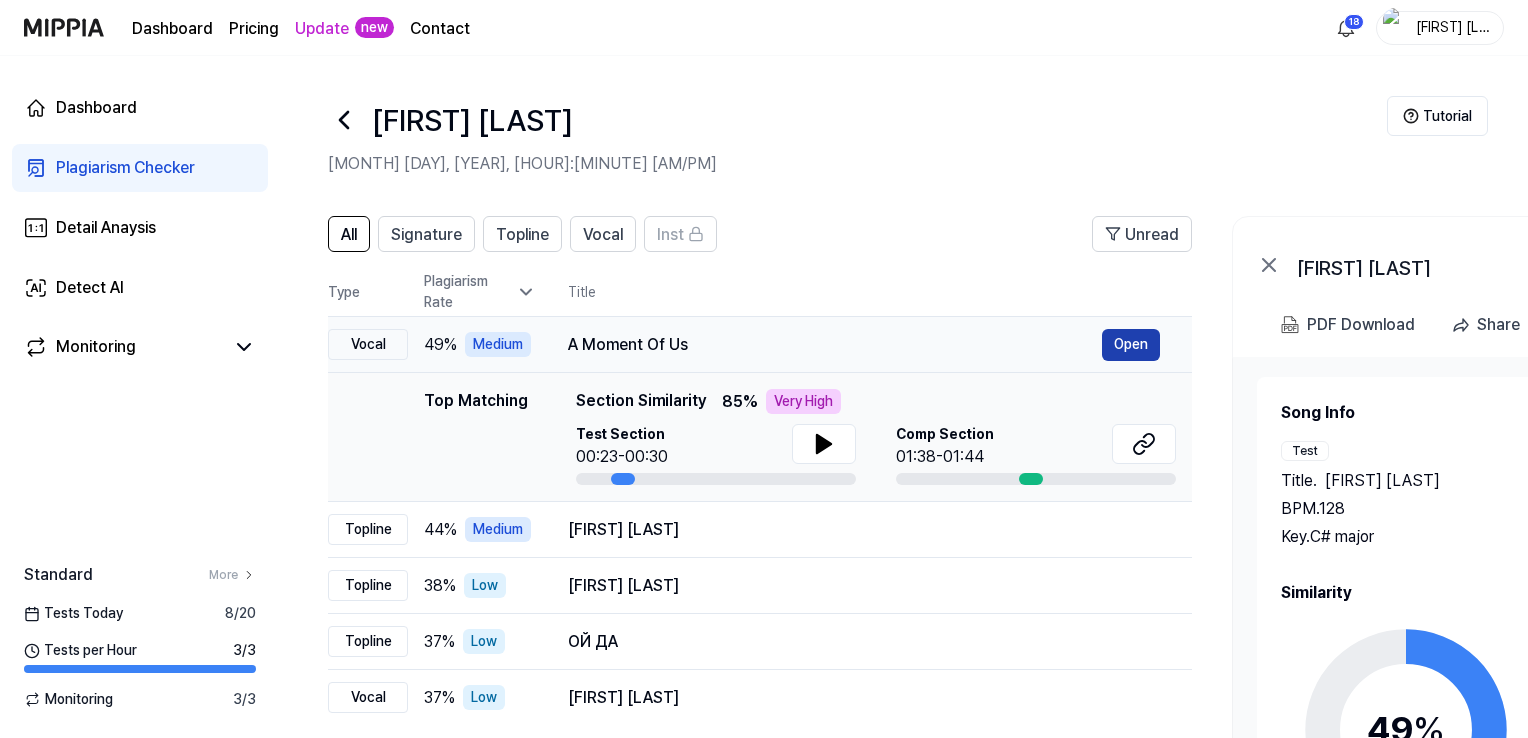 click on "Open" at bounding box center (1131, 345) 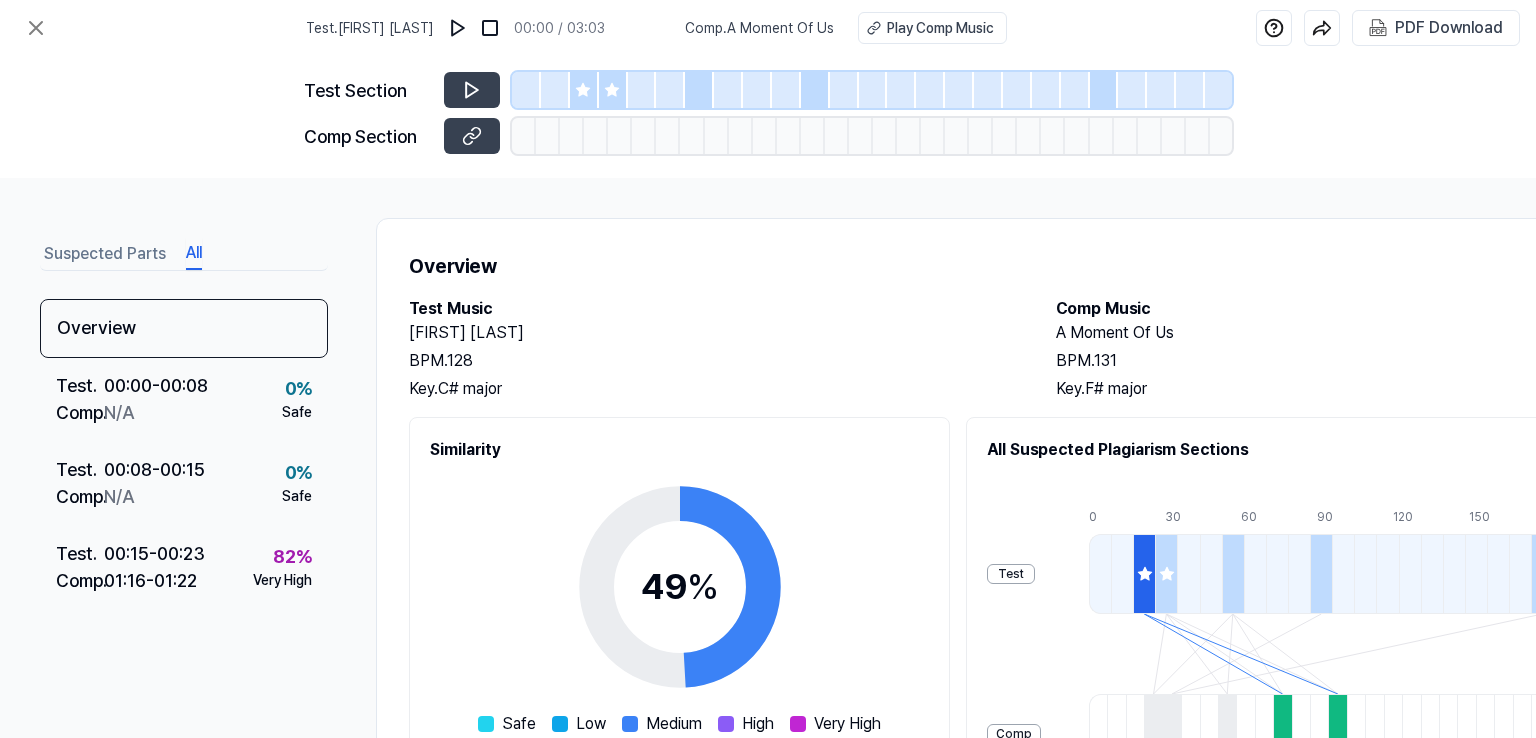 click on "All" at bounding box center (194, 254) 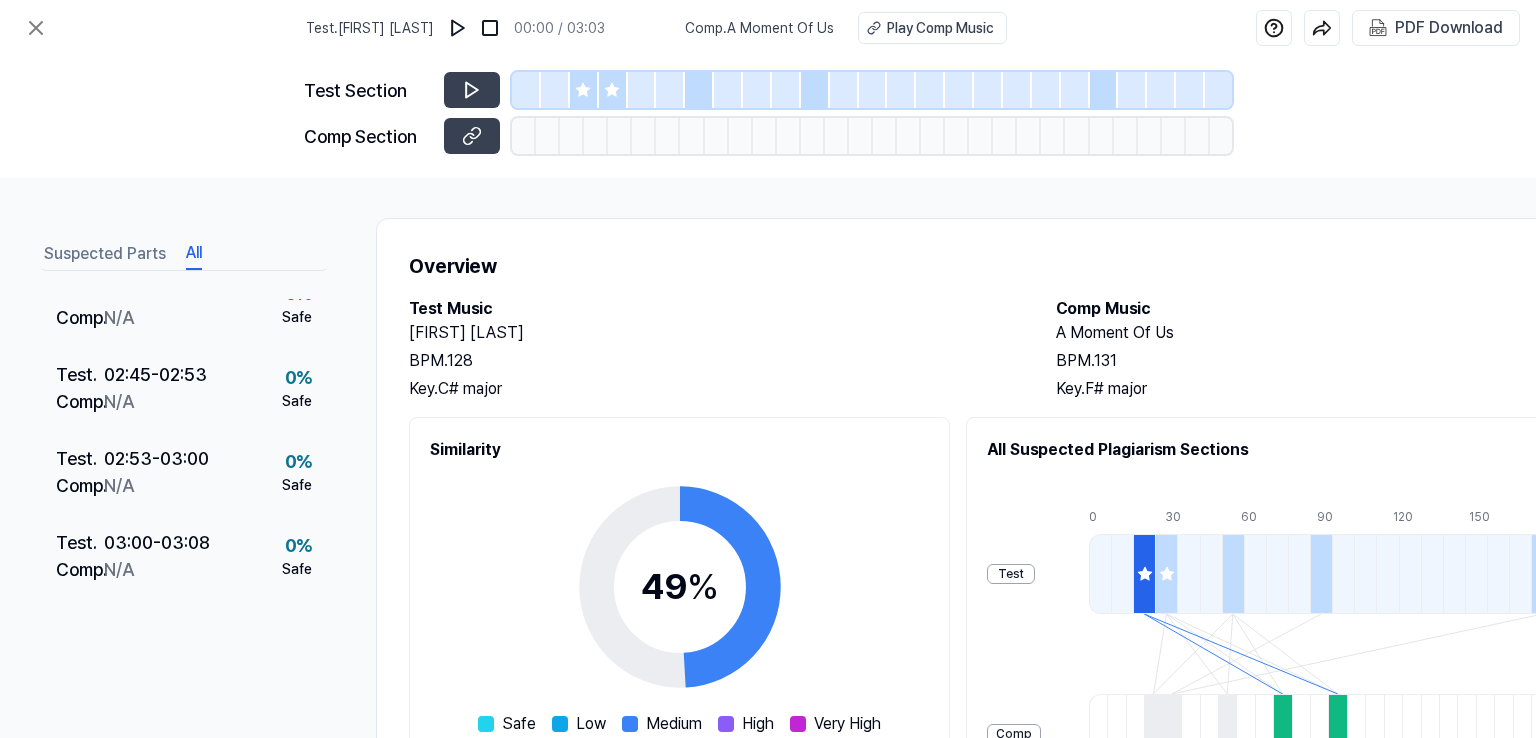 scroll, scrollTop: 1866, scrollLeft: 0, axis: vertical 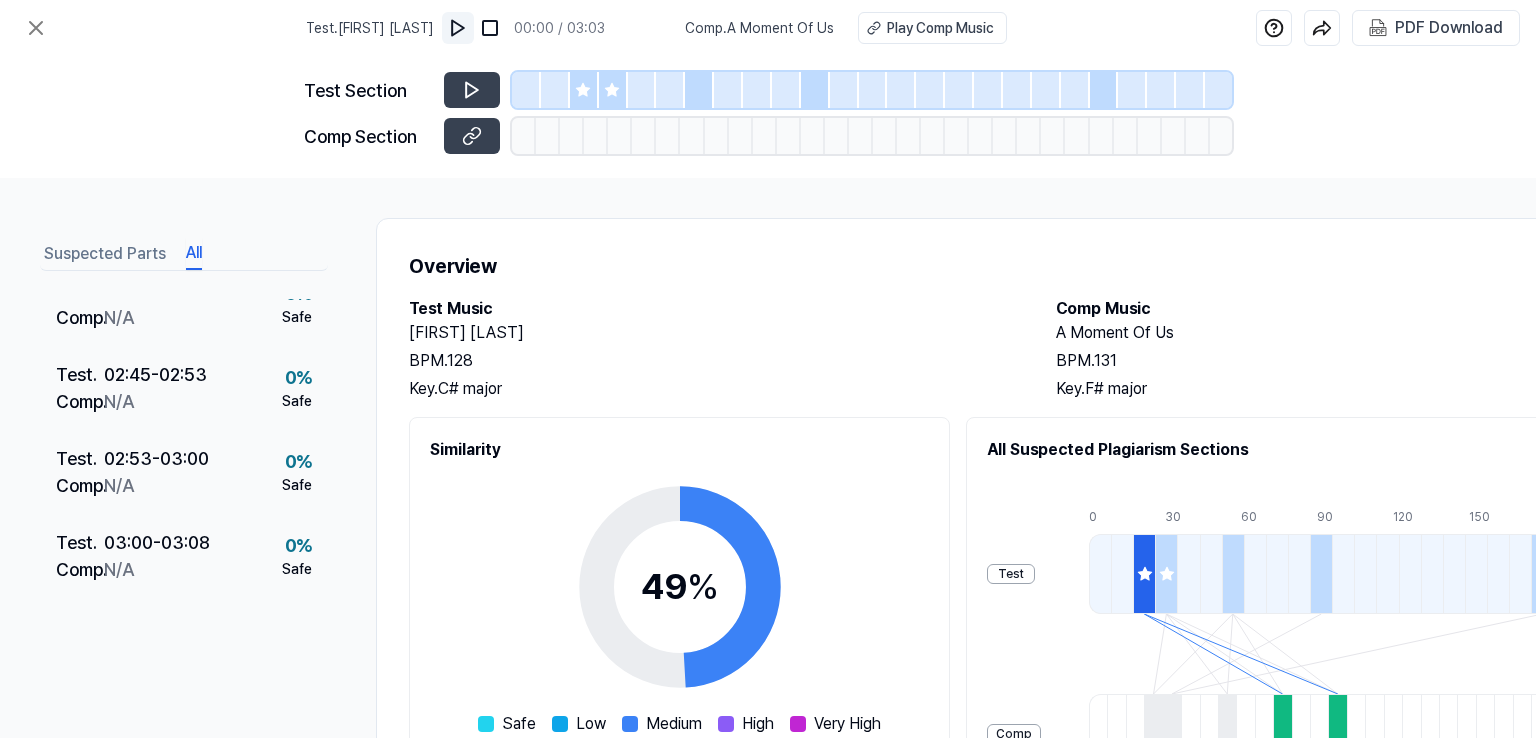 click at bounding box center (458, 28) 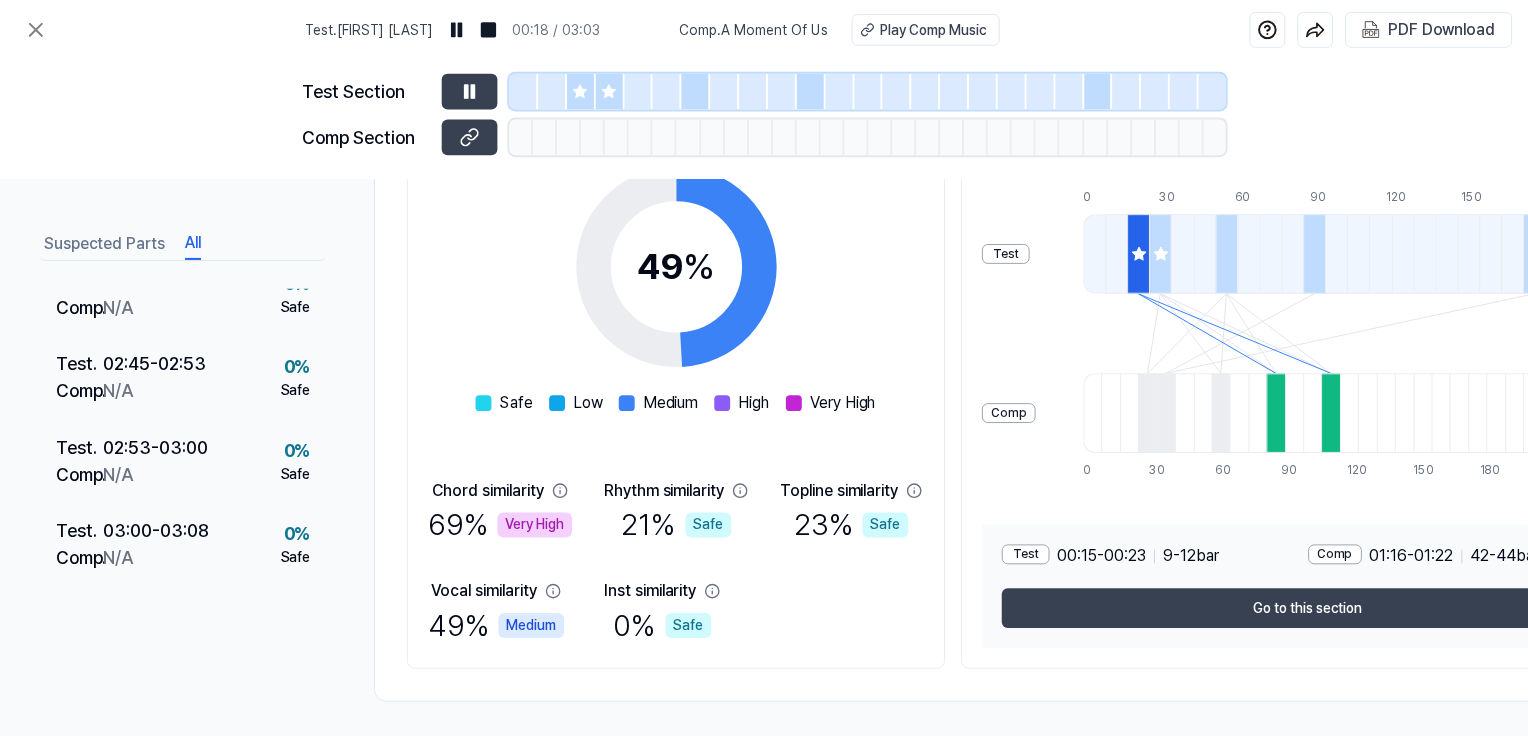 scroll, scrollTop: 333, scrollLeft: 0, axis: vertical 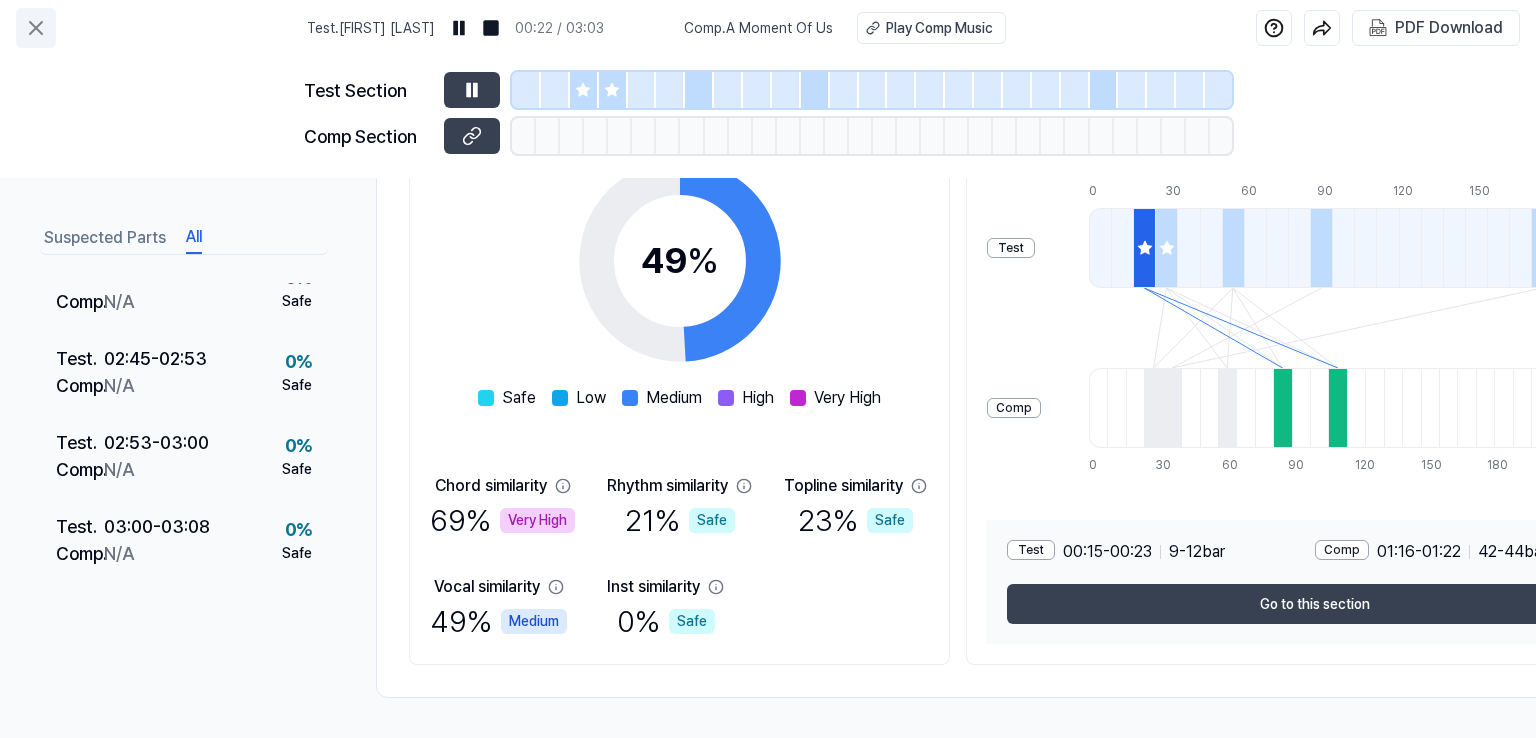 click 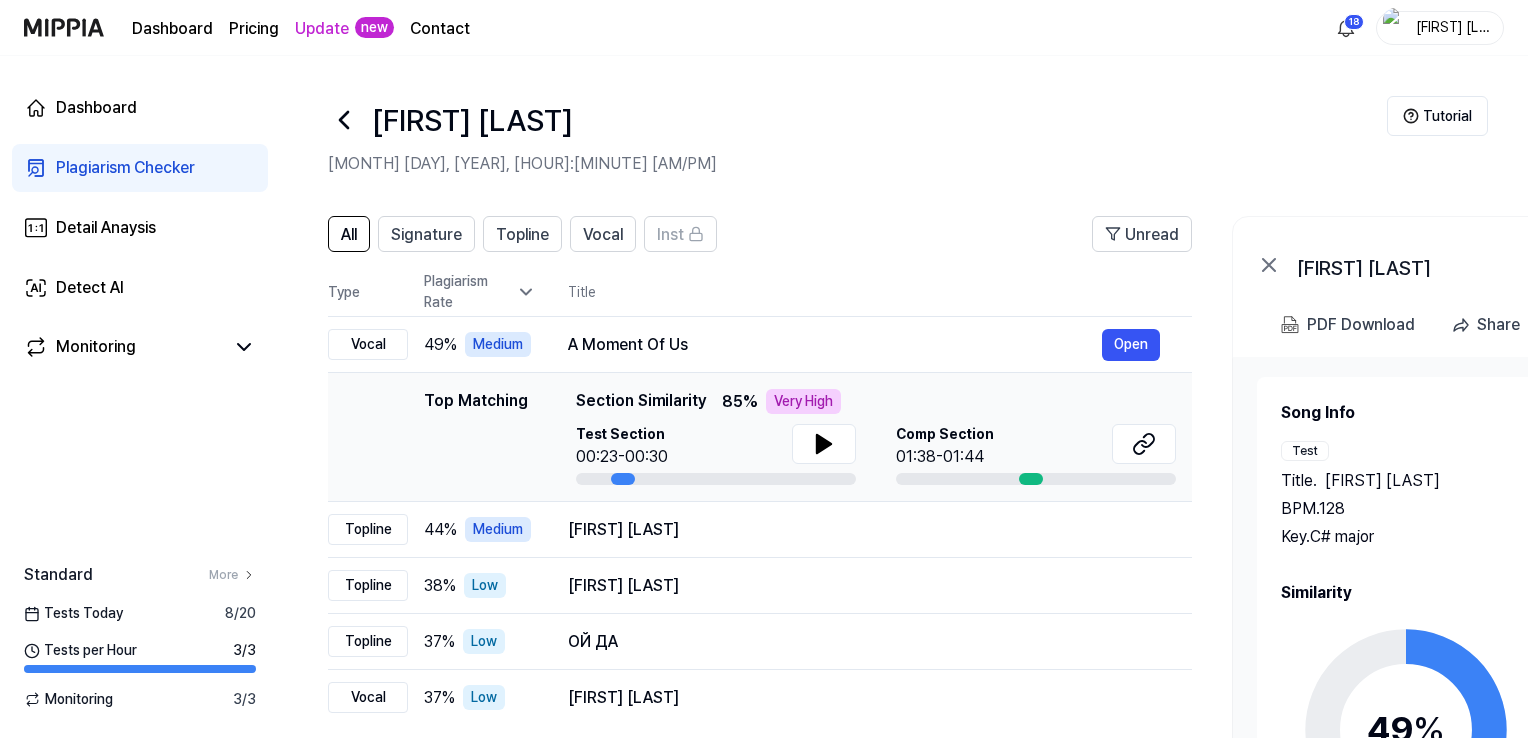 click 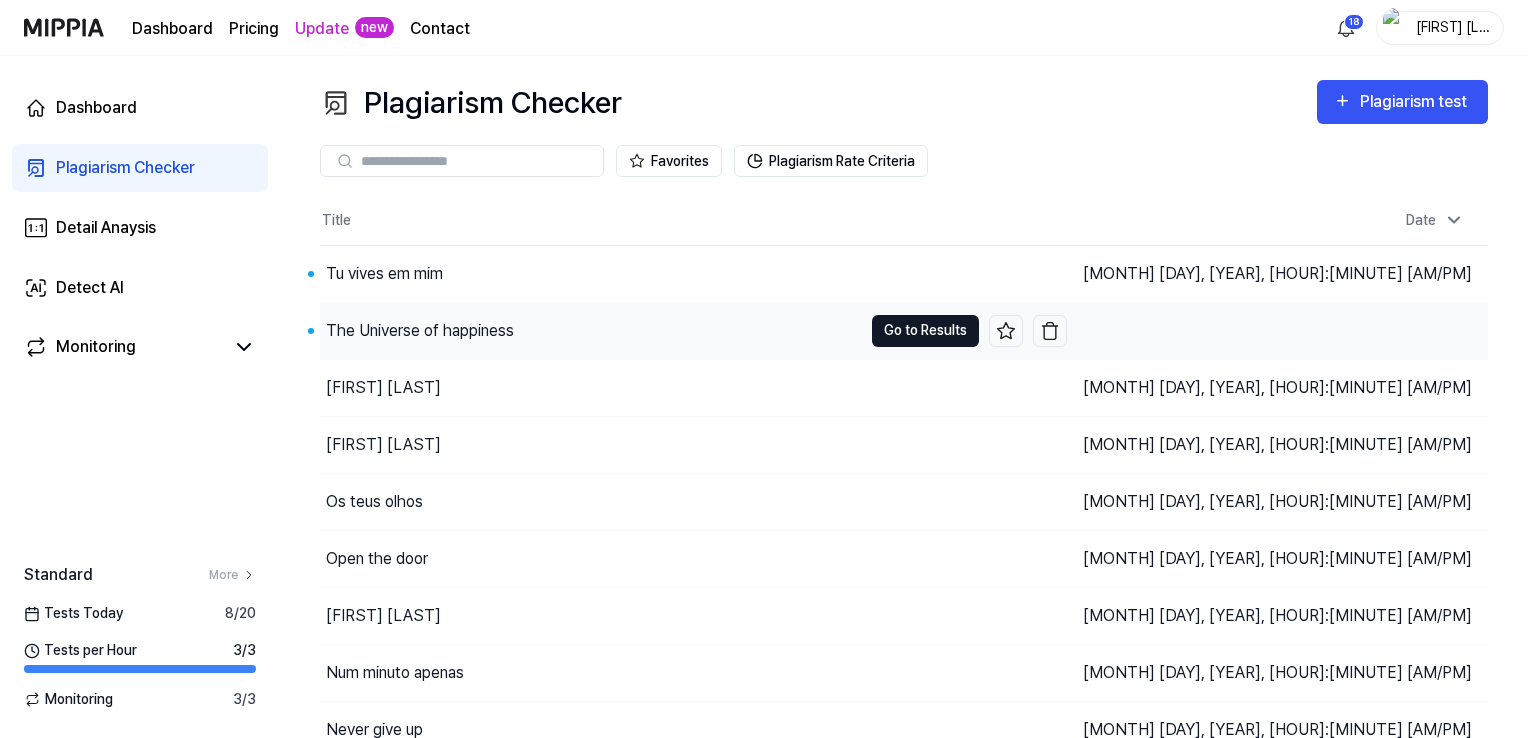 click on "Go to Results" at bounding box center (925, 331) 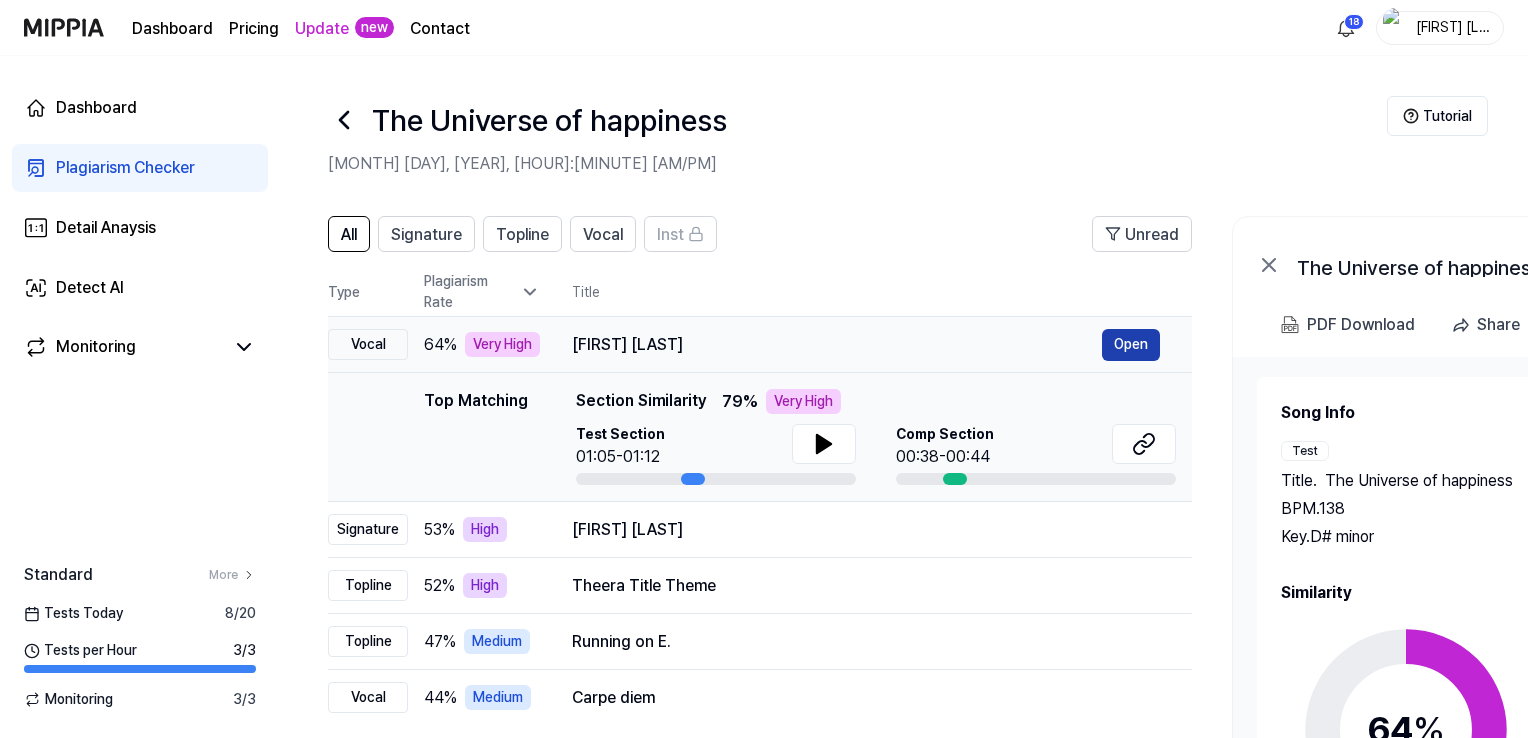 click on "Open" at bounding box center [1131, 345] 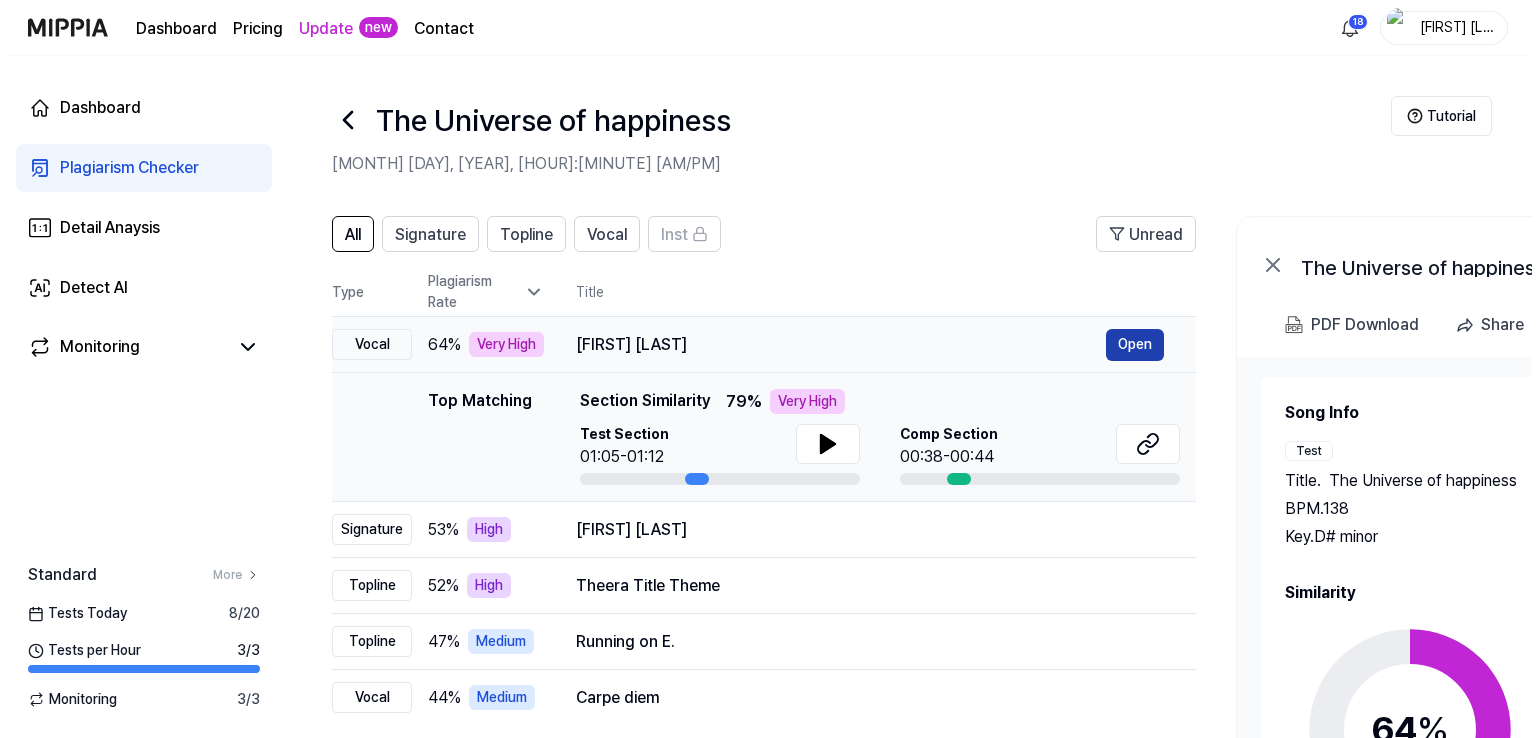 scroll, scrollTop: 0, scrollLeft: 0, axis: both 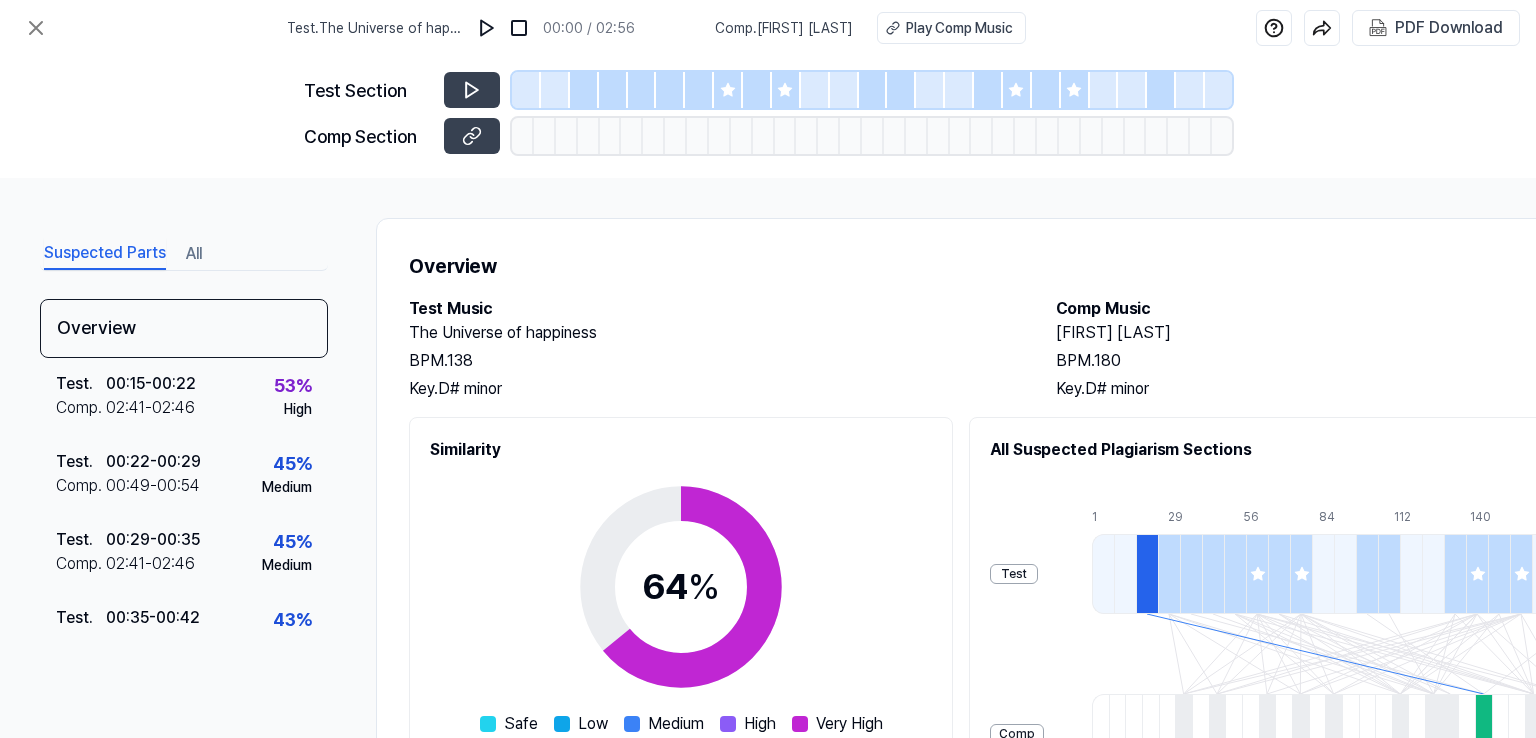 click on "All" at bounding box center [194, 254] 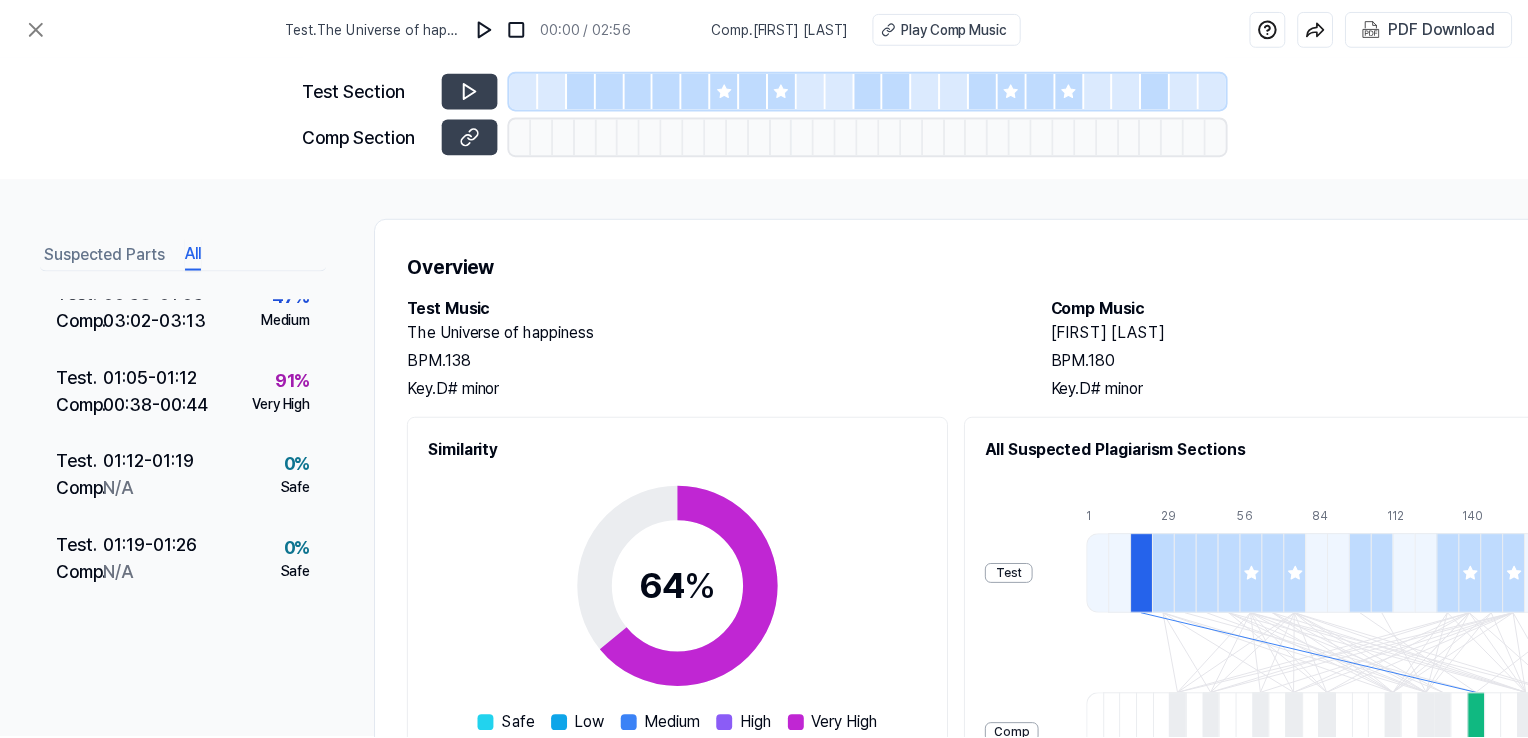 scroll, scrollTop: 467, scrollLeft: 0, axis: vertical 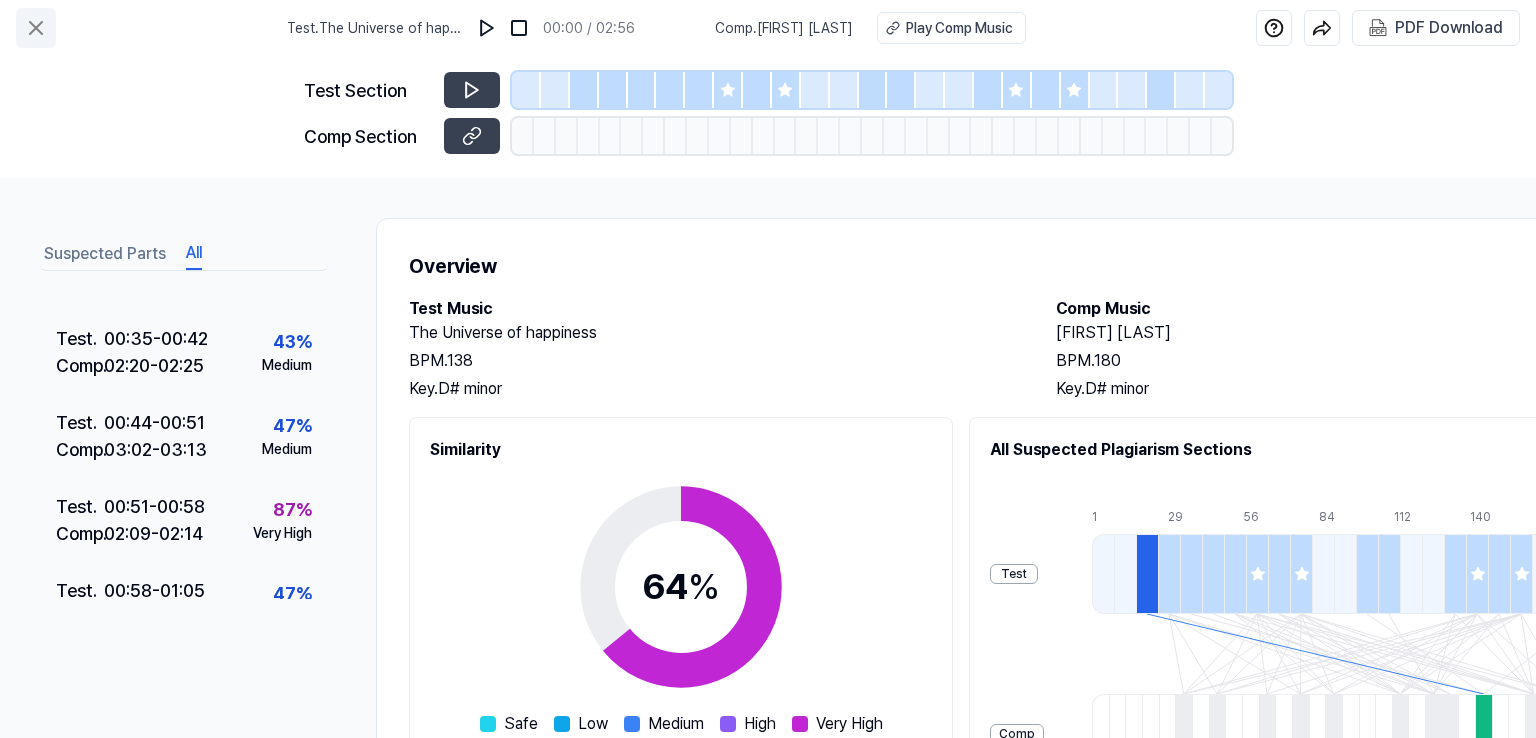 click 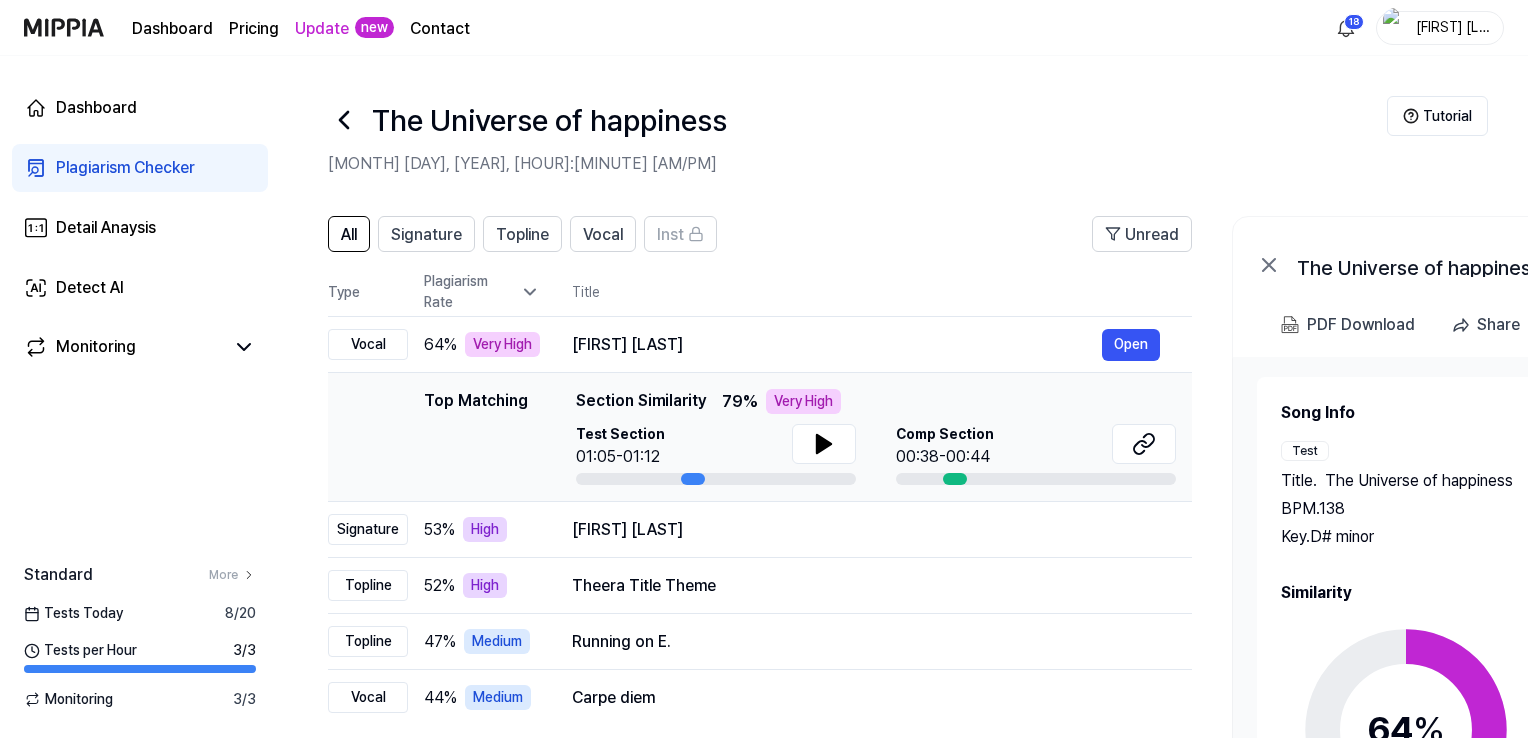 click 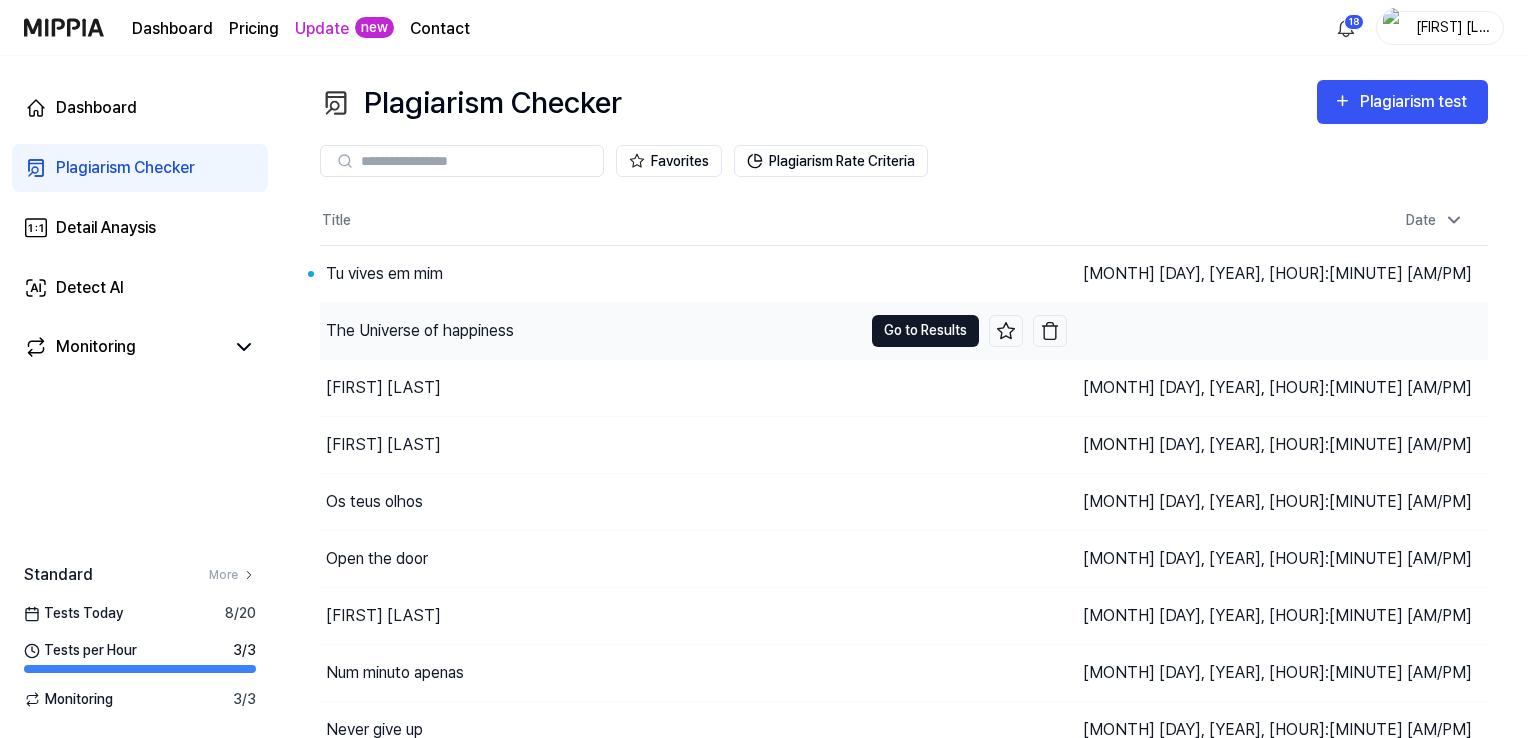 click on "Go to Results" at bounding box center [925, 331] 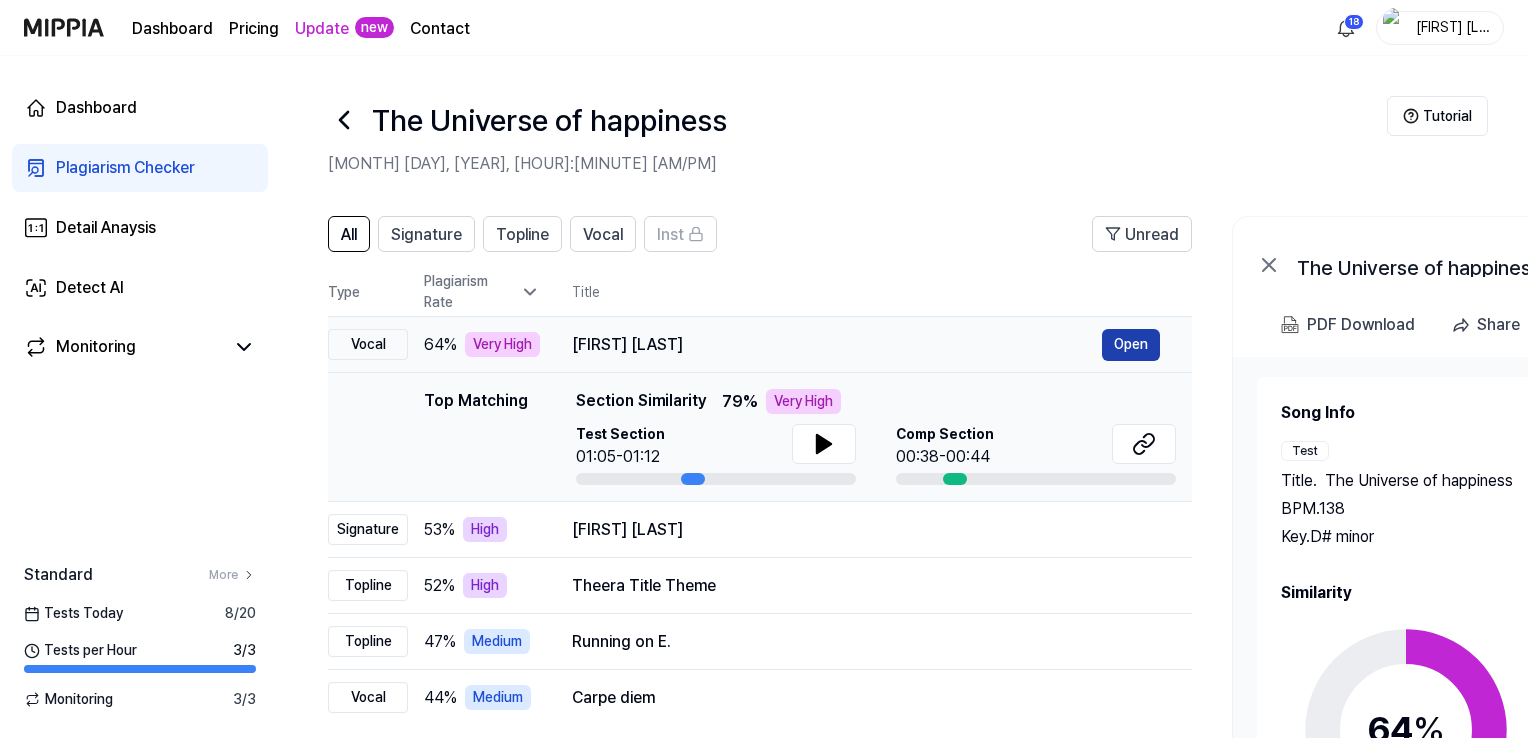 click on "Open" at bounding box center (1131, 345) 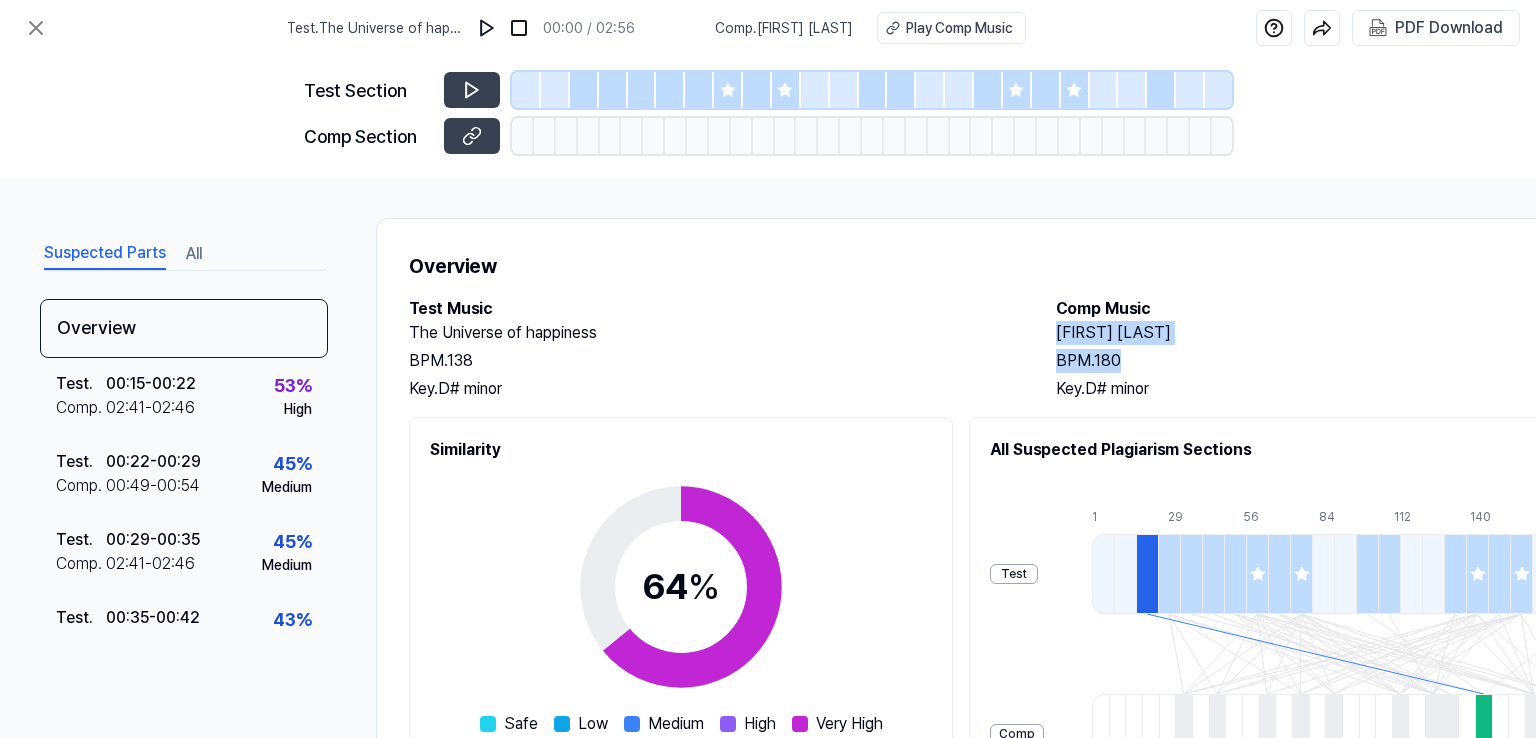 drag, startPoint x: 1056, startPoint y: 330, endPoint x: 1191, endPoint y: 349, distance: 136.33047 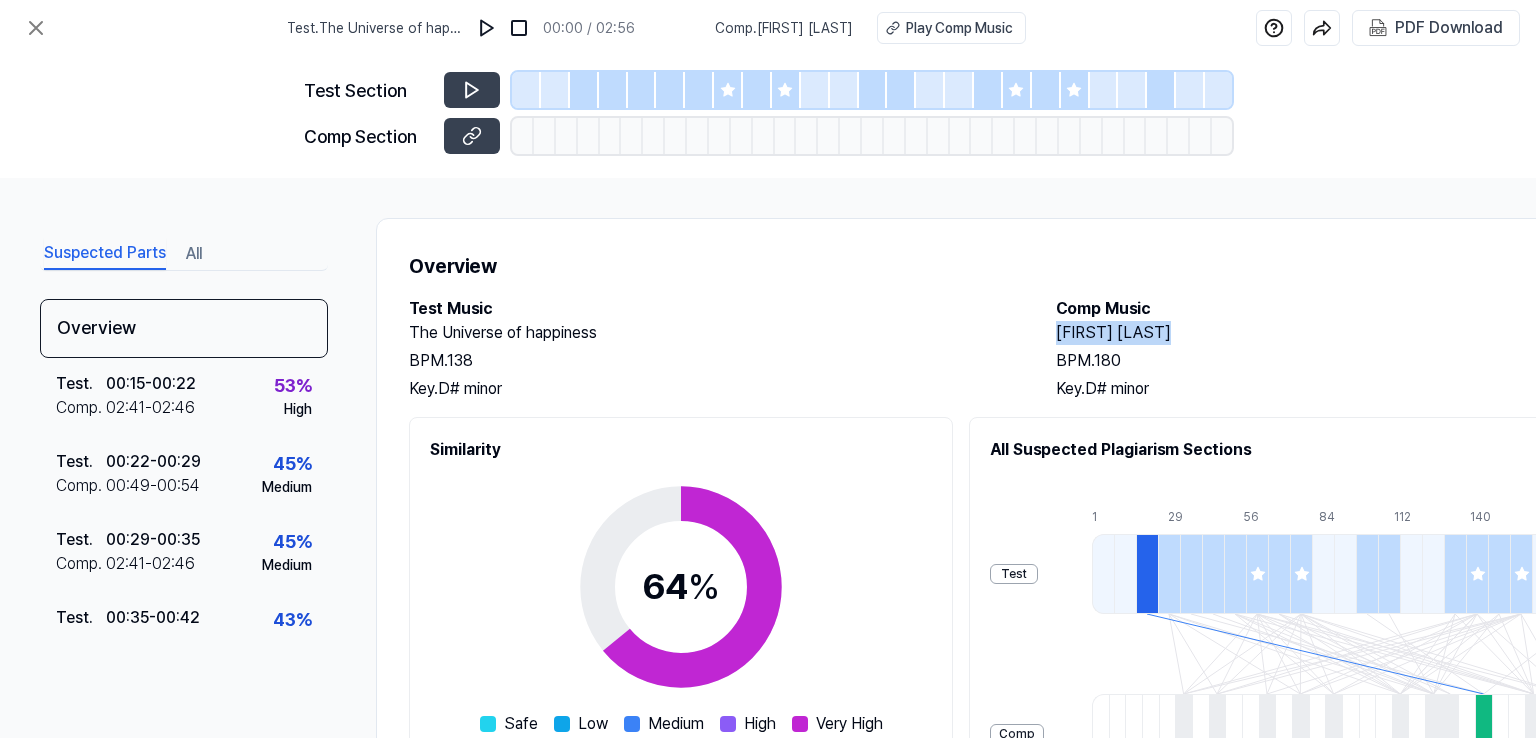 drag, startPoint x: 1054, startPoint y: 329, endPoint x: 1177, endPoint y: 338, distance: 123.32883 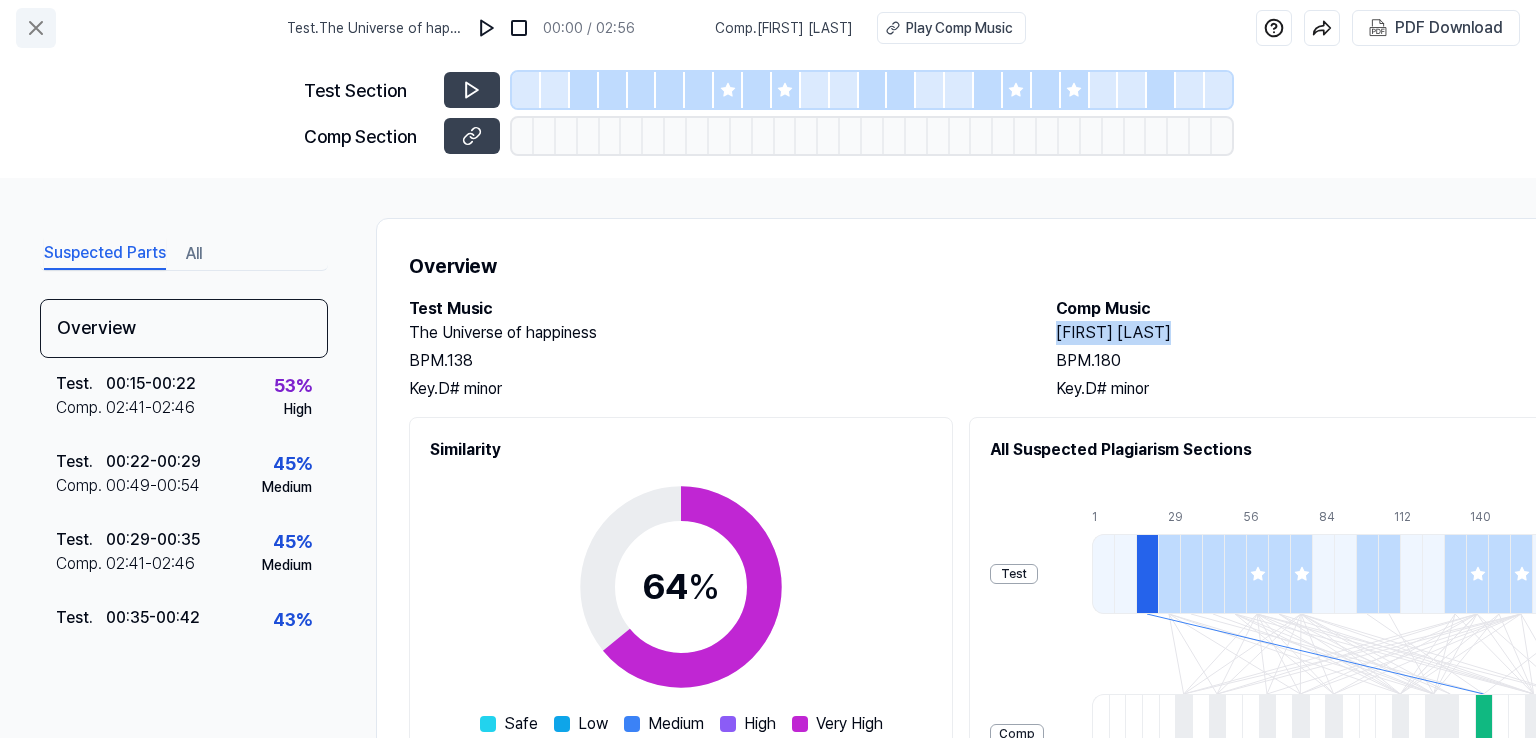 click 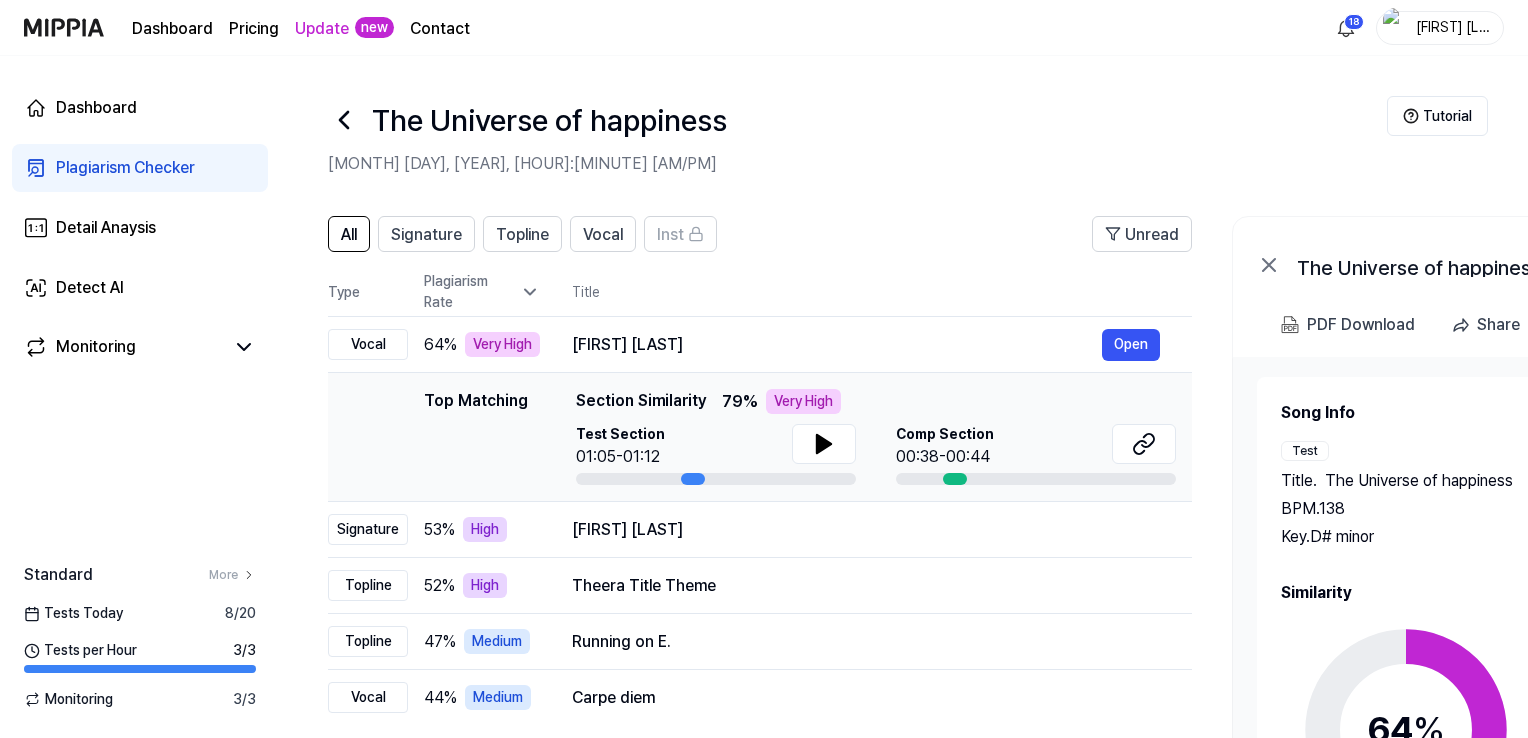 click 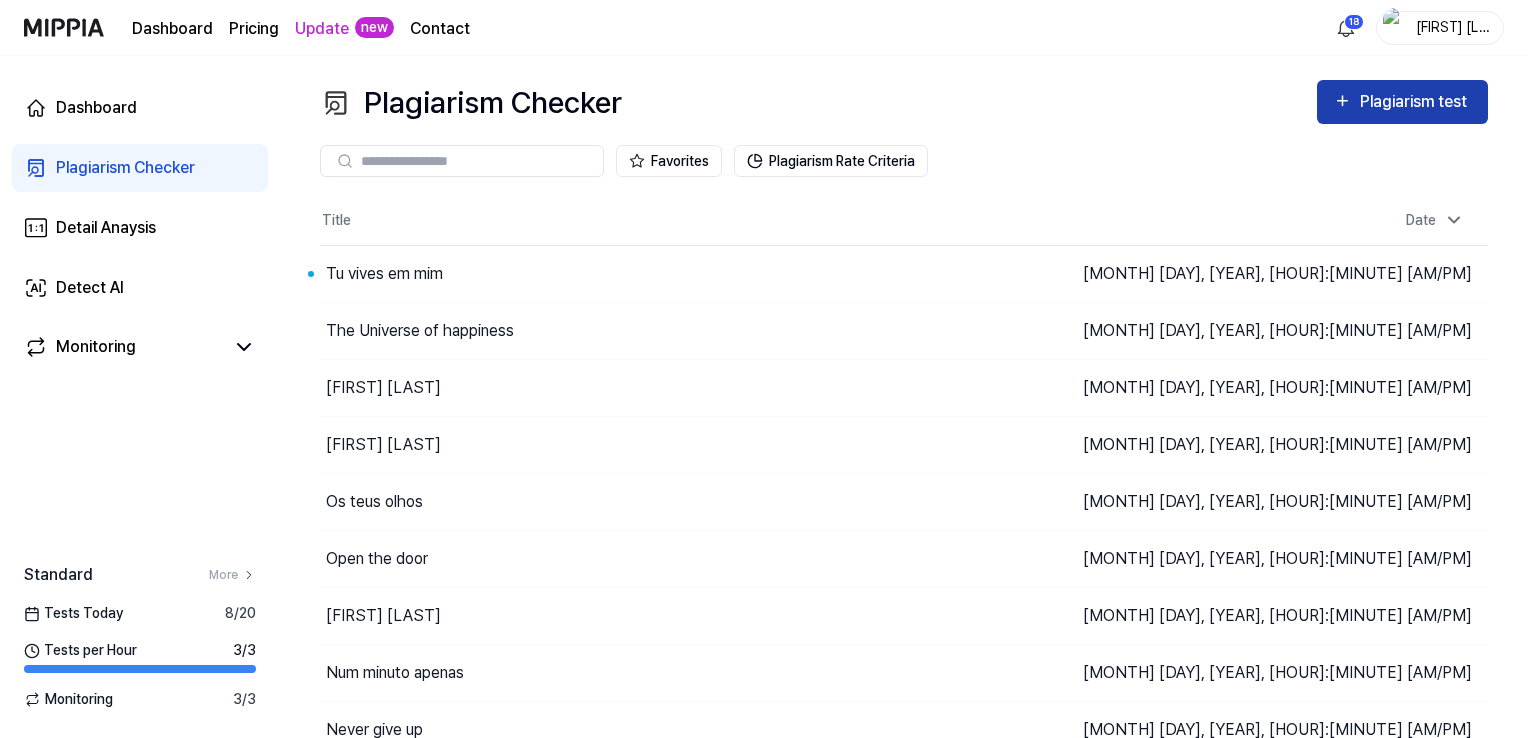 click on "Plagiarism test" at bounding box center [1416, 102] 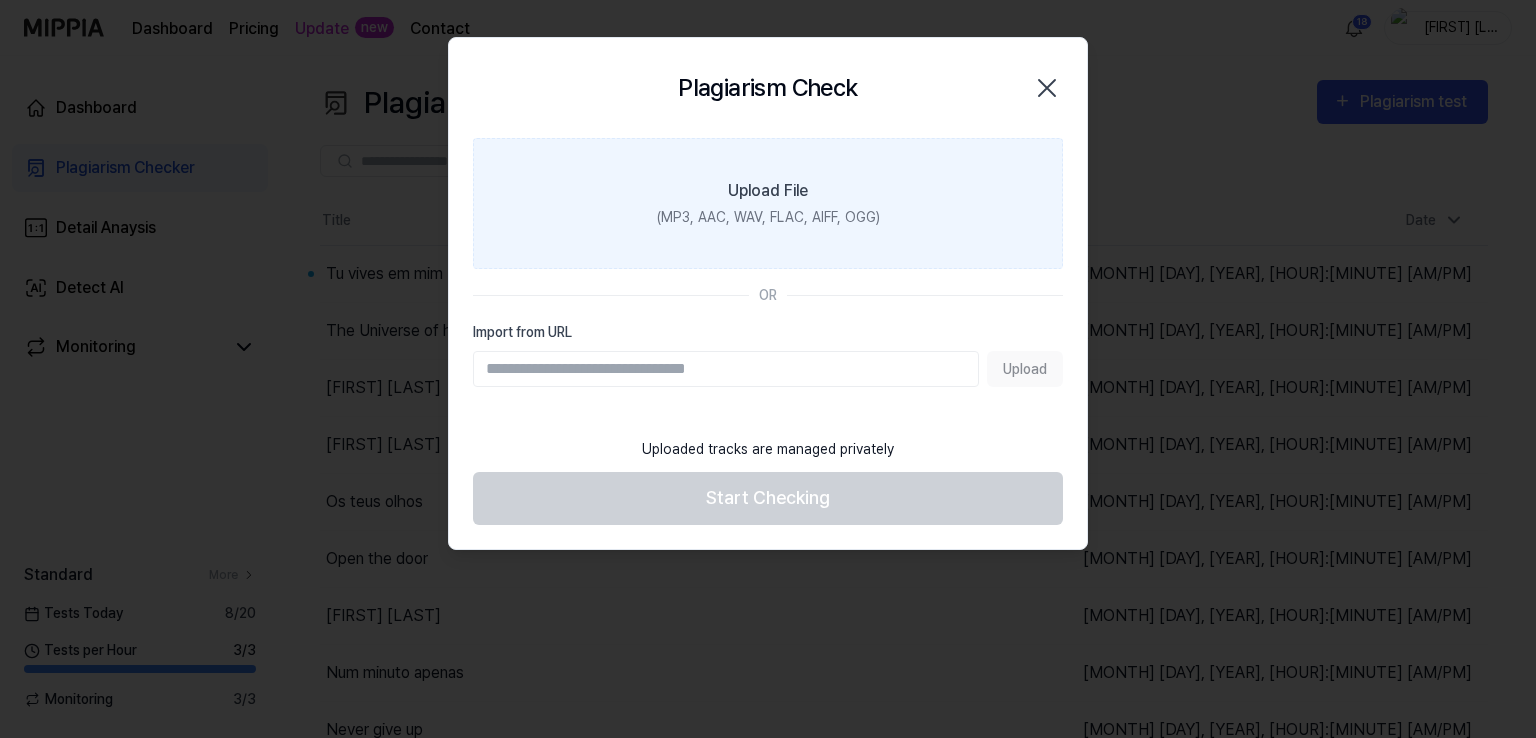 click on "Upload File" at bounding box center (768, 191) 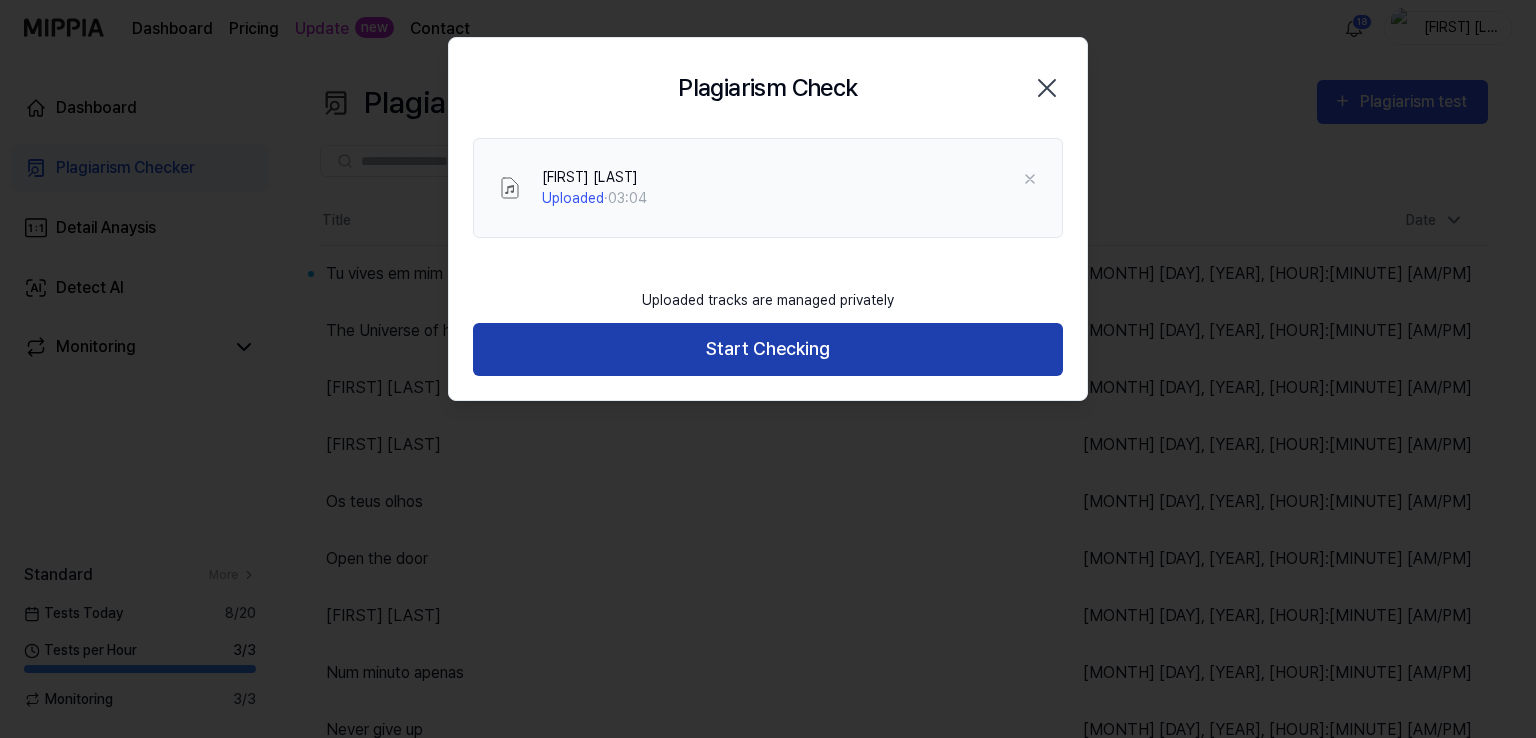 click on "Start Checking" at bounding box center (768, 349) 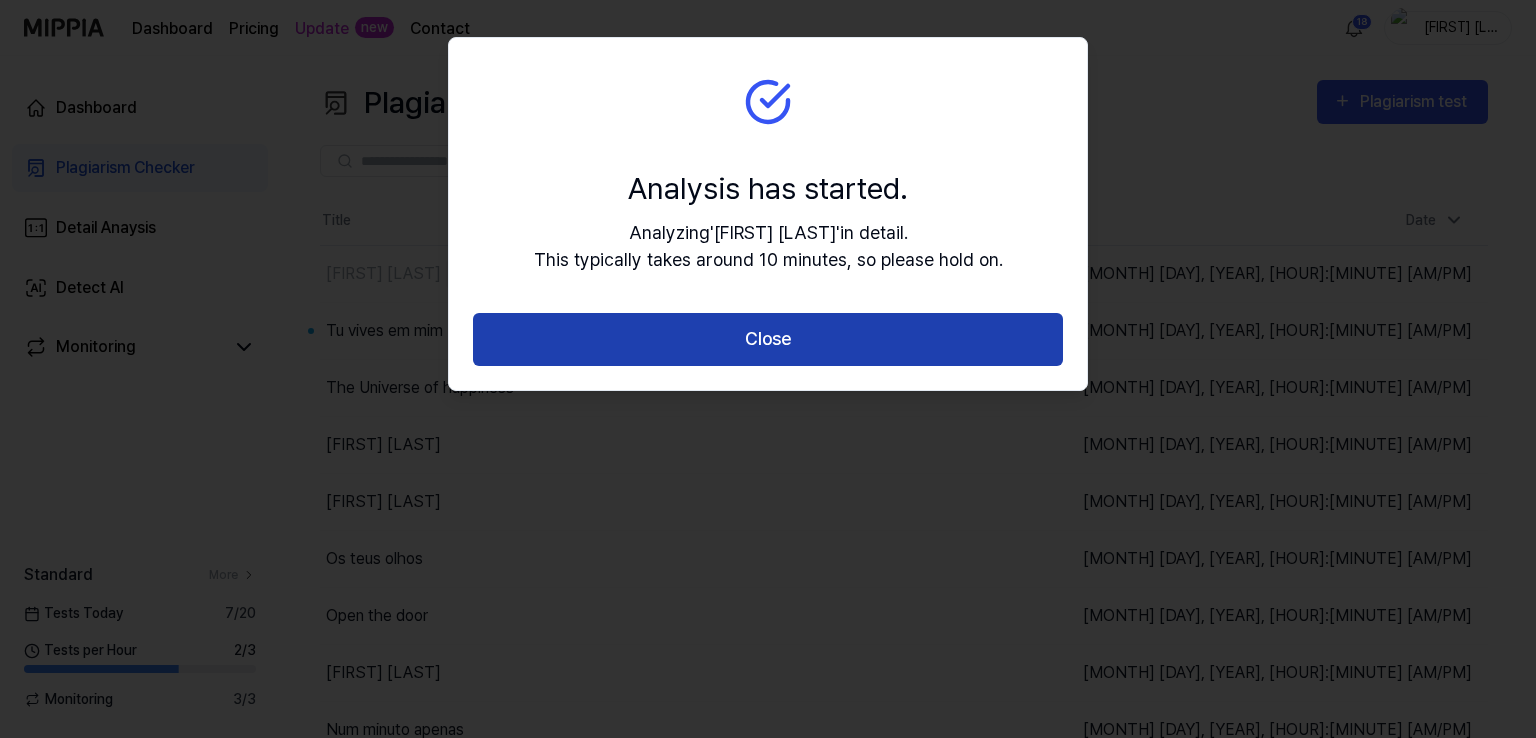 click on "Close" at bounding box center (768, 339) 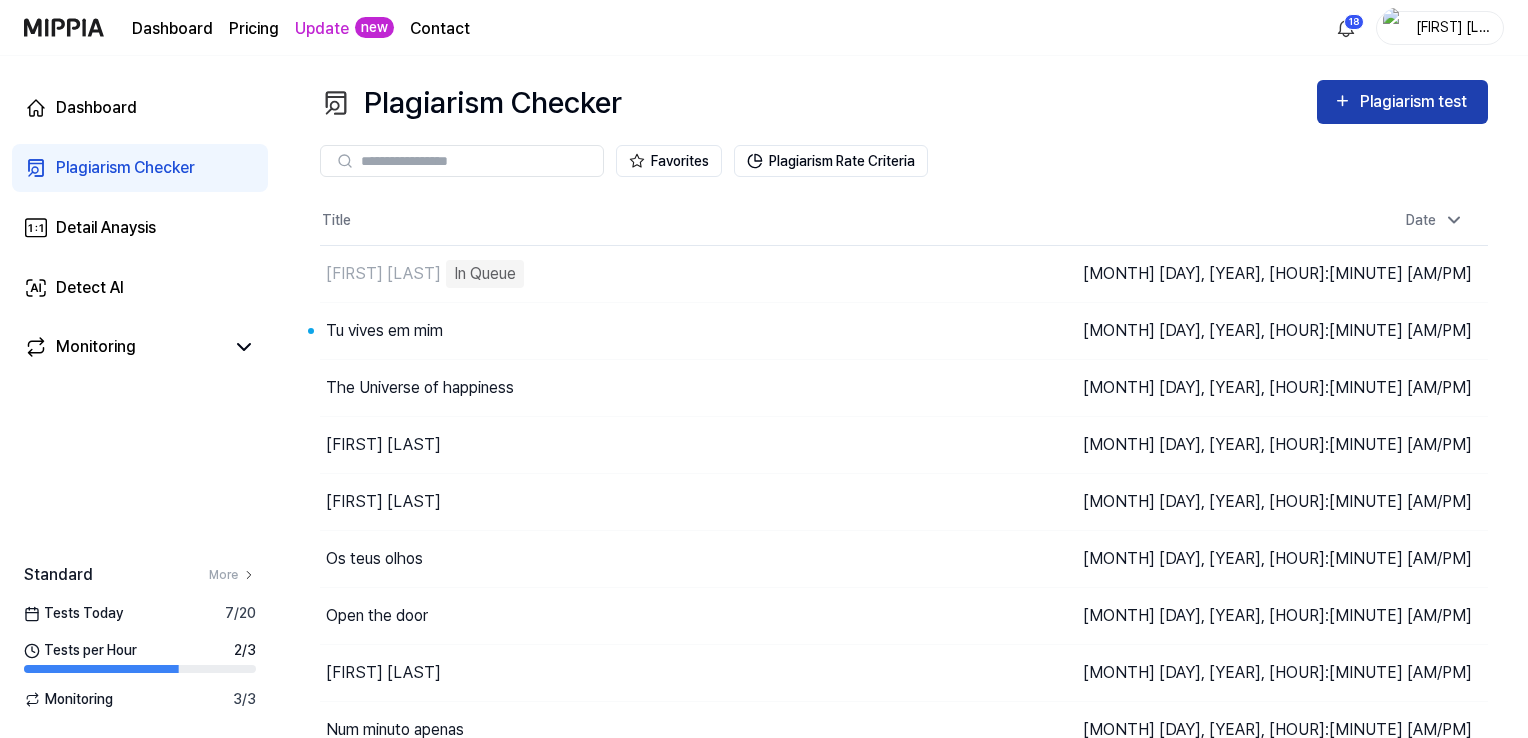 click on "Plagiarism test" at bounding box center (1416, 102) 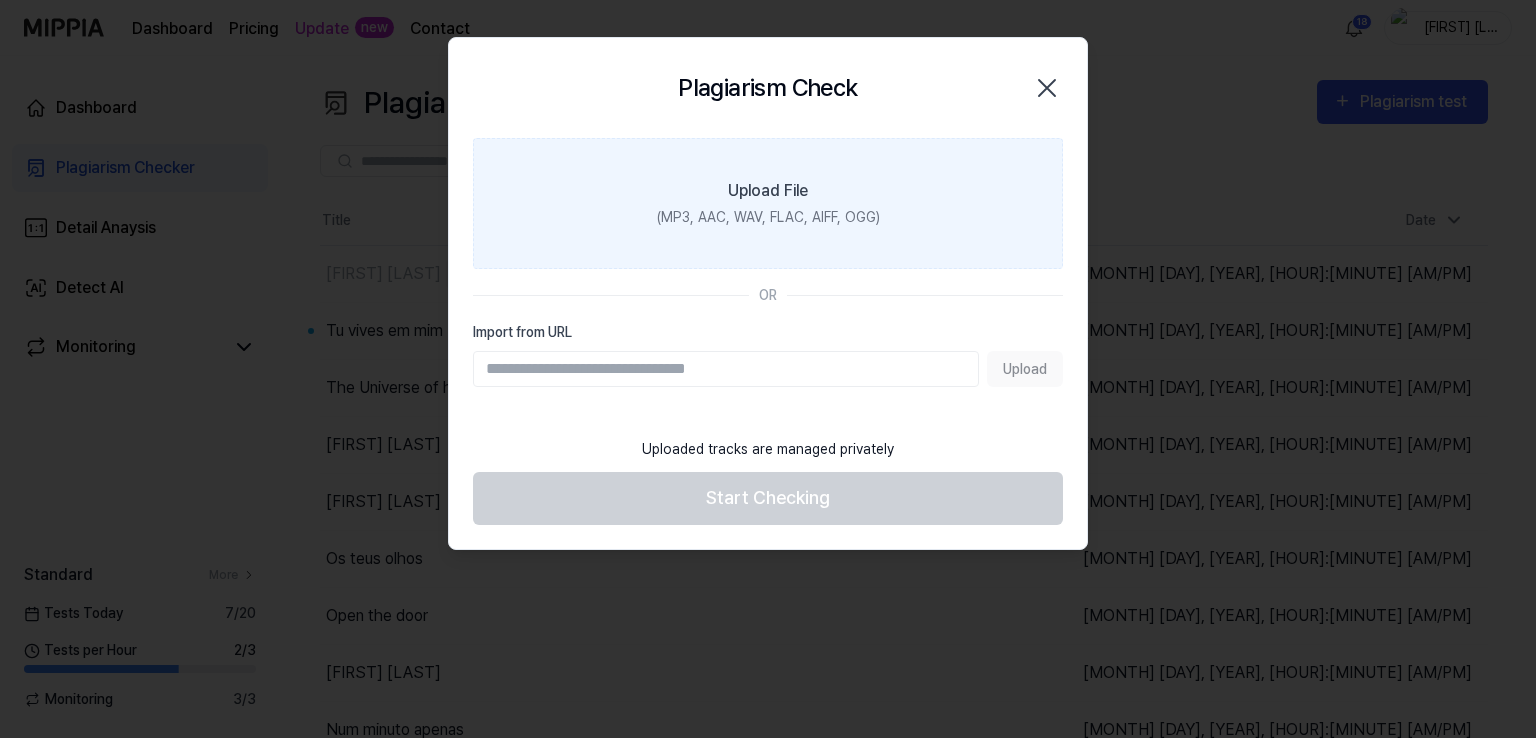 click on "(MP3, AAC, WAV, FLAC, AIFF, OGG)" at bounding box center (768, 217) 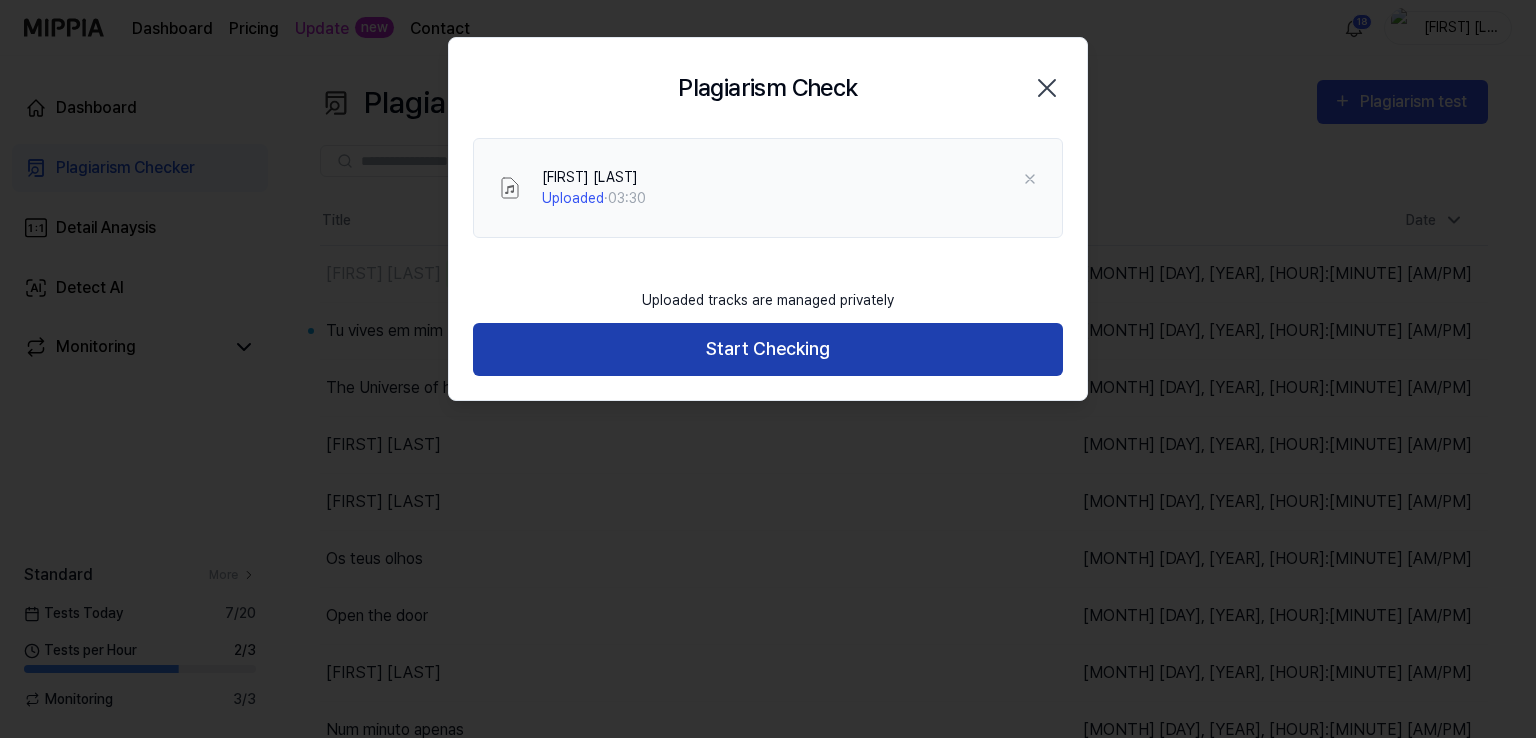 click on "Start Checking" at bounding box center [768, 349] 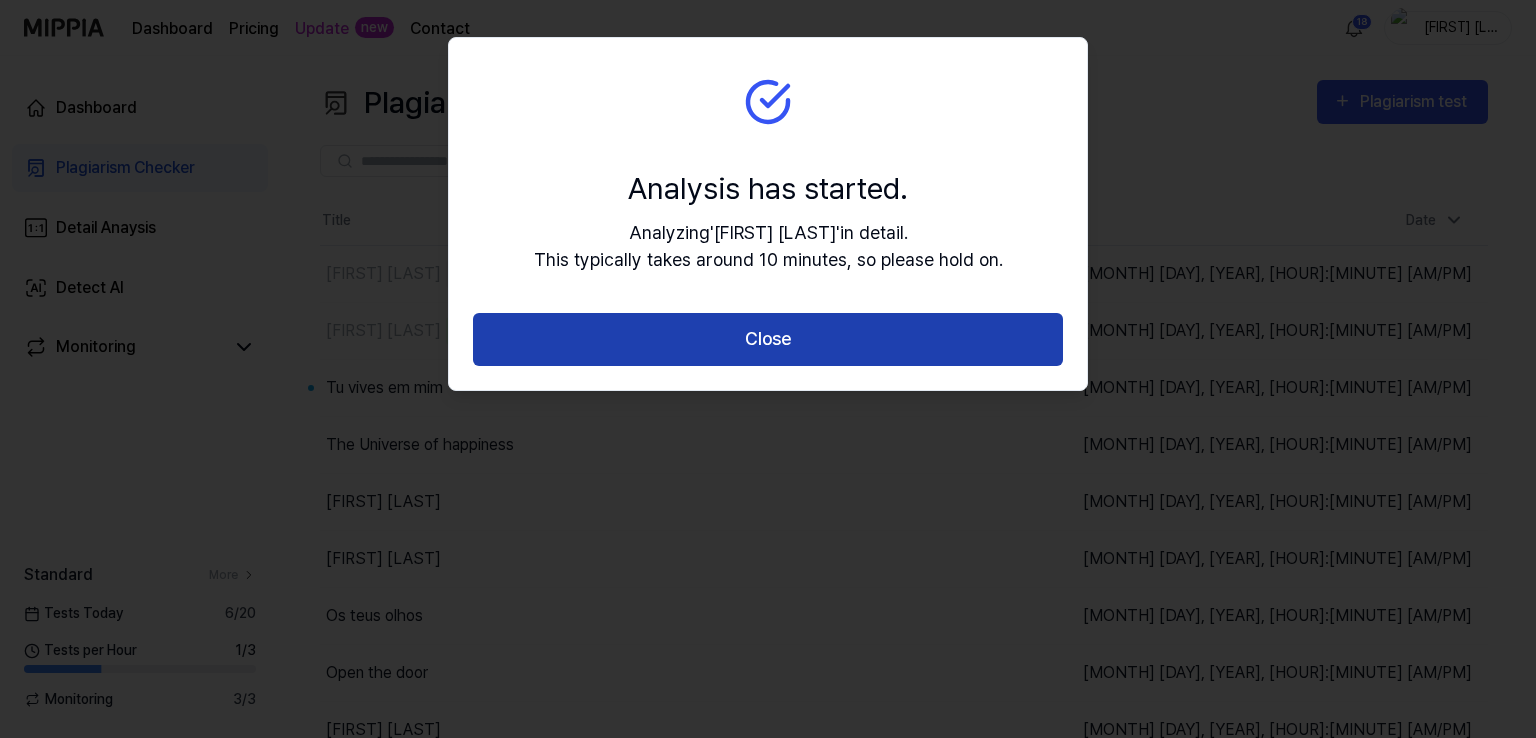 click on "Close" at bounding box center (768, 339) 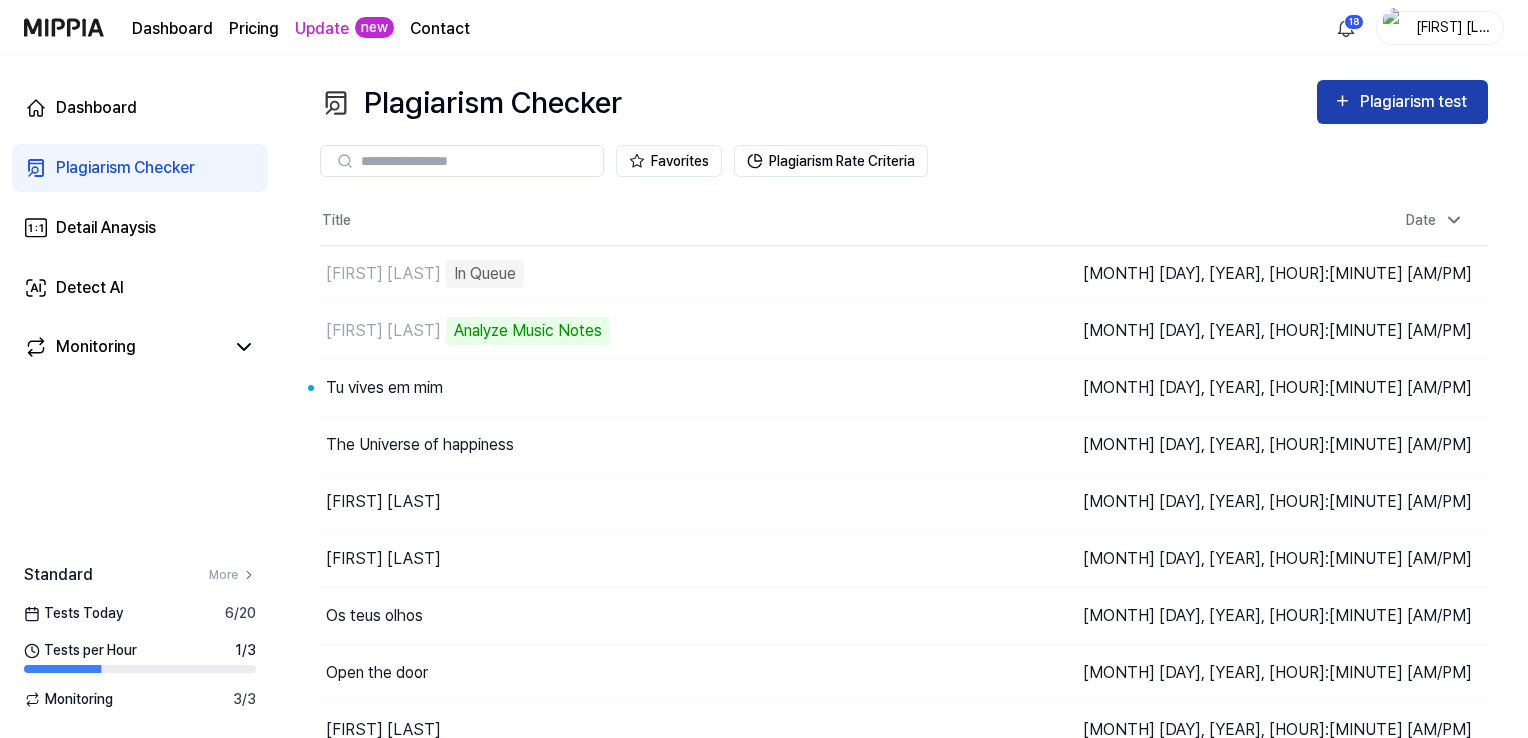 click on "Plagiarism test" at bounding box center (1416, 102) 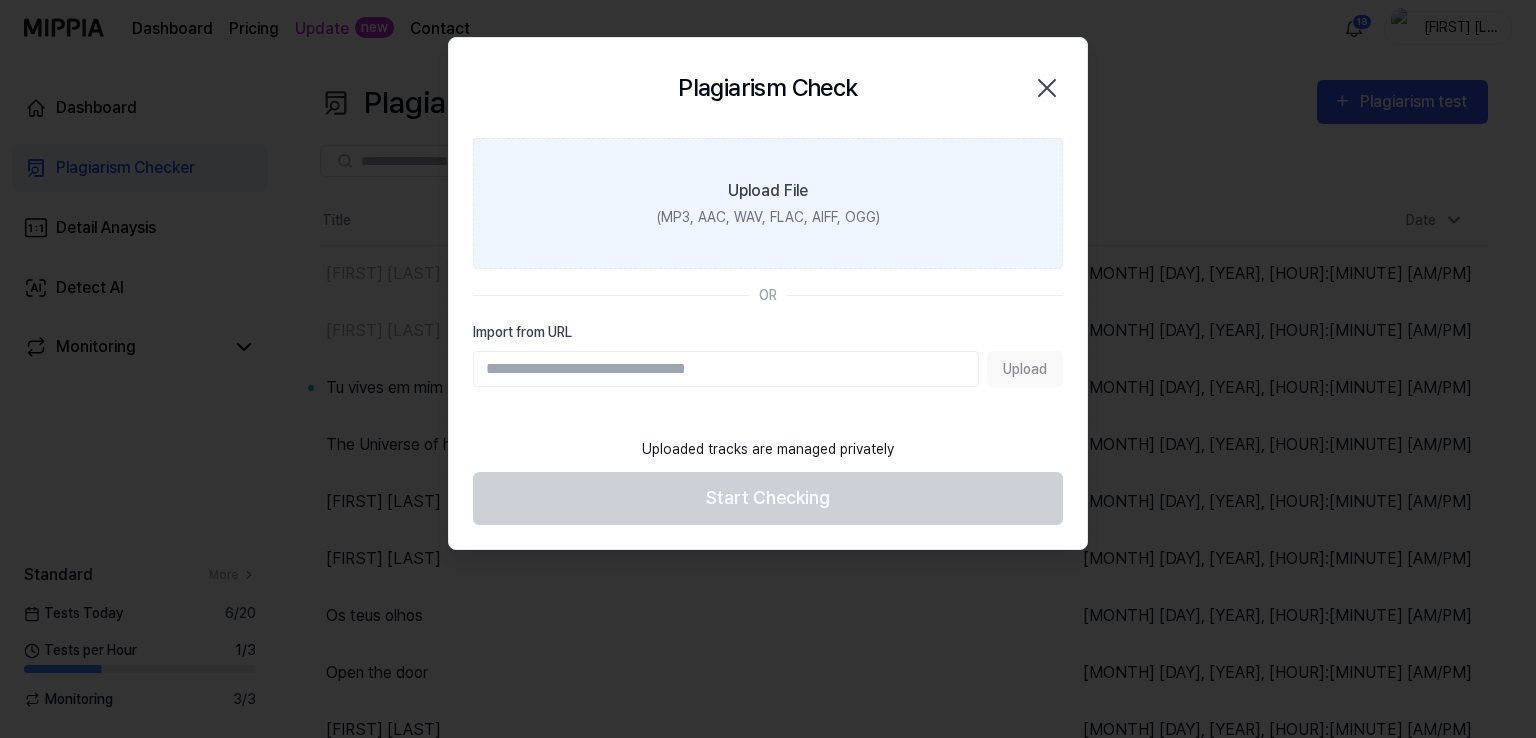 click on "Upload File (MP3, AAC, WAV, FLAC, AIFF, OGG)" at bounding box center [768, 203] 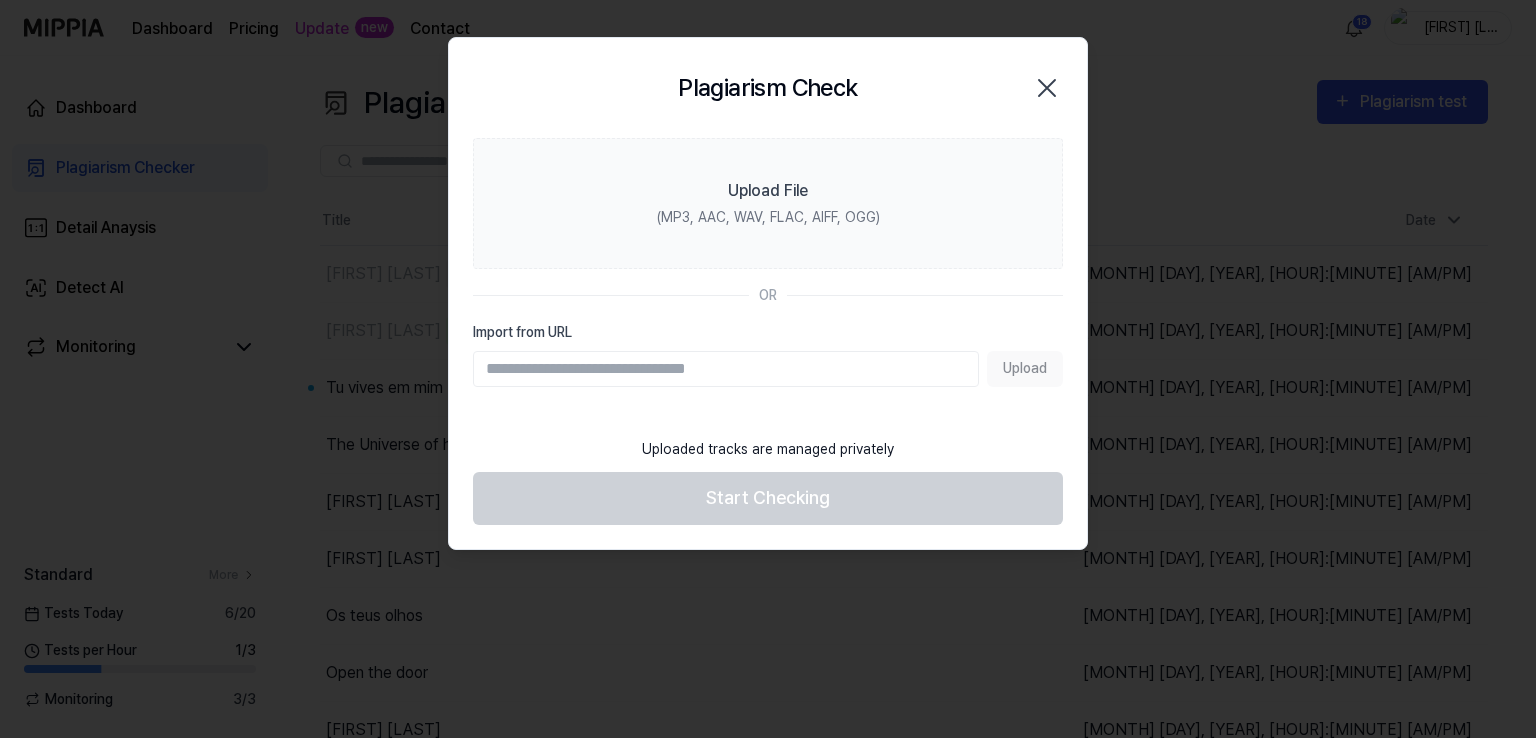 click 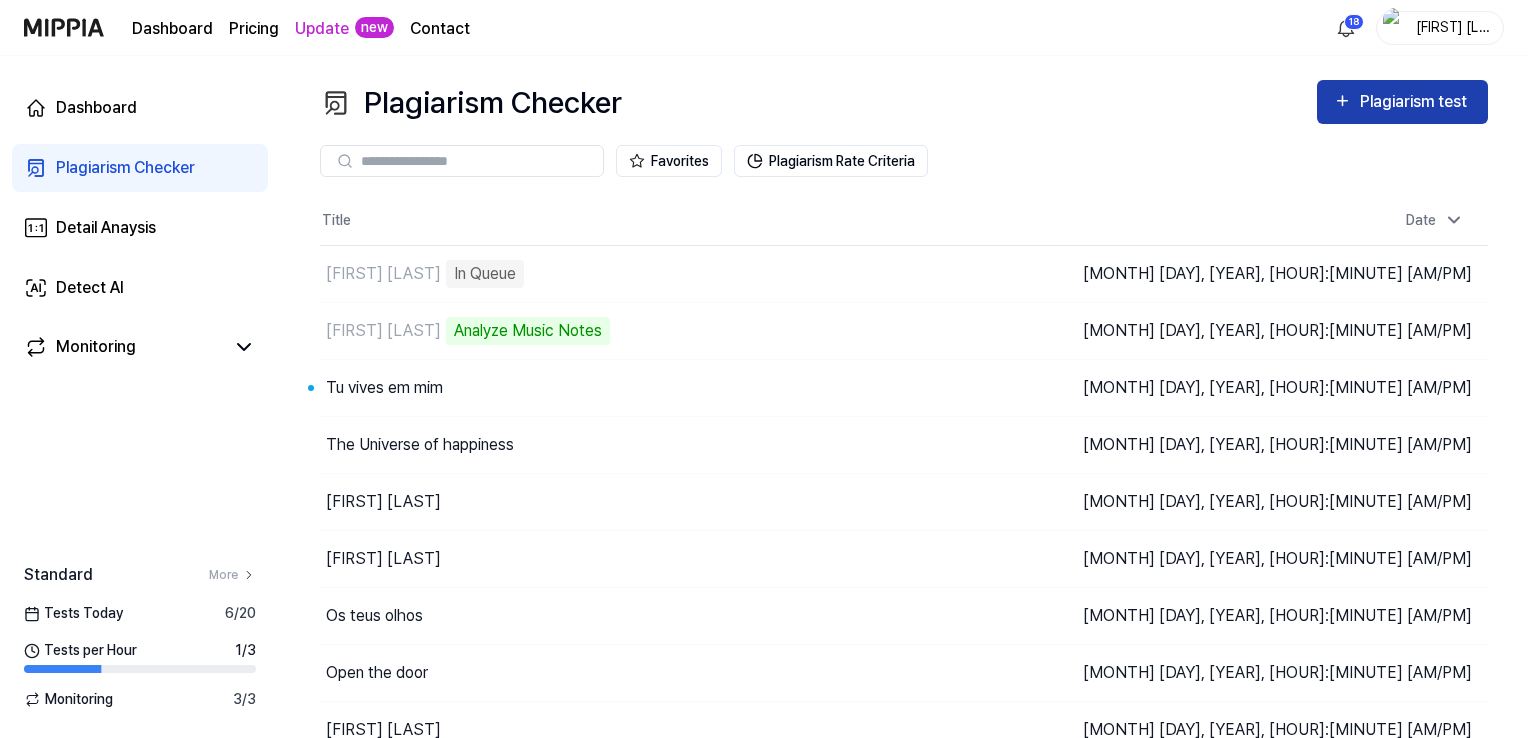 click on "Plagiarism test" at bounding box center [1416, 102] 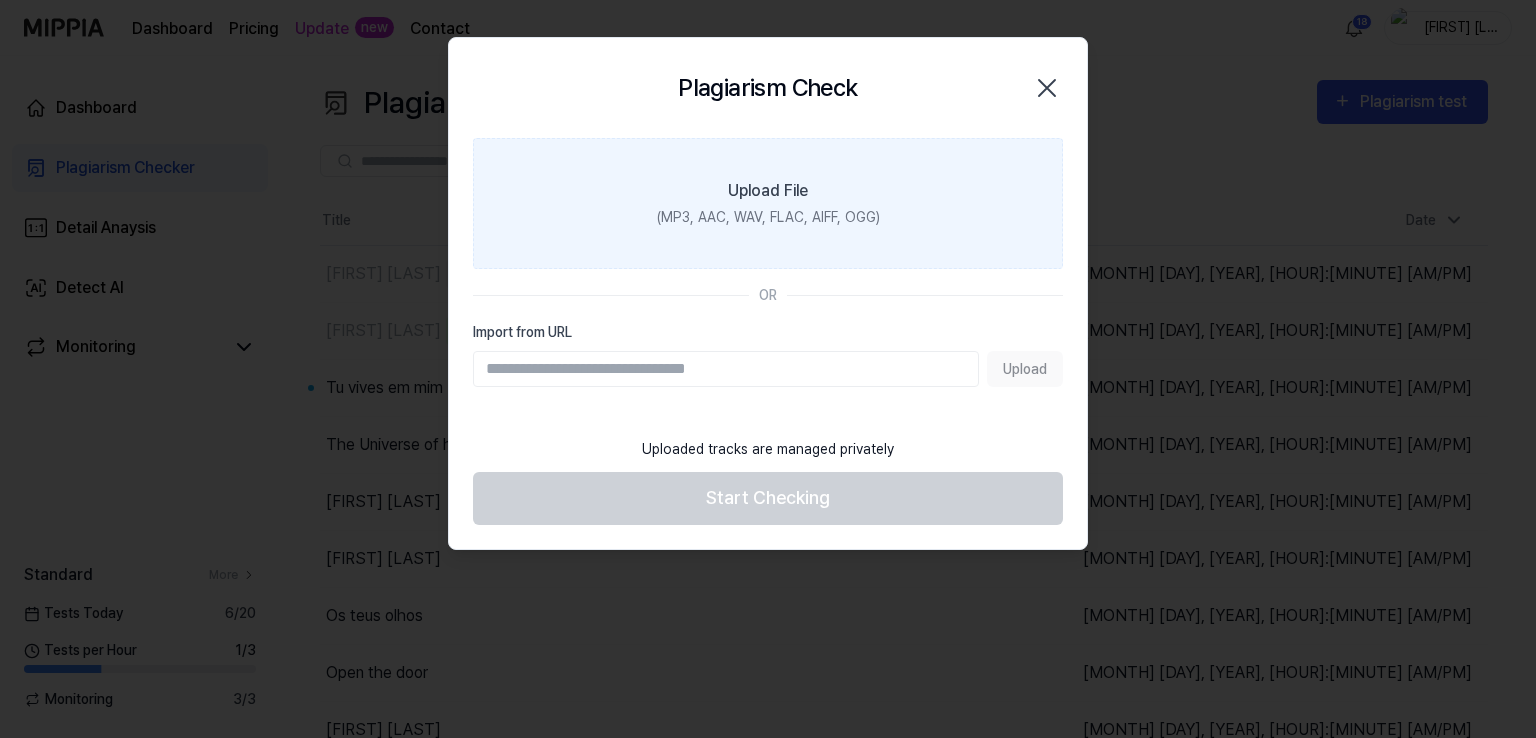 click on "(MP3, AAC, WAV, FLAC, AIFF, OGG)" at bounding box center (768, 217) 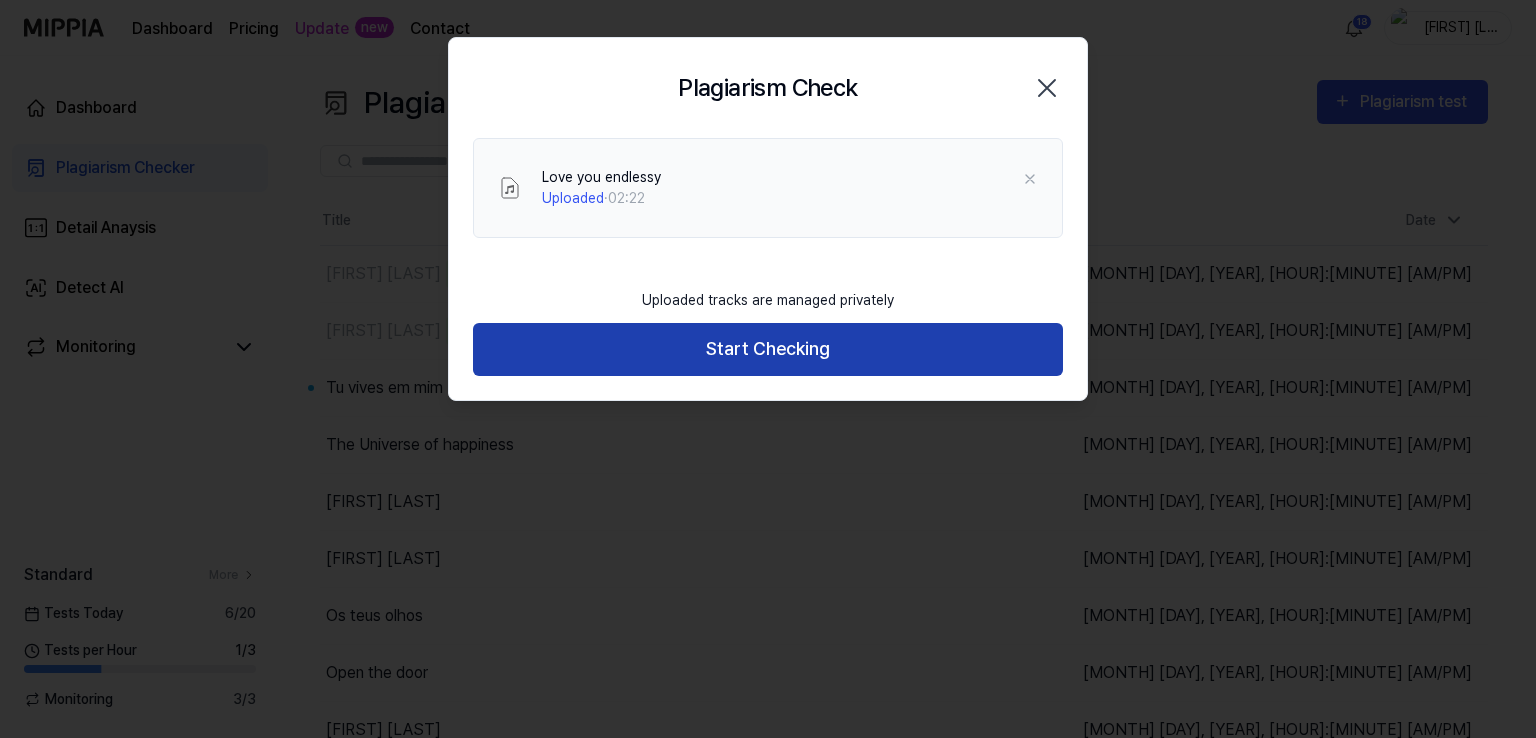 click on "Start Checking" at bounding box center [768, 349] 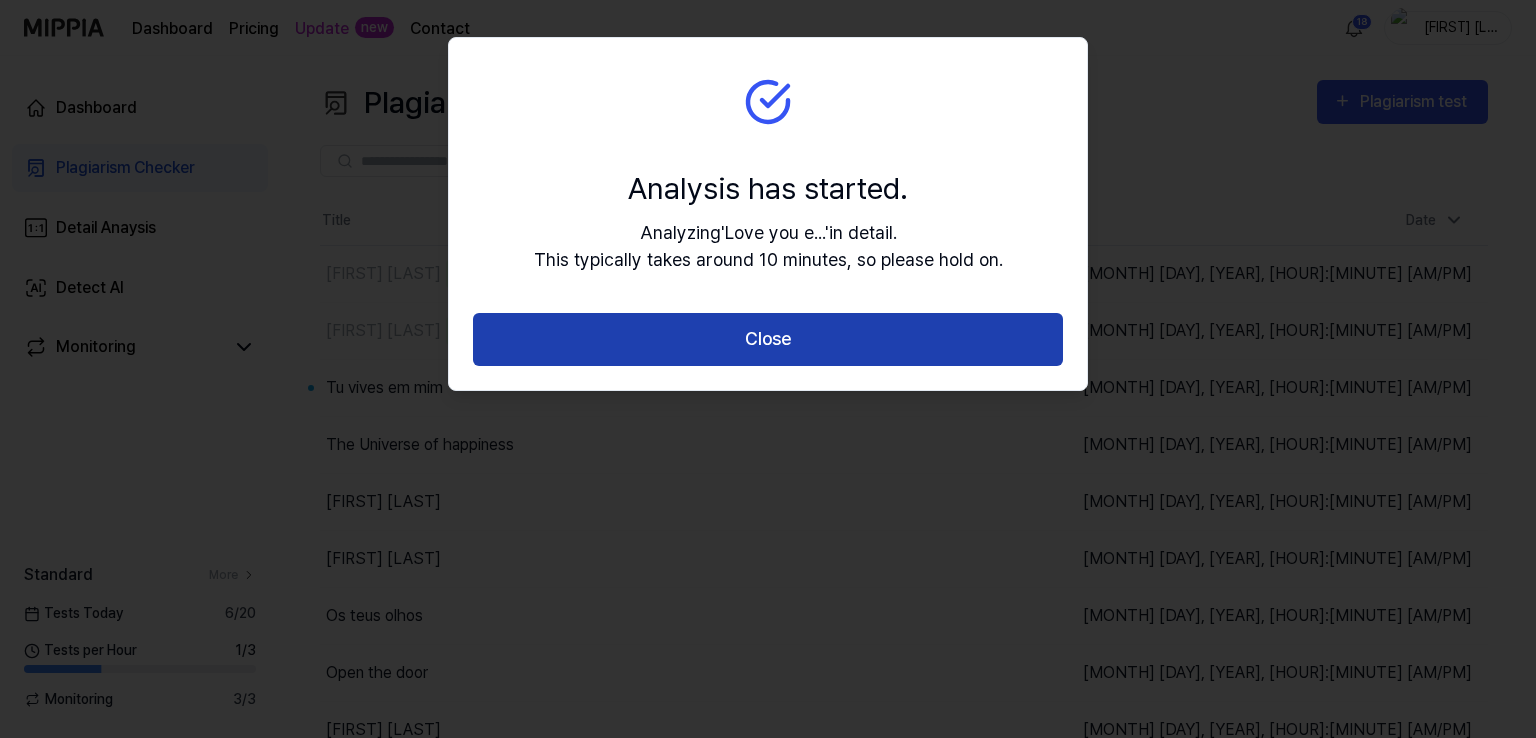 click on "Close" at bounding box center (768, 339) 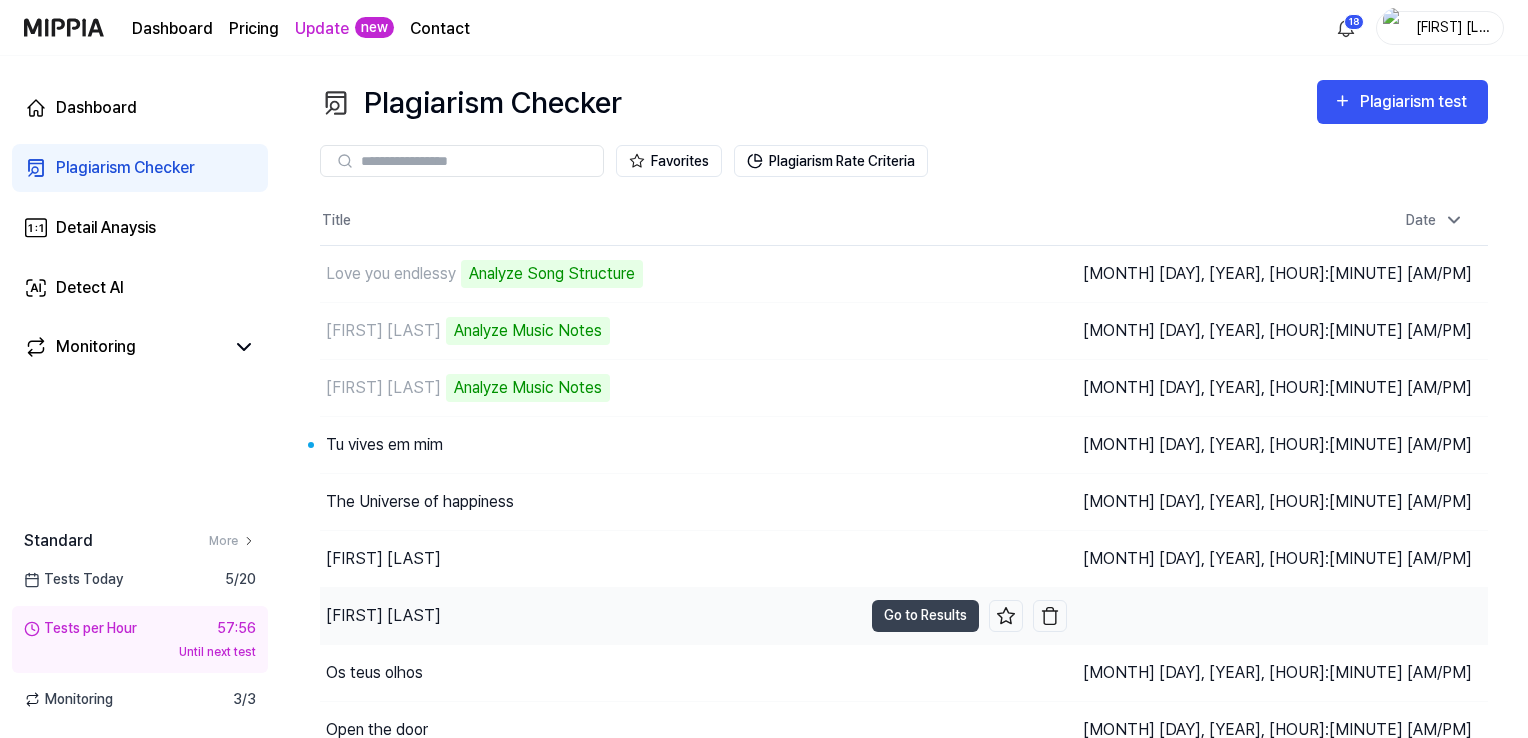 click on "[FIRST] [LAST]" at bounding box center (383, 616) 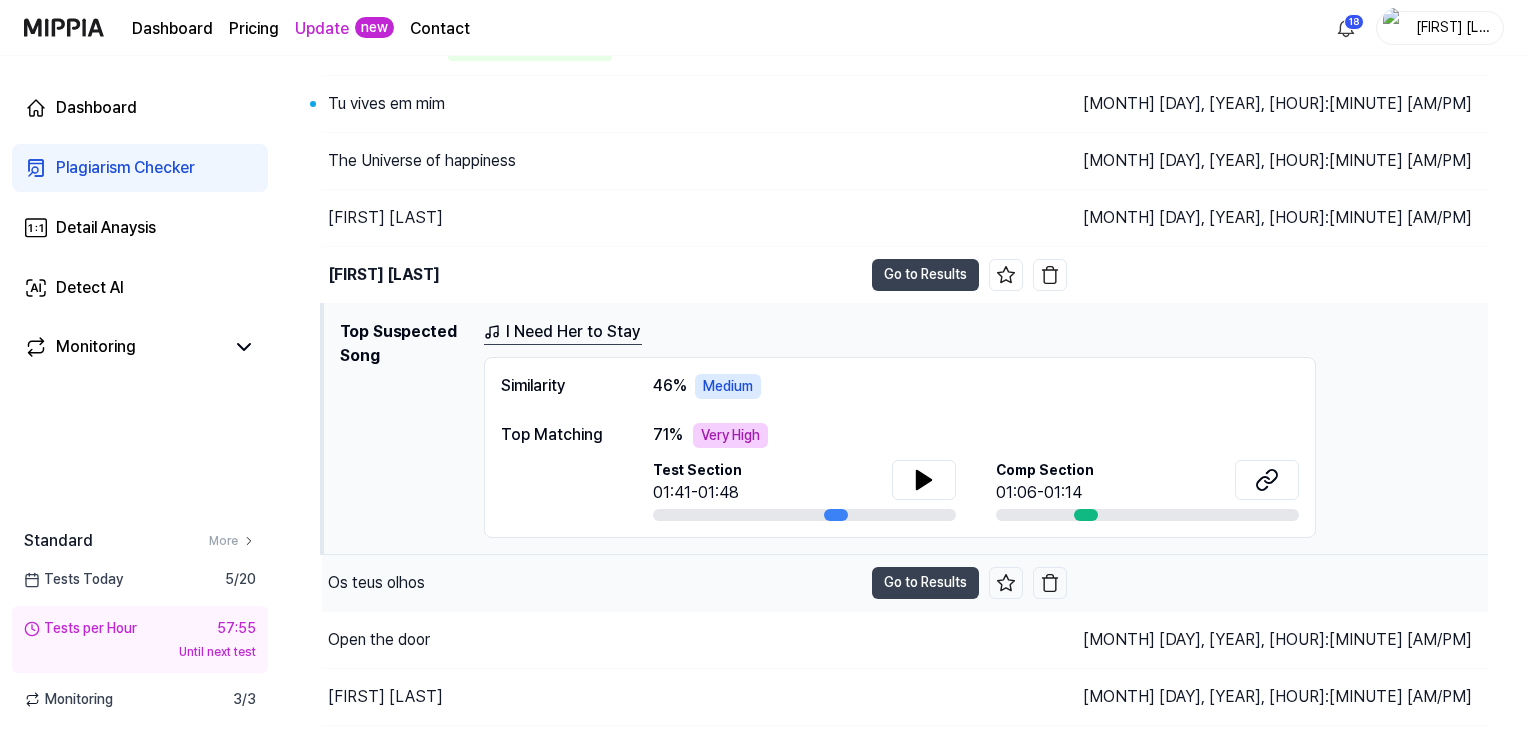 scroll, scrollTop: 386, scrollLeft: 0, axis: vertical 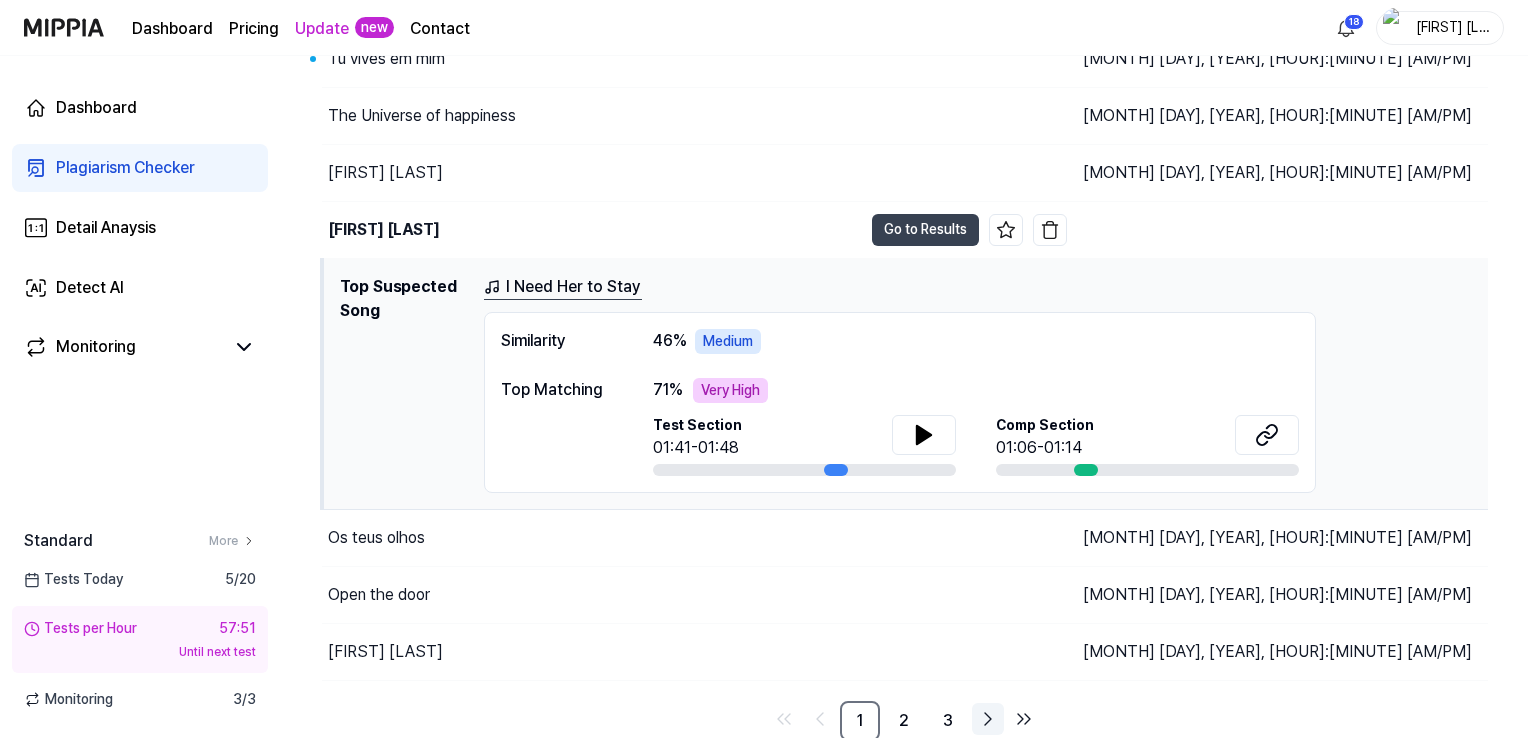 click 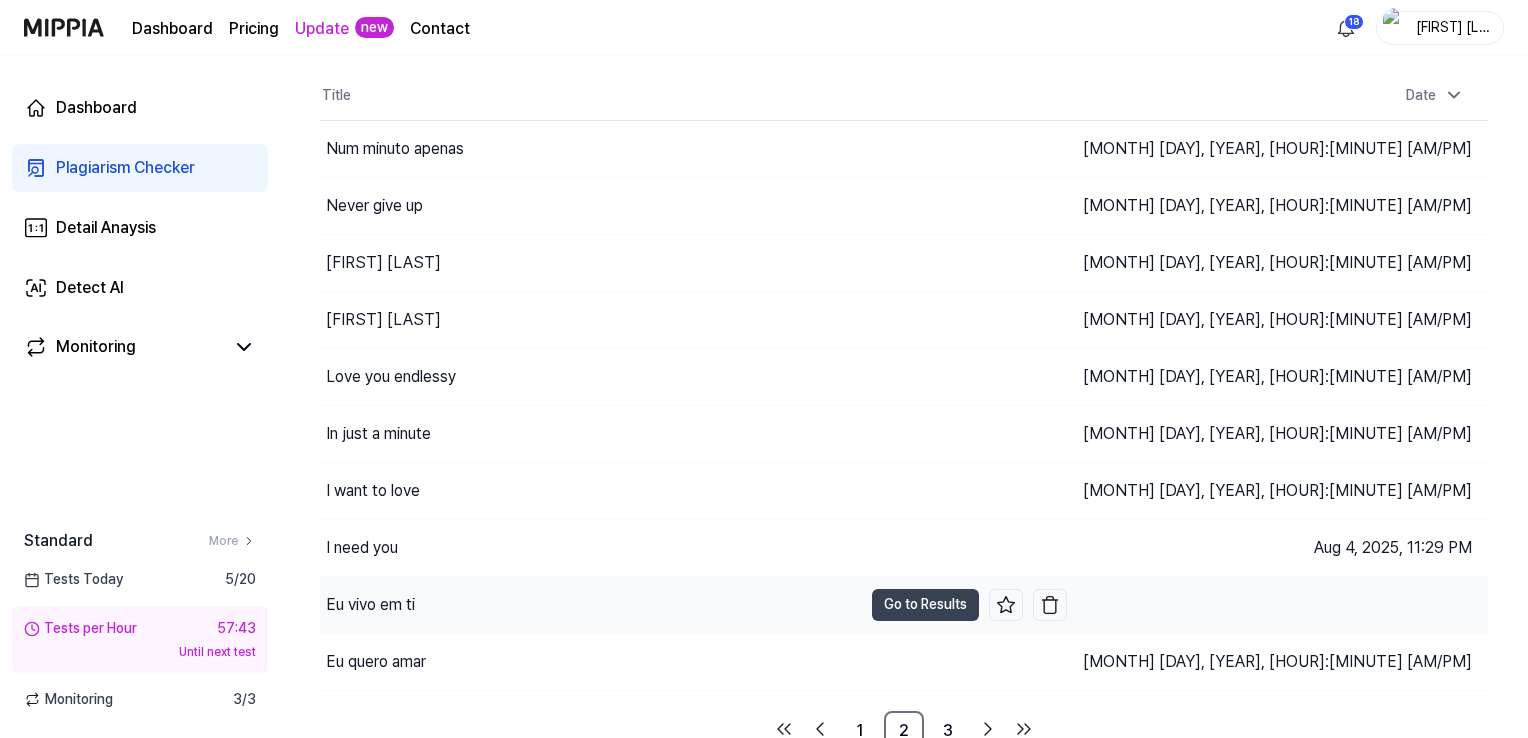 scroll, scrollTop: 136, scrollLeft: 0, axis: vertical 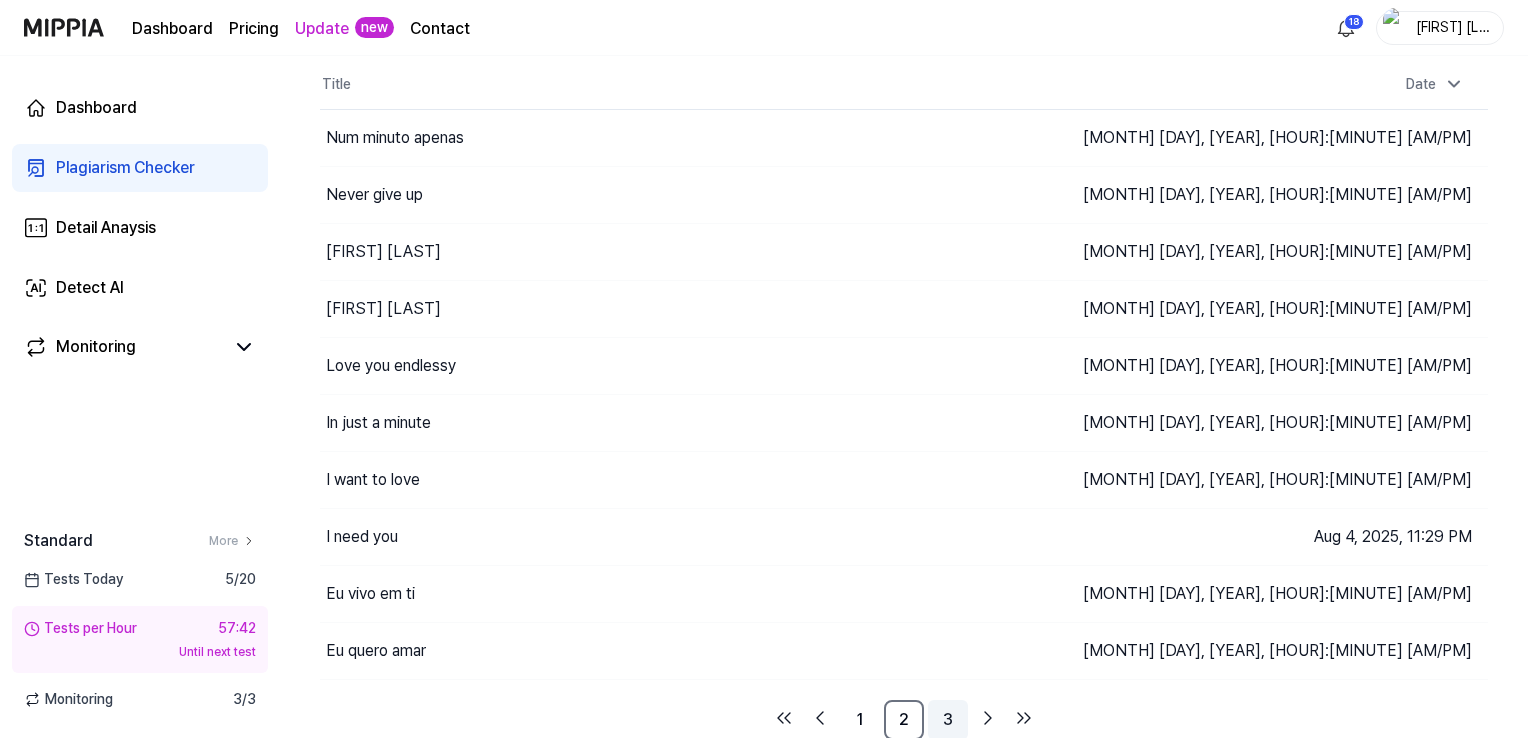click on "3" at bounding box center (948, 720) 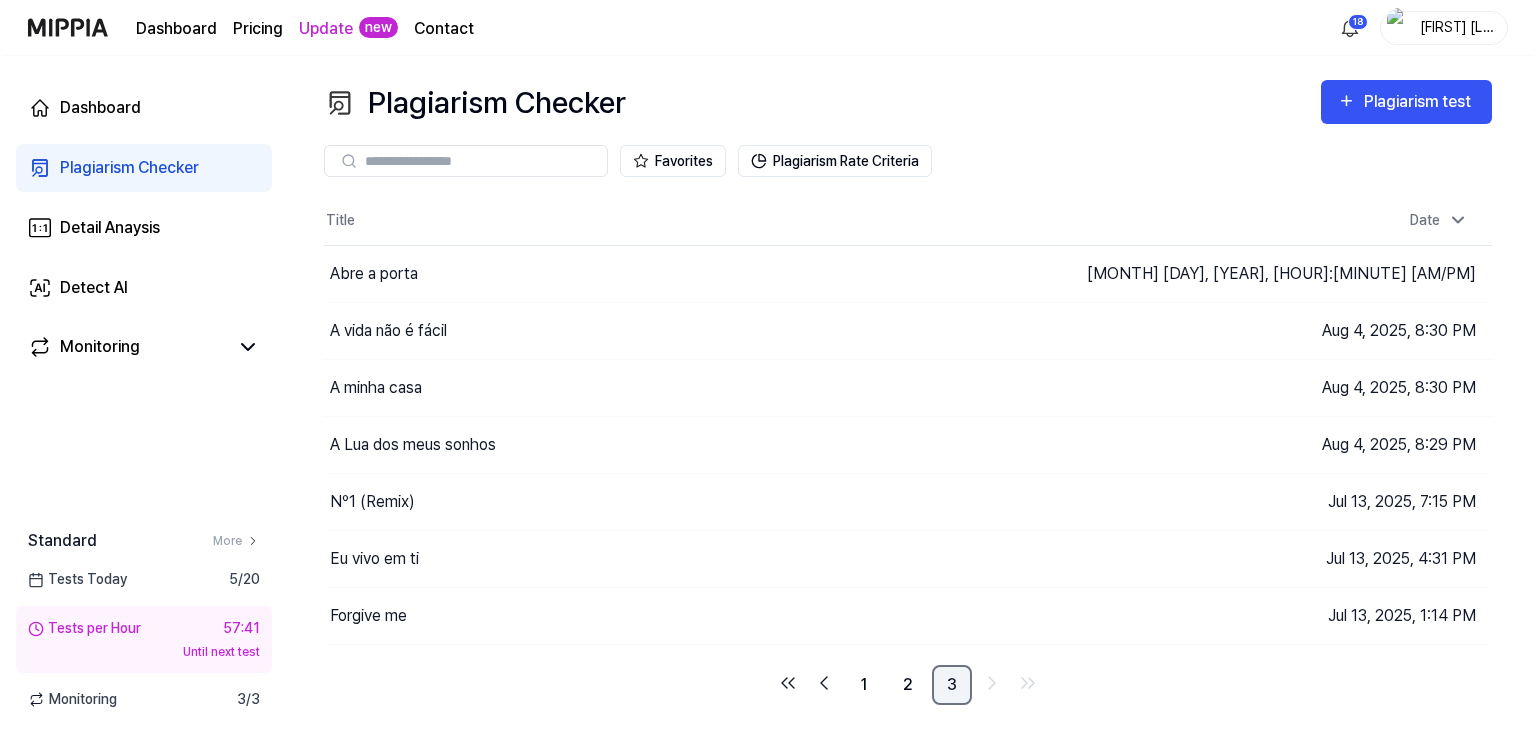 scroll, scrollTop: 0, scrollLeft: 0, axis: both 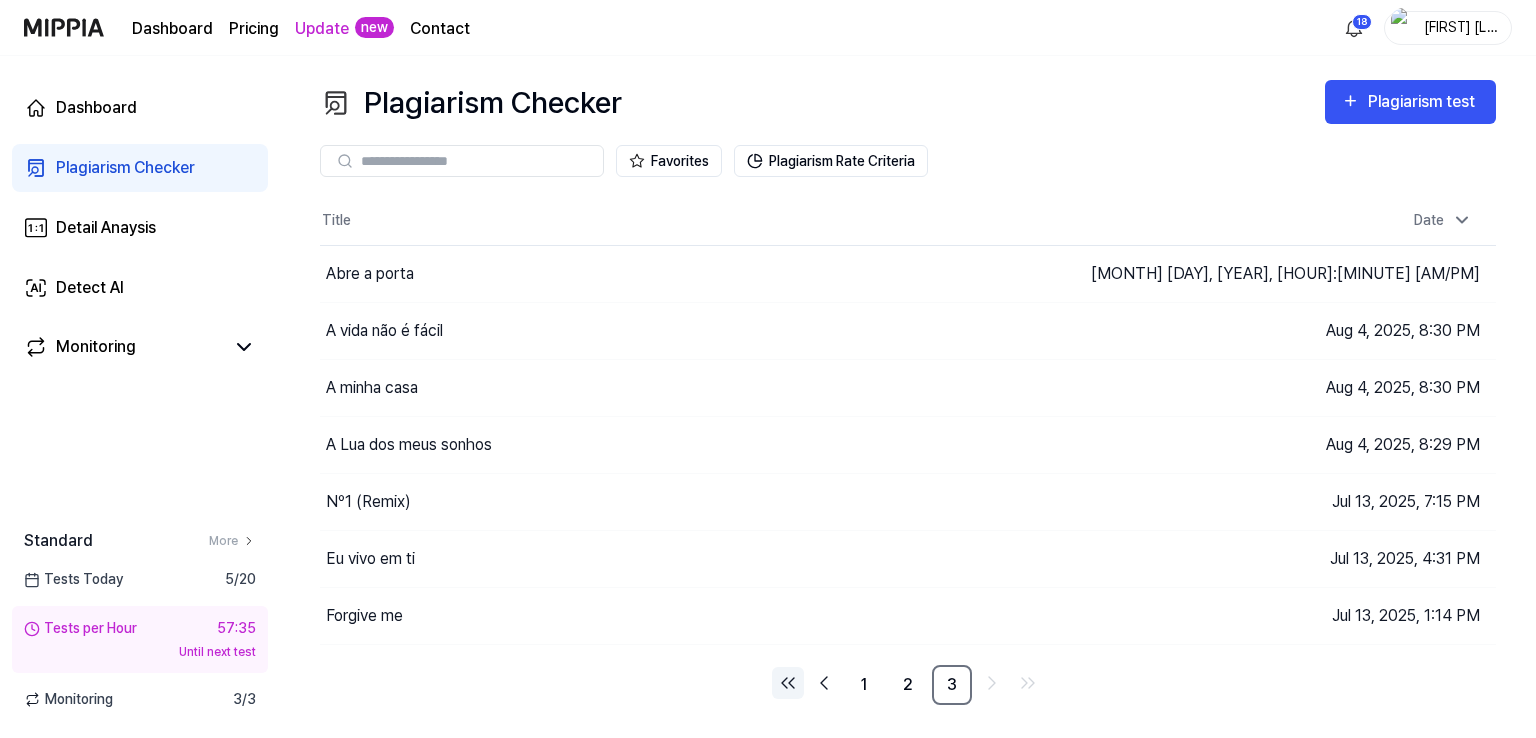 click 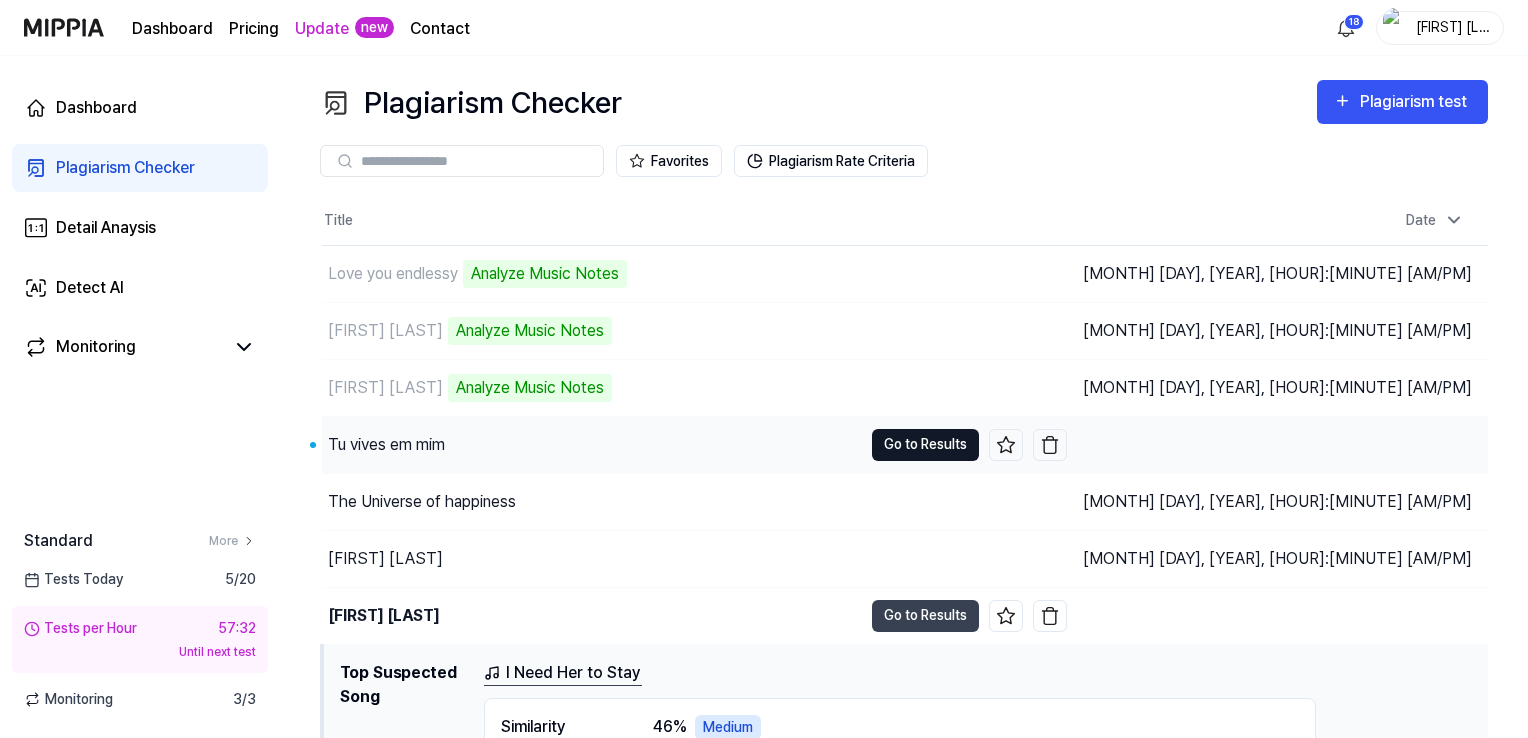 click on "Go to Results" at bounding box center (925, 445) 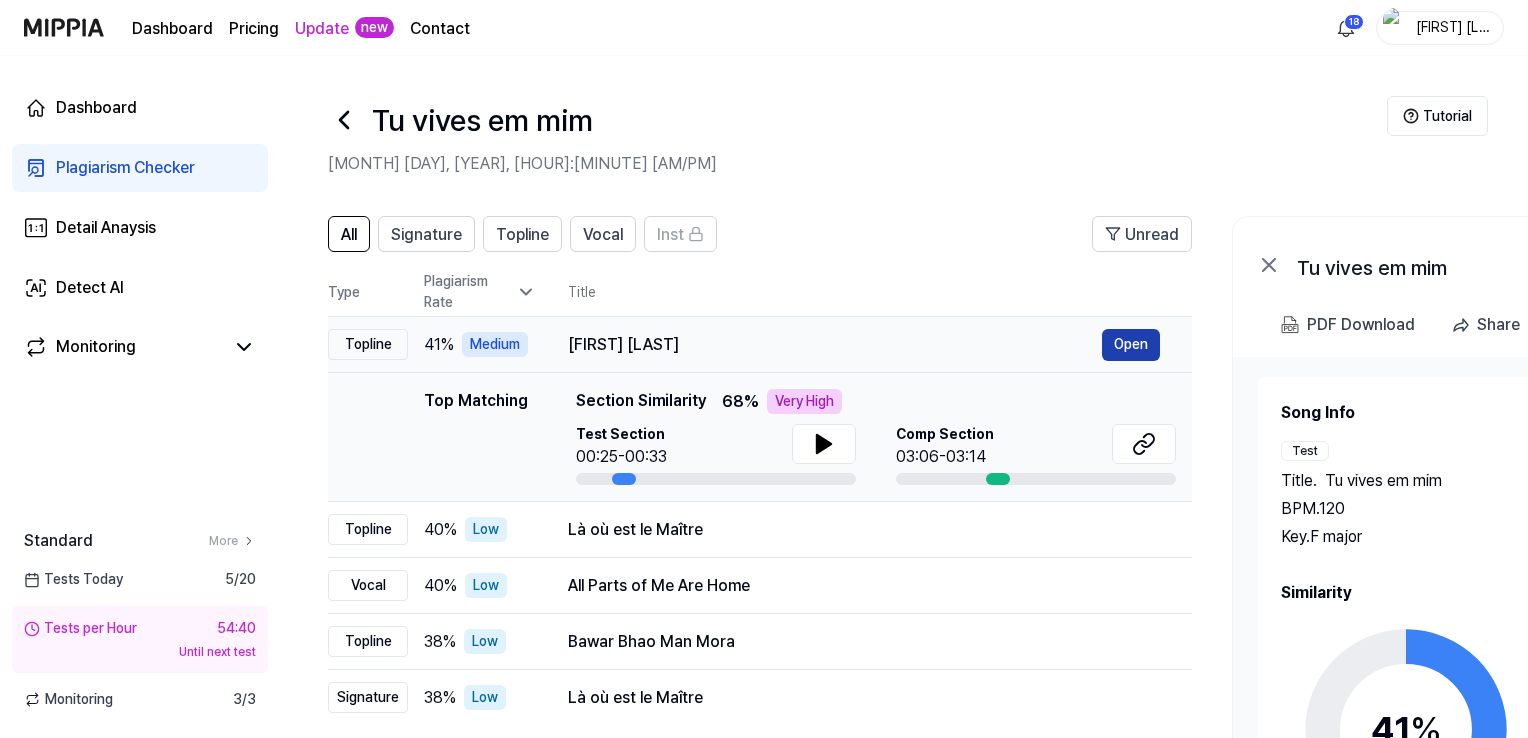 click on "Open" at bounding box center [1131, 345] 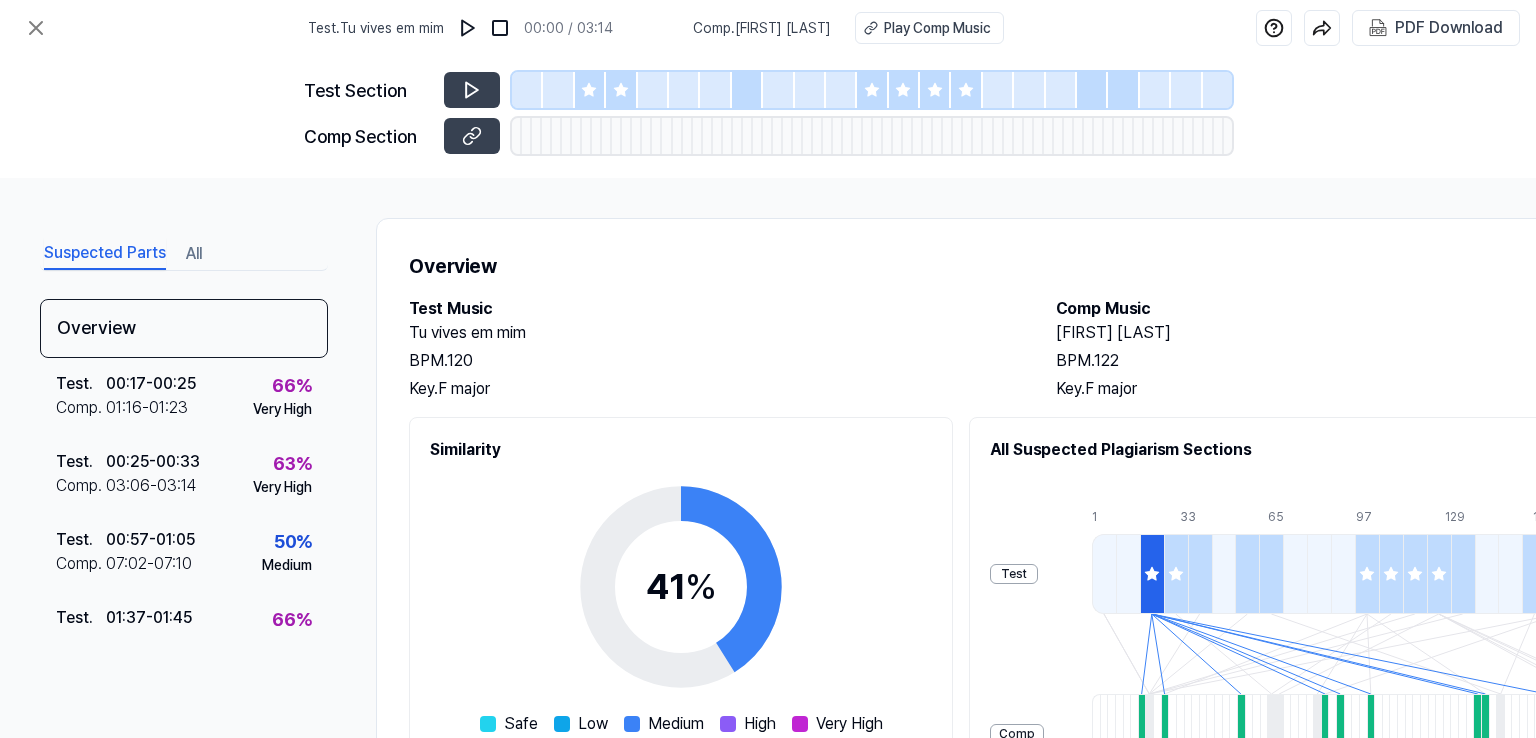 click on "All" at bounding box center [194, 254] 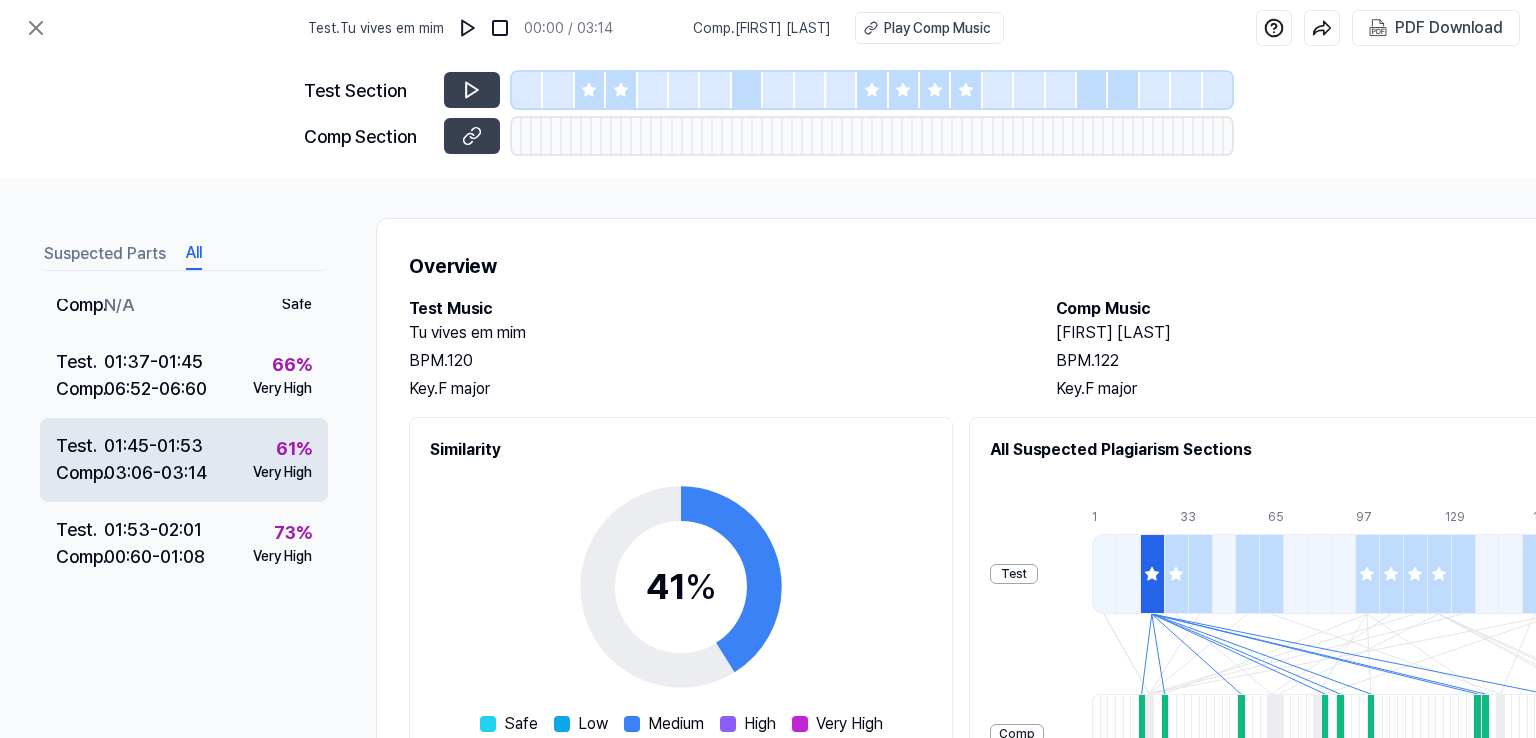 scroll, scrollTop: 1000, scrollLeft: 0, axis: vertical 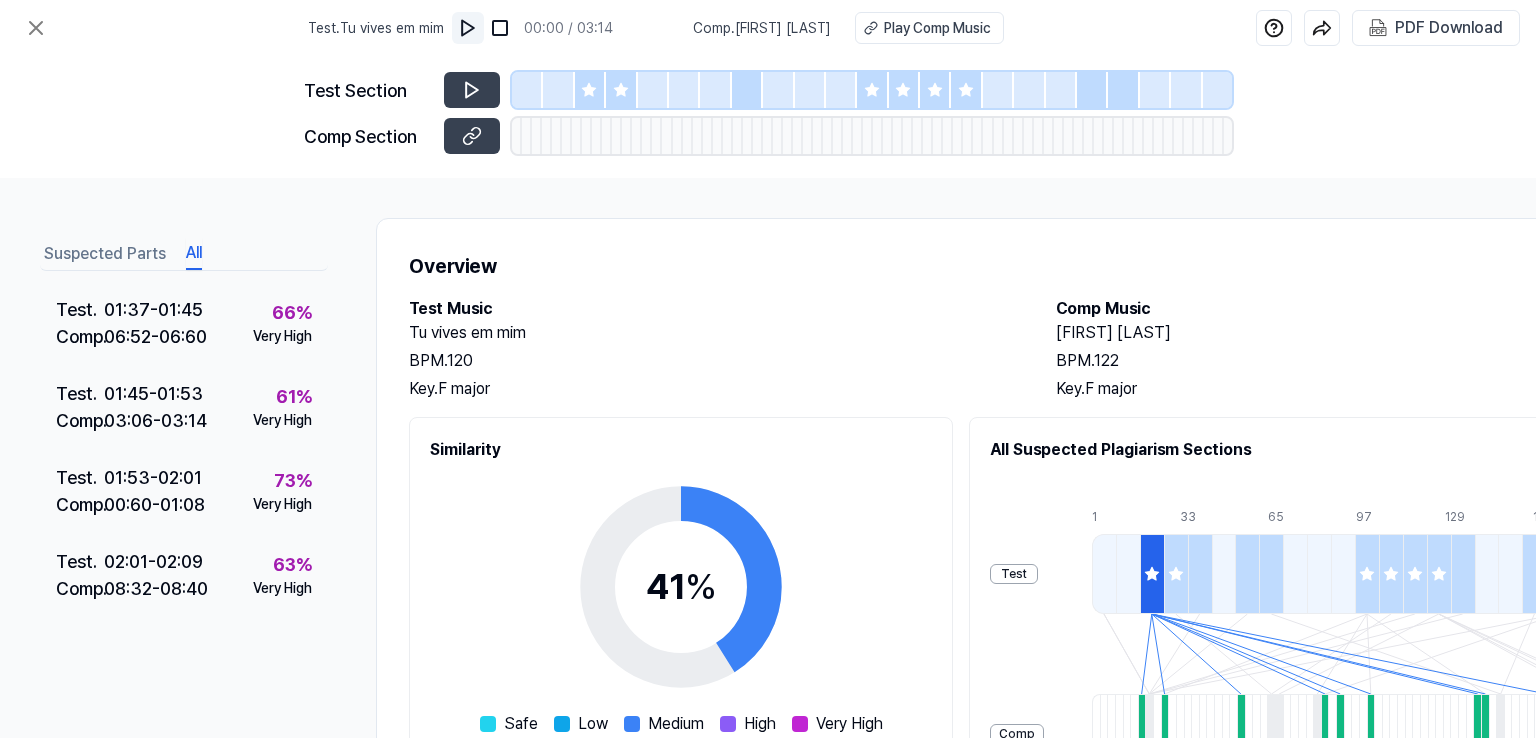 click at bounding box center (468, 28) 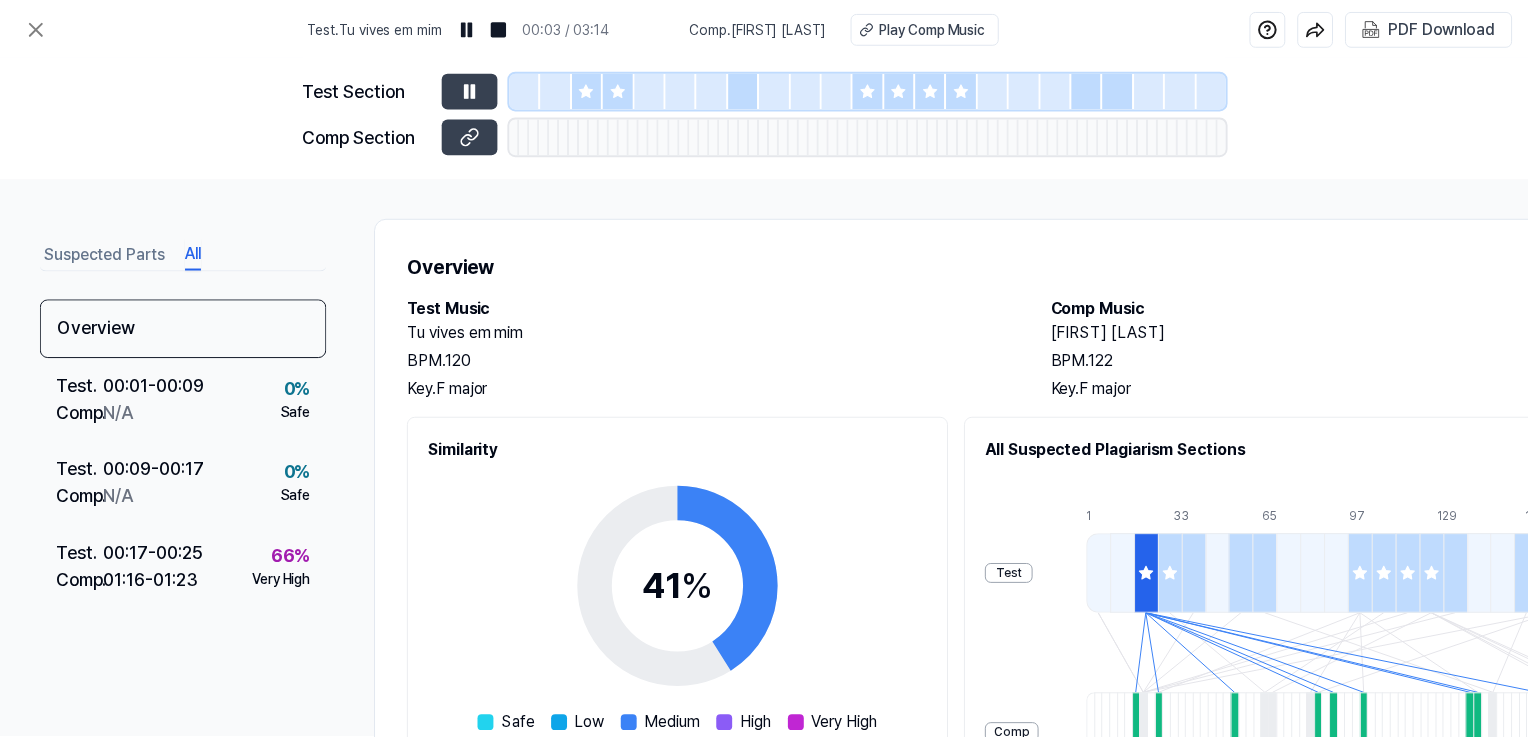 scroll, scrollTop: 0, scrollLeft: 0, axis: both 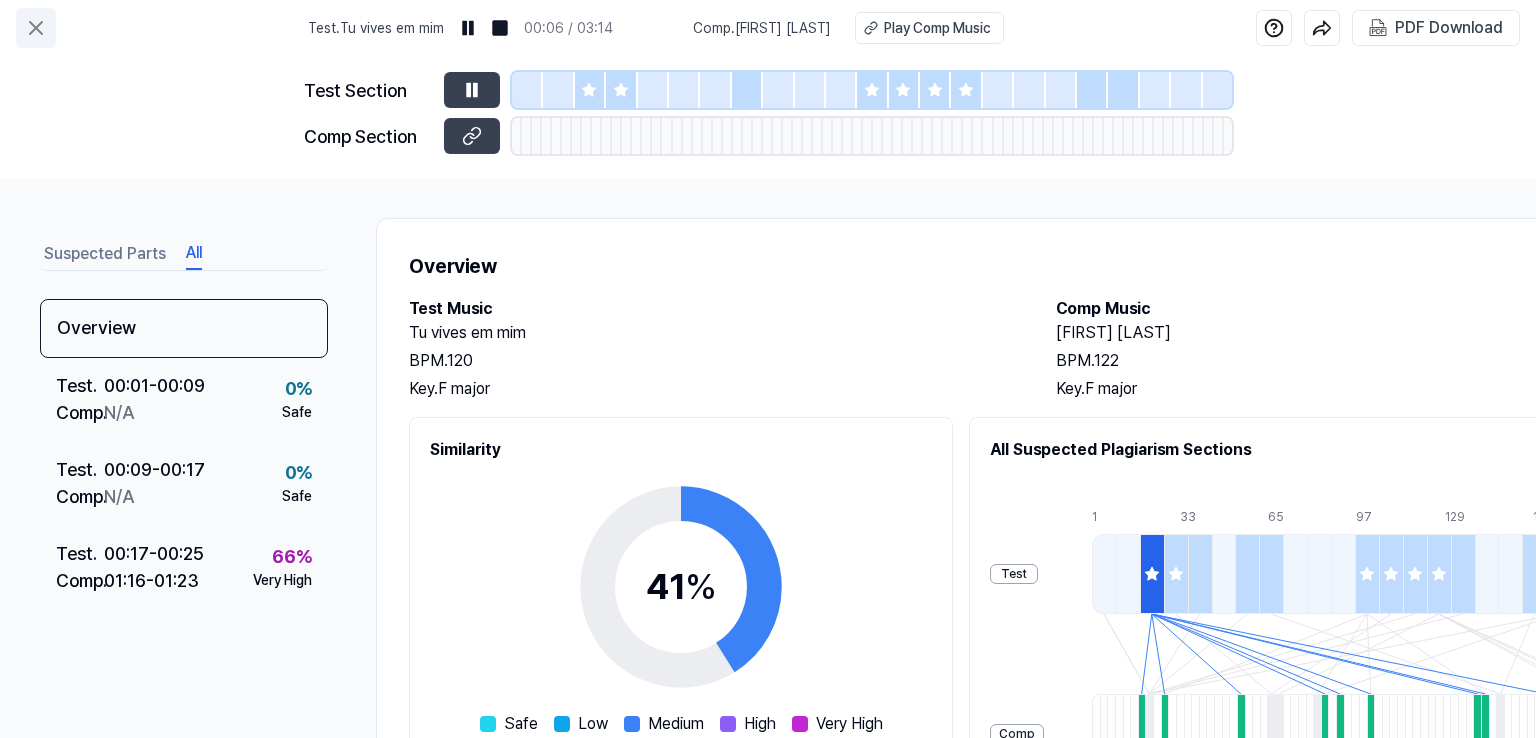 click 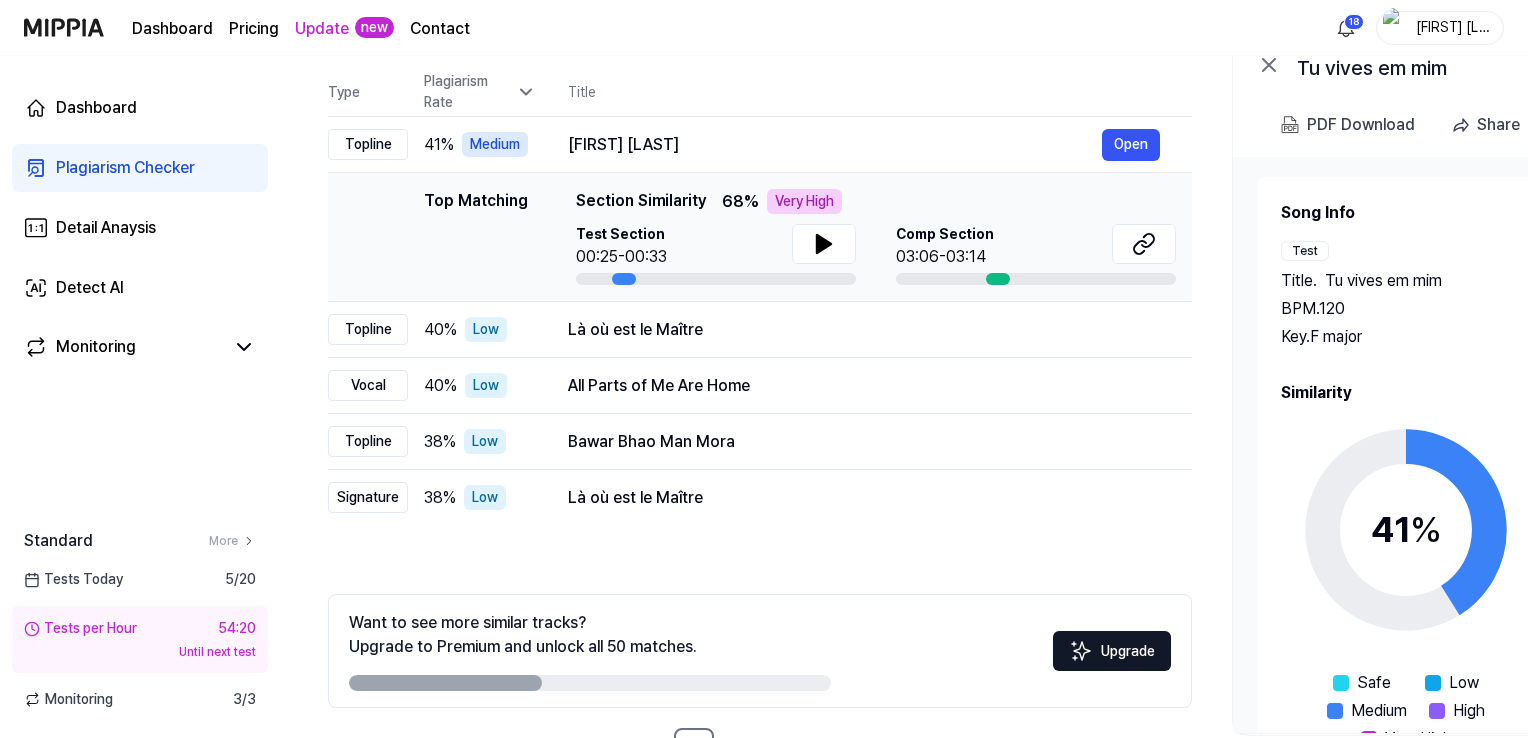 scroll, scrollTop: 0, scrollLeft: 0, axis: both 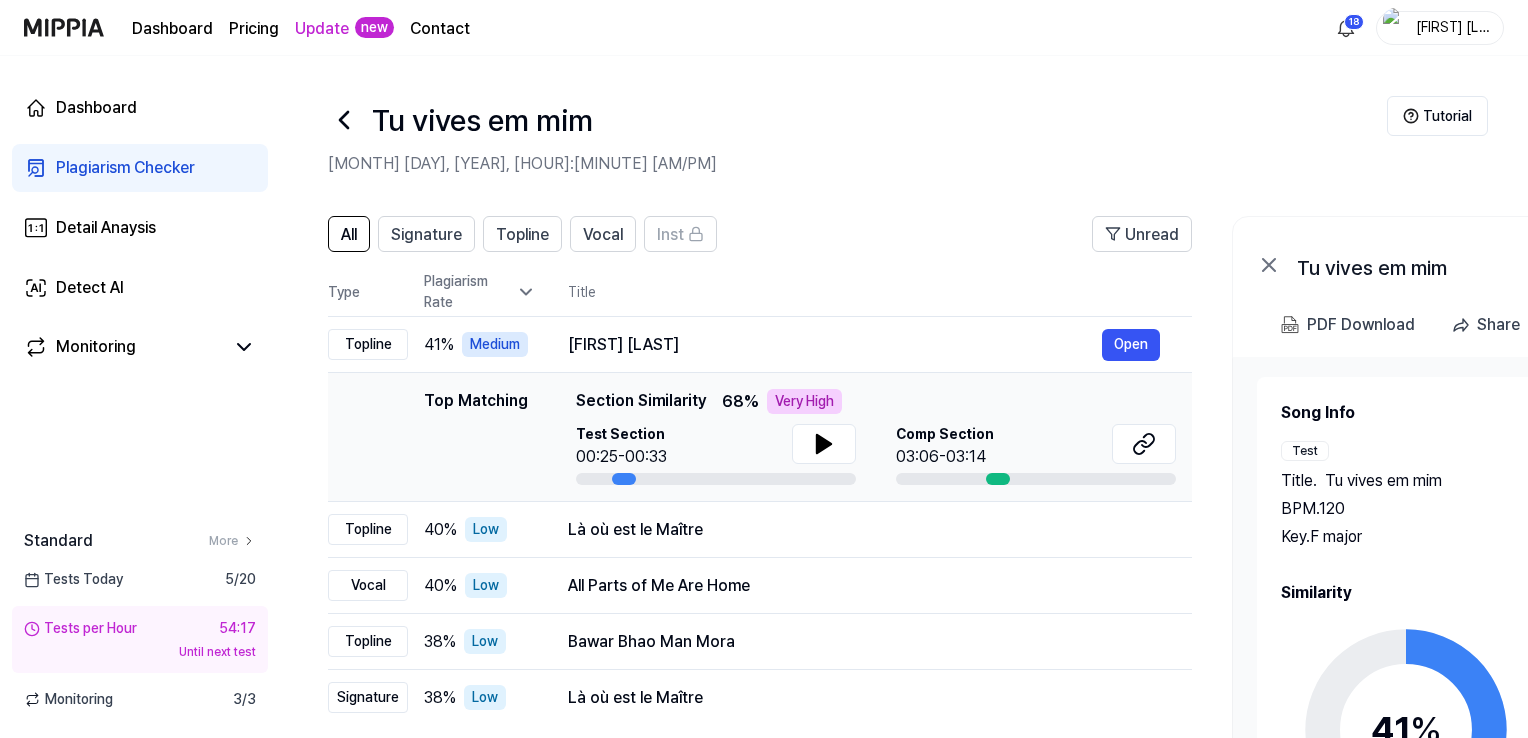 click 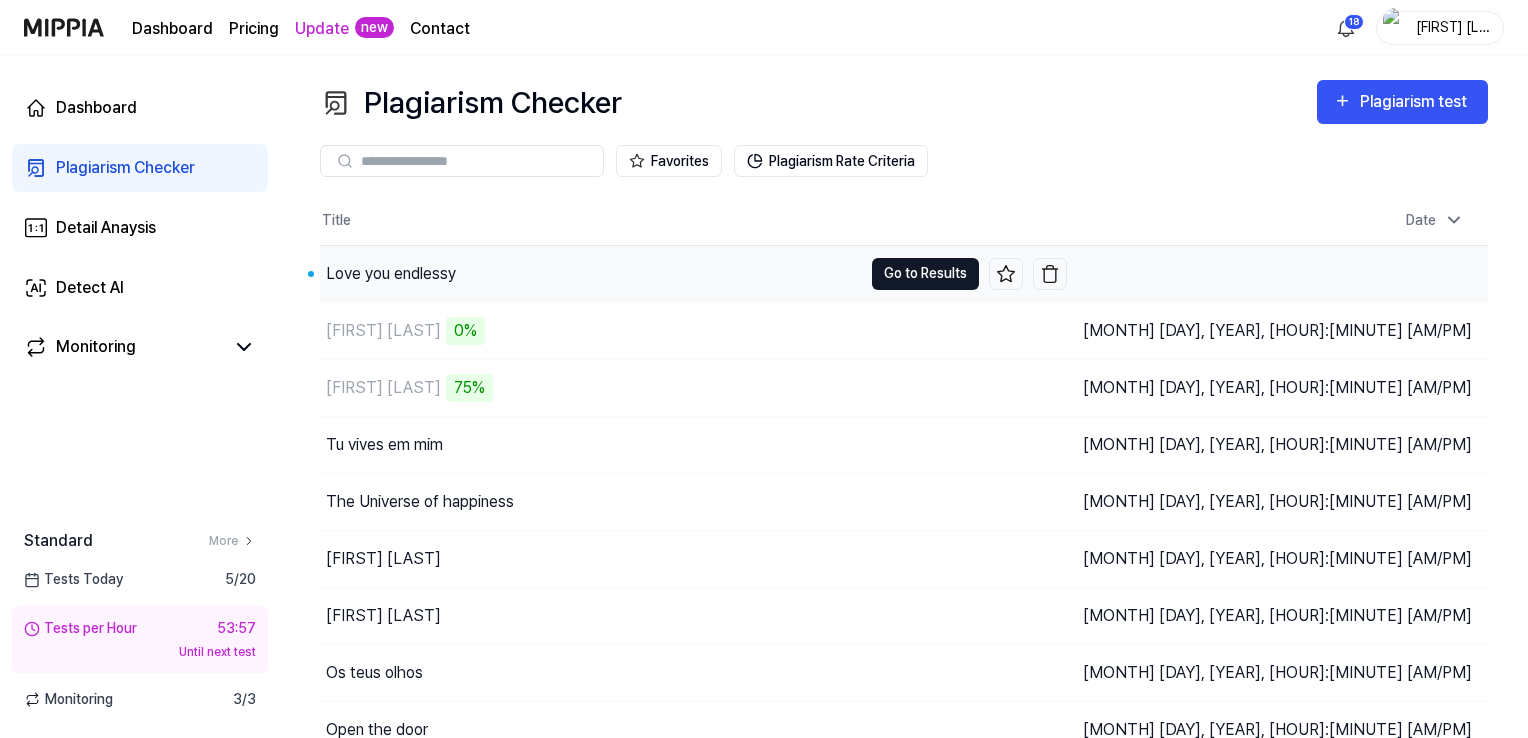 click on "Go to Results" at bounding box center [925, 274] 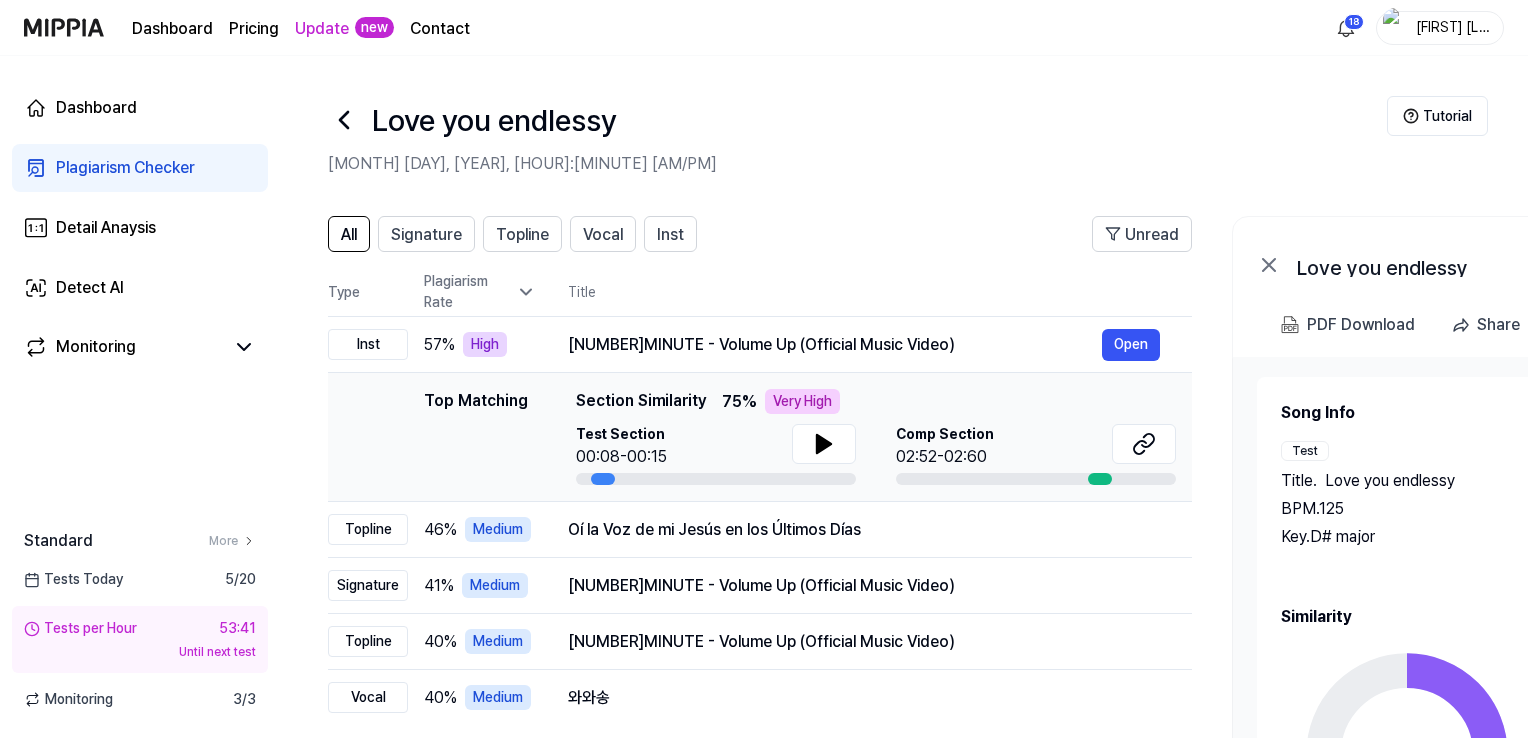 click 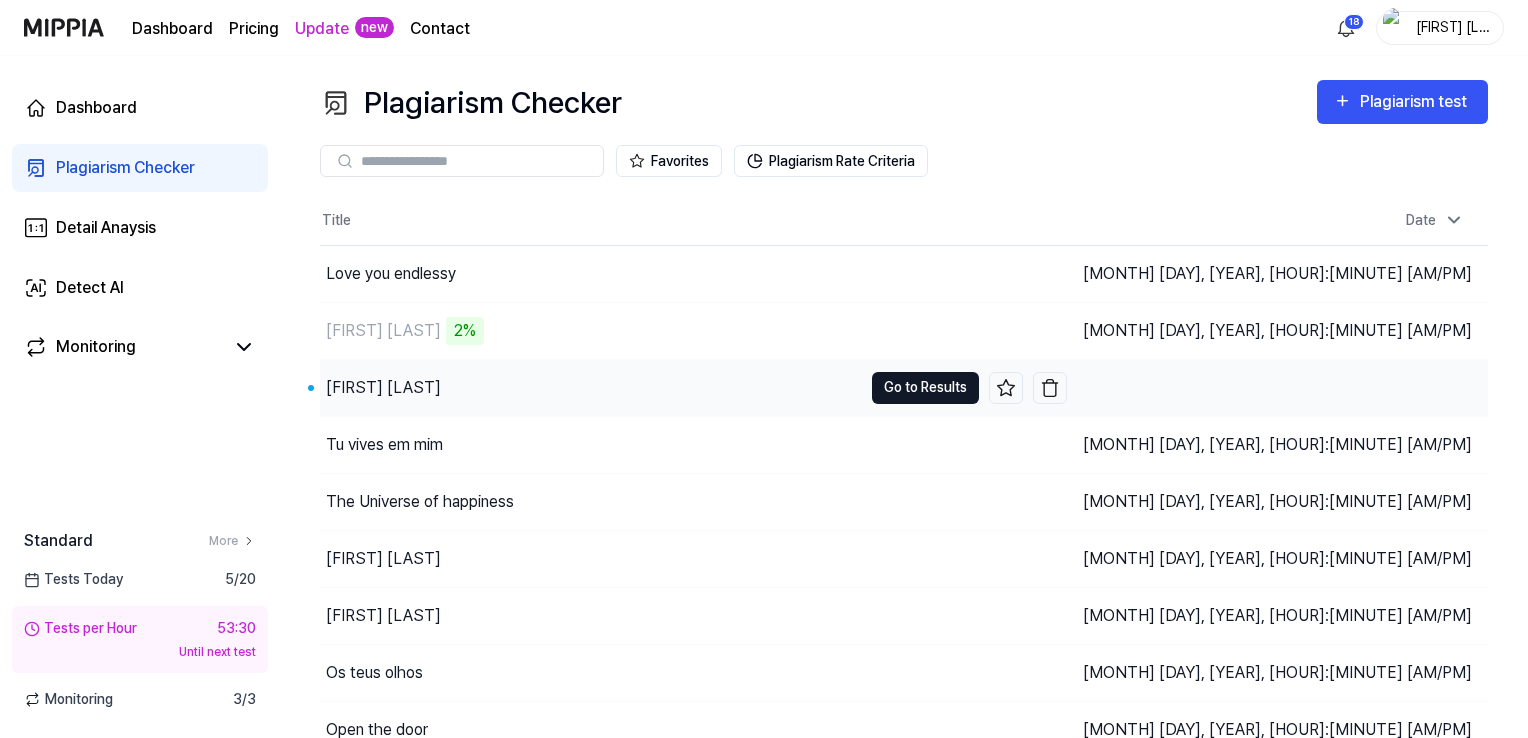click on "Go to Results" at bounding box center [925, 388] 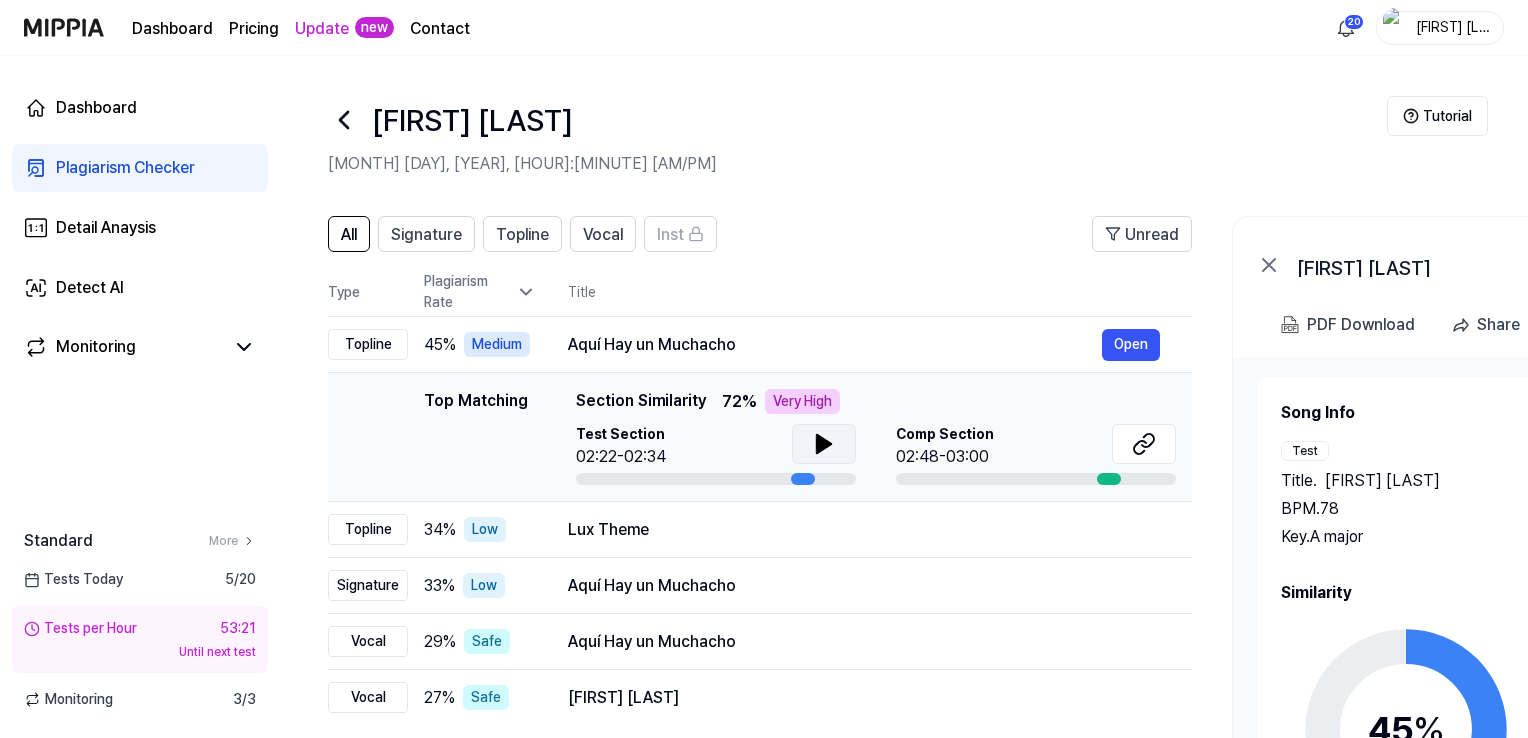 click 